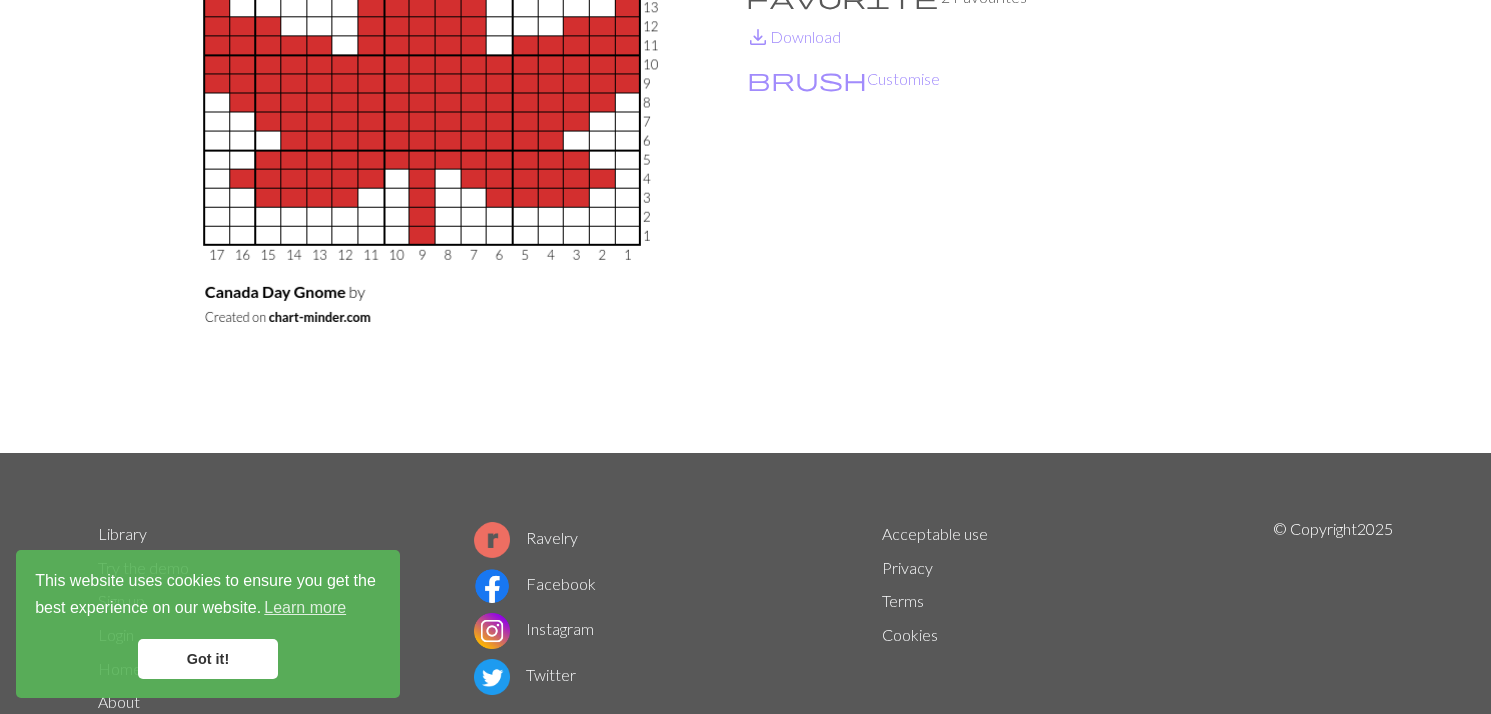 scroll, scrollTop: 232, scrollLeft: 0, axis: vertical 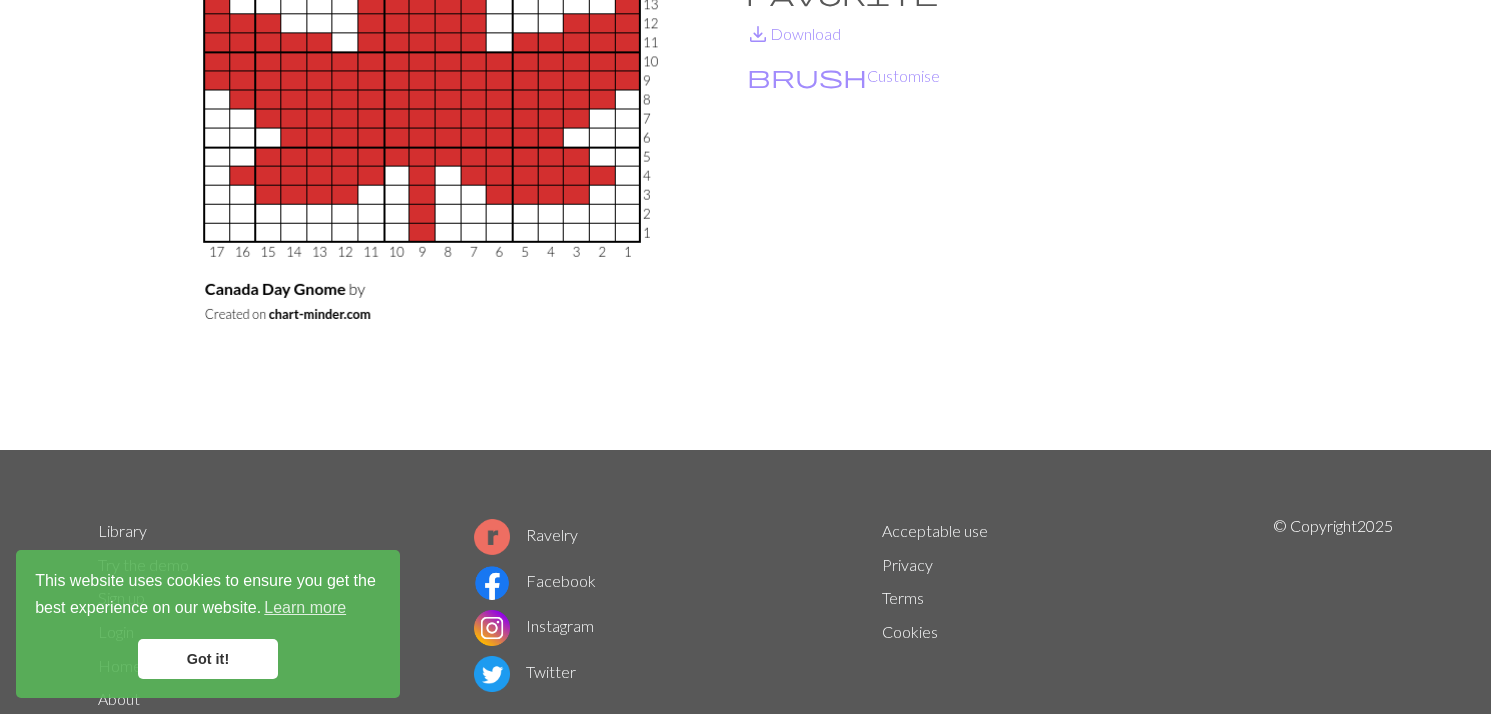 click on "This website uses cookies to ensure you get the best experience on our website.  Learn more Got it!" at bounding box center [208, 624] 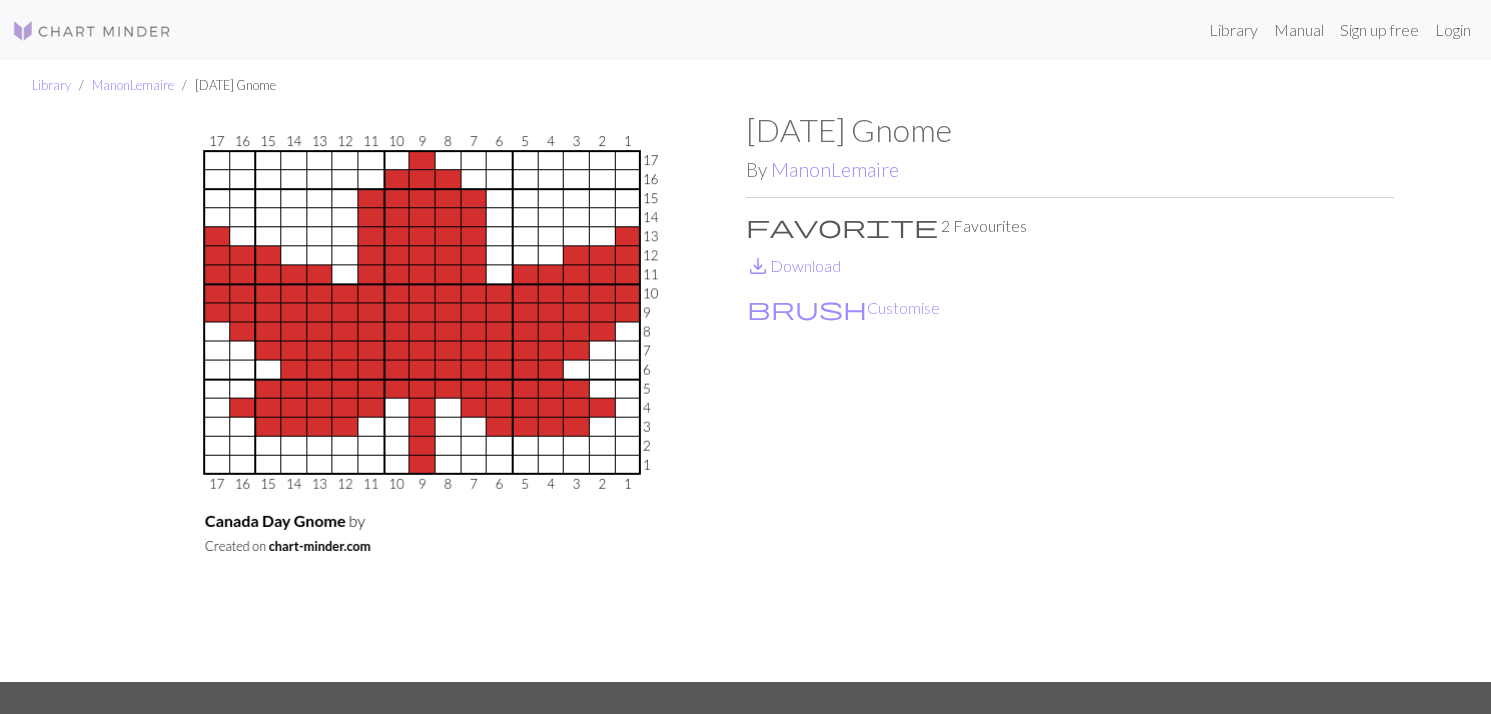 scroll, scrollTop: 0, scrollLeft: 0, axis: both 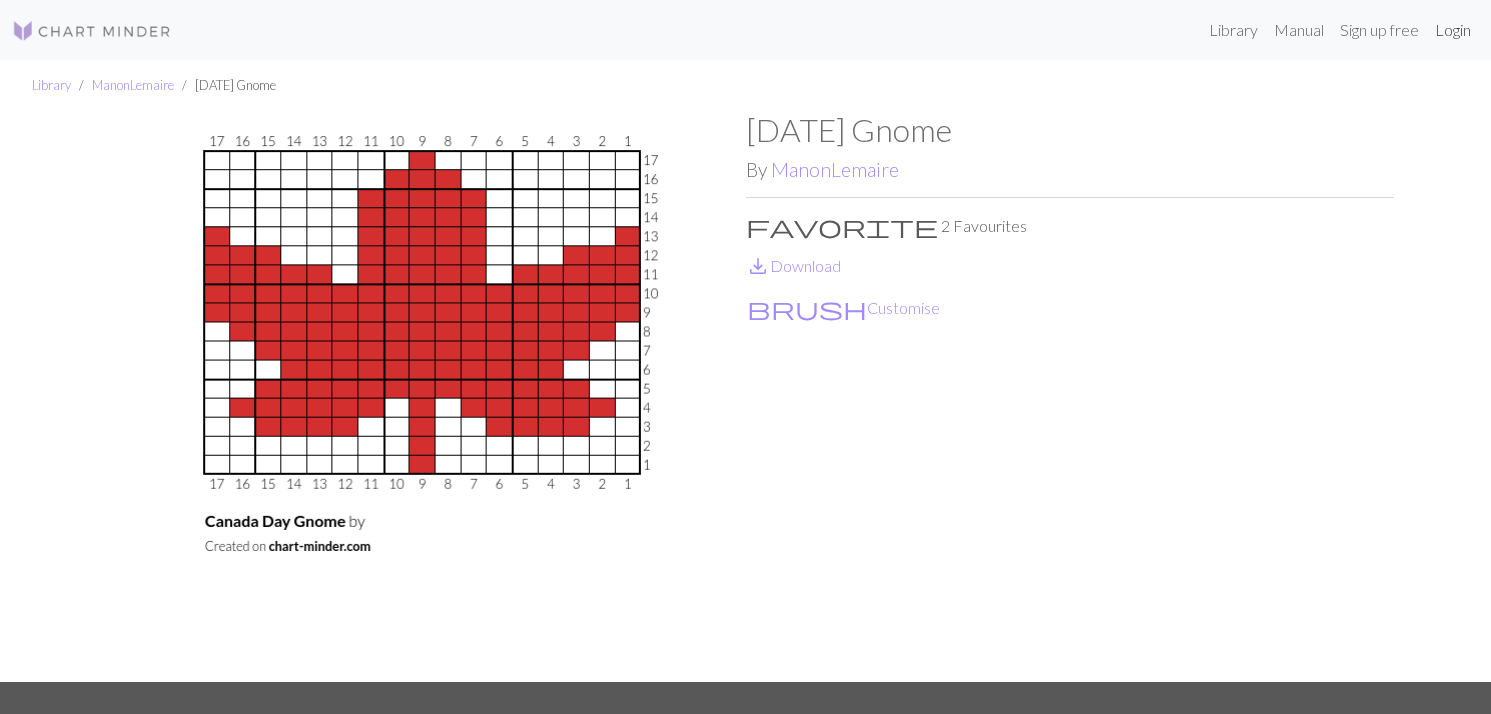 click on "Login" at bounding box center (1453, 30) 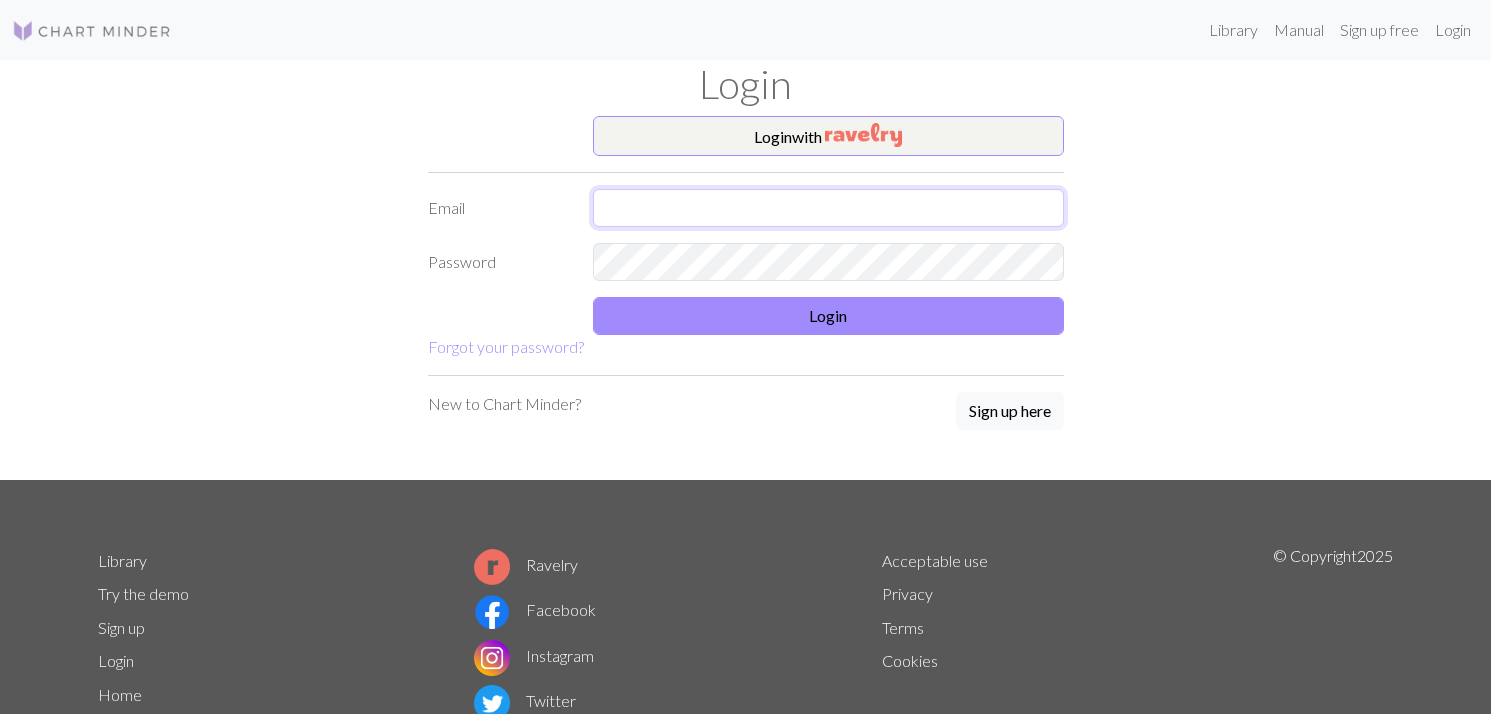 type on "[EMAIL_ADDRESS][DOMAIN_NAME]" 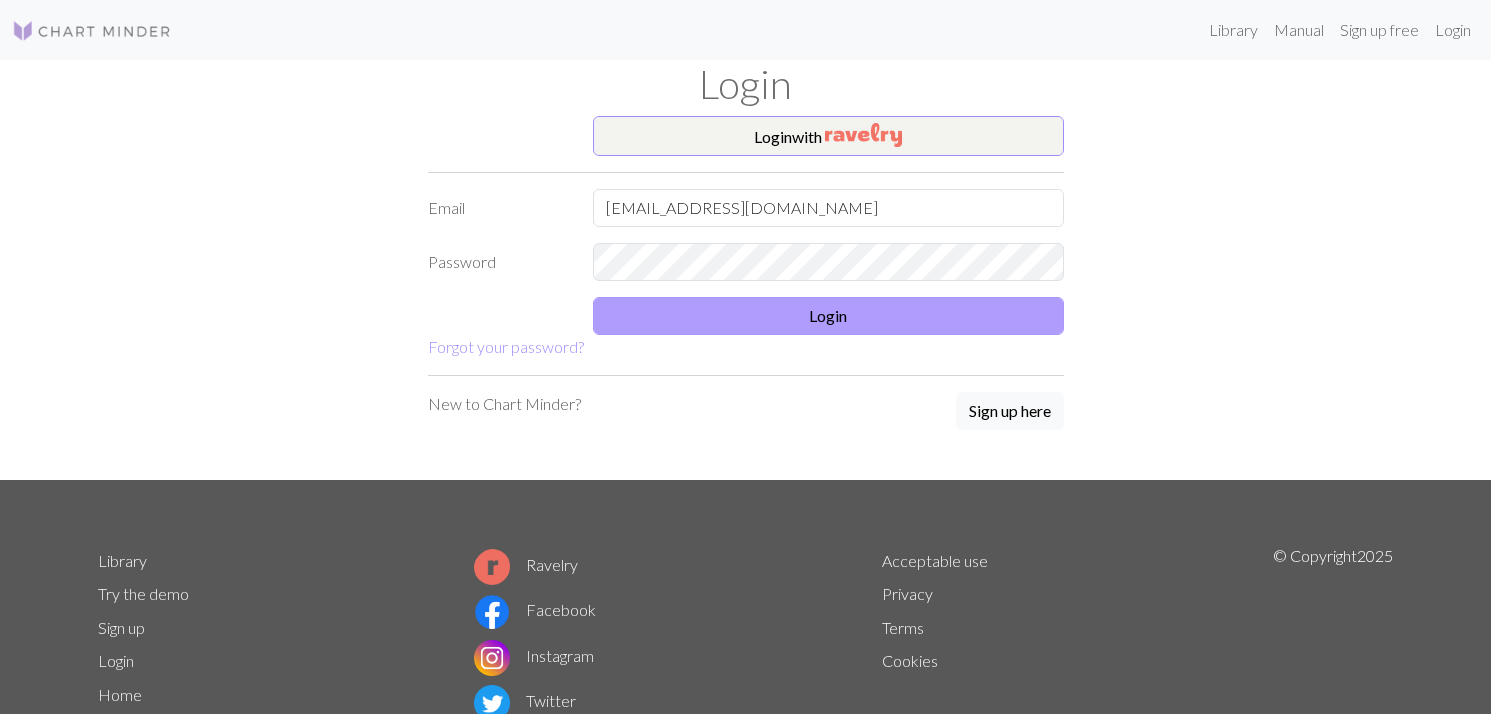 click on "Login" at bounding box center [828, 316] 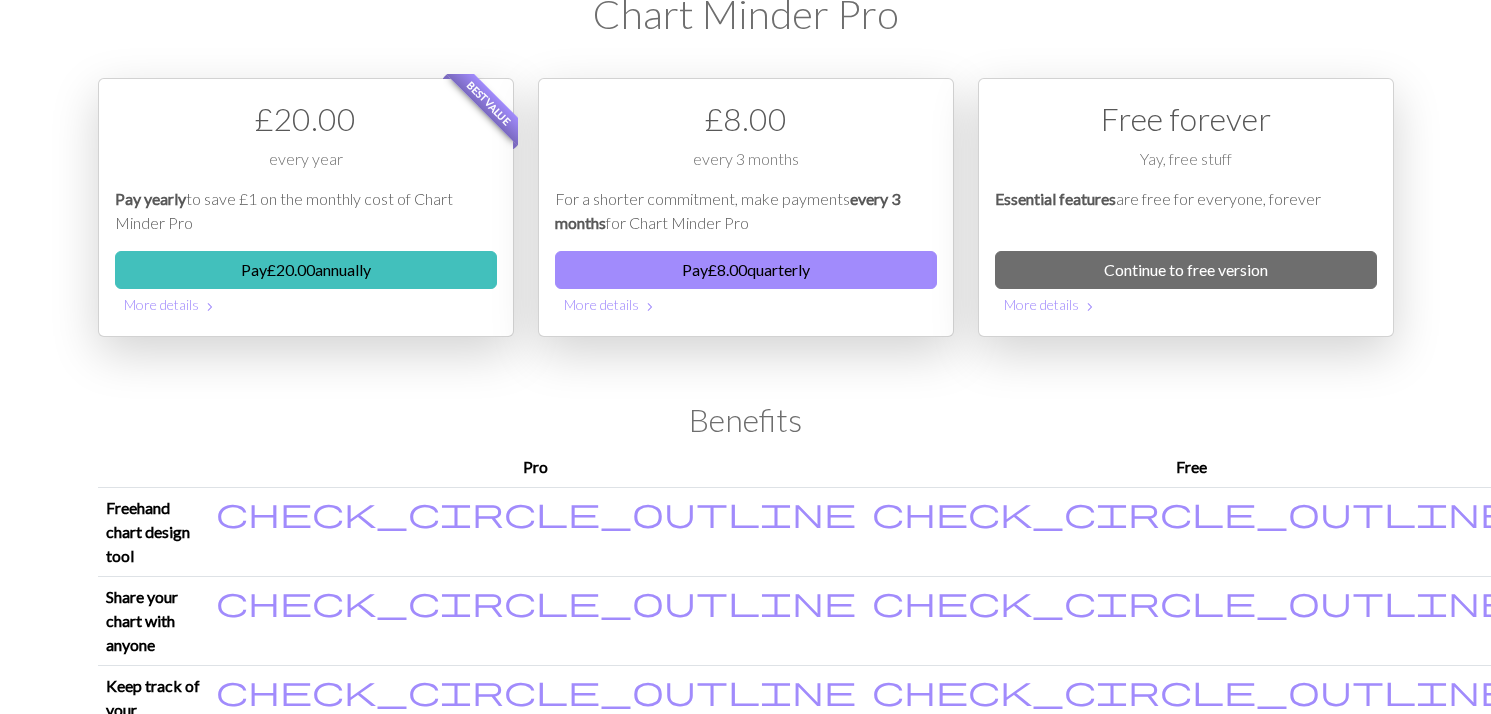 scroll, scrollTop: 71, scrollLeft: 0, axis: vertical 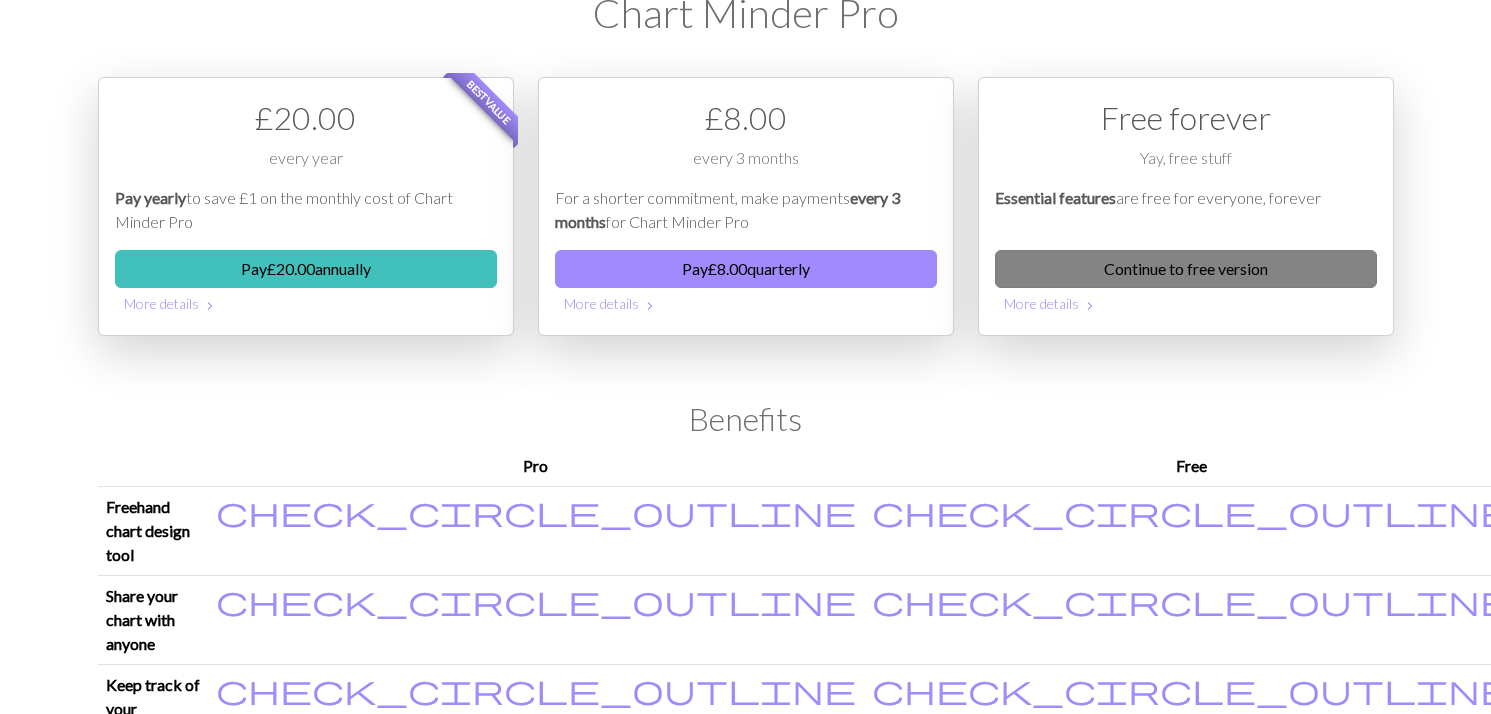 click on "Continue to free version" at bounding box center [1186, 269] 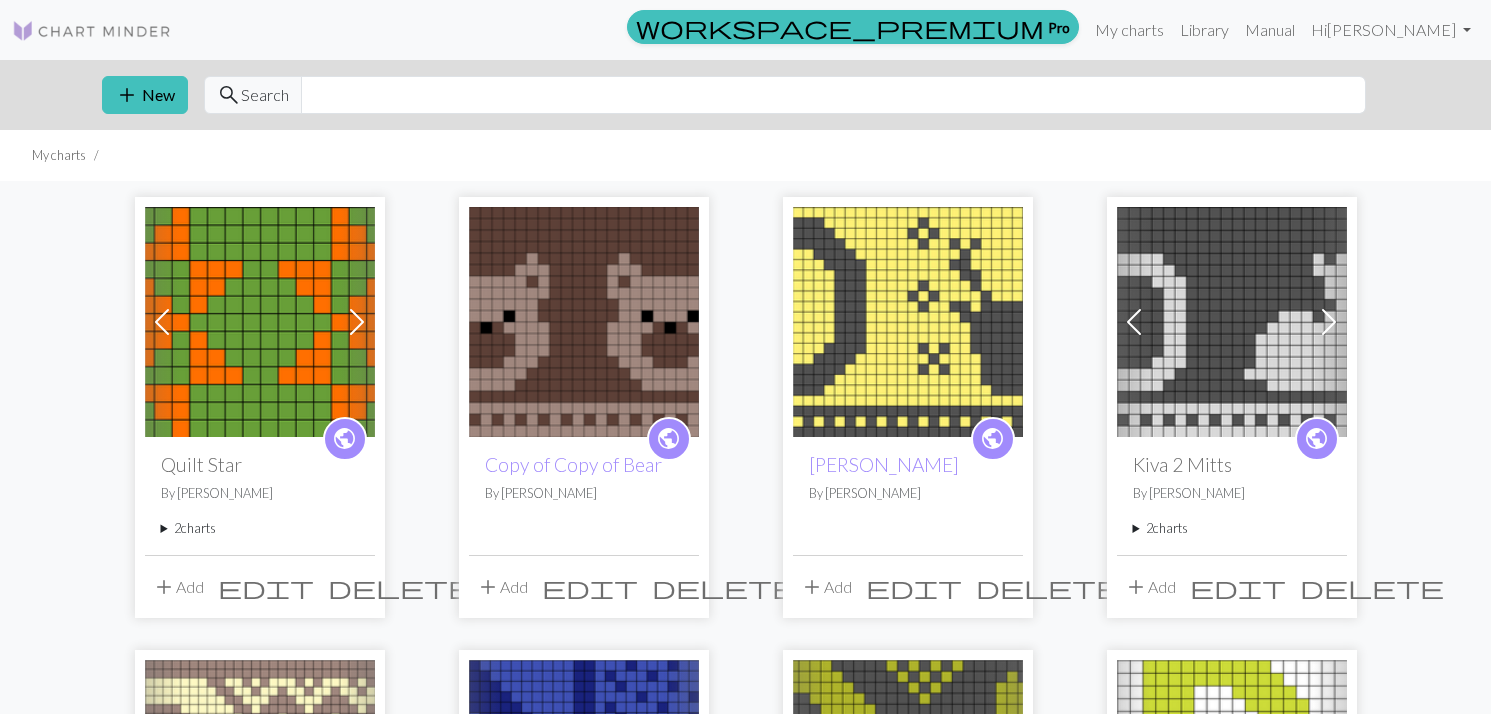scroll, scrollTop: 0, scrollLeft: 0, axis: both 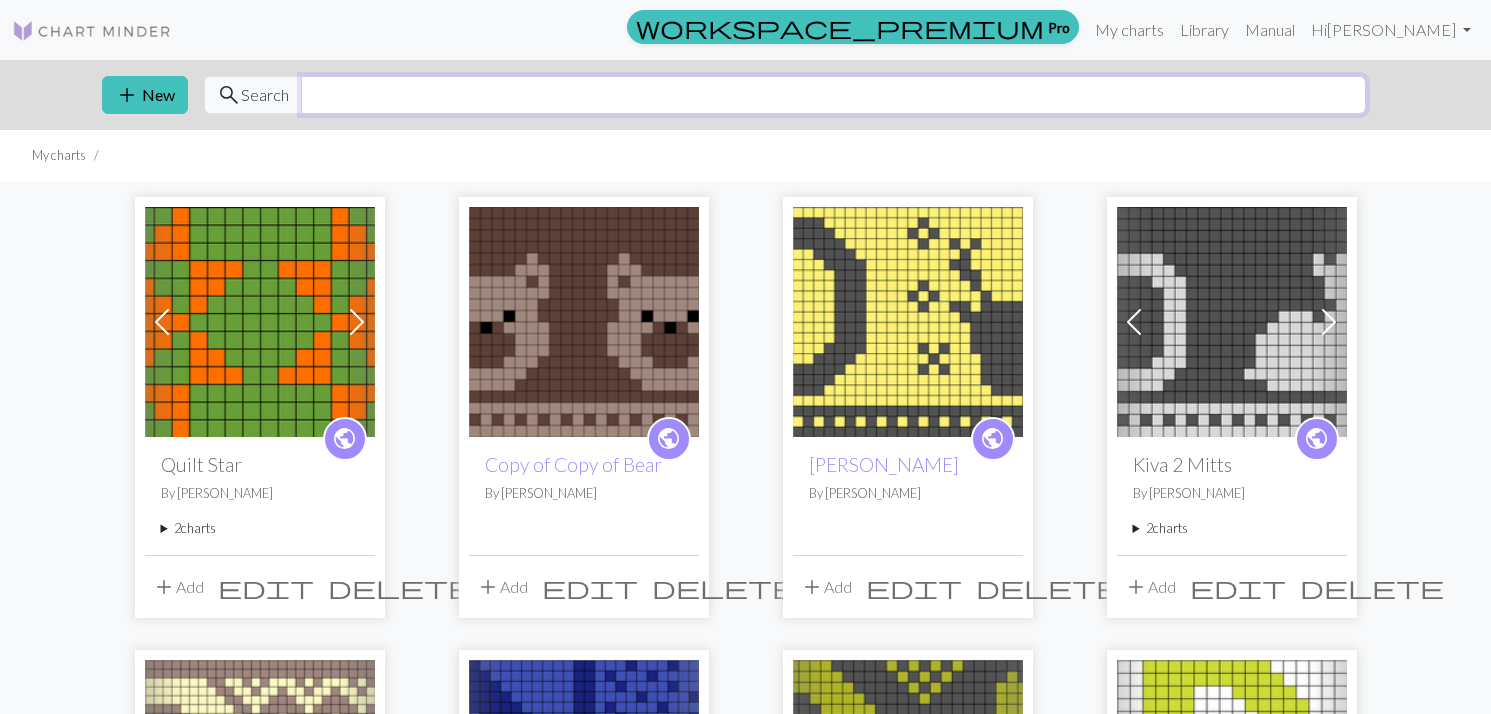 click at bounding box center [833, 95] 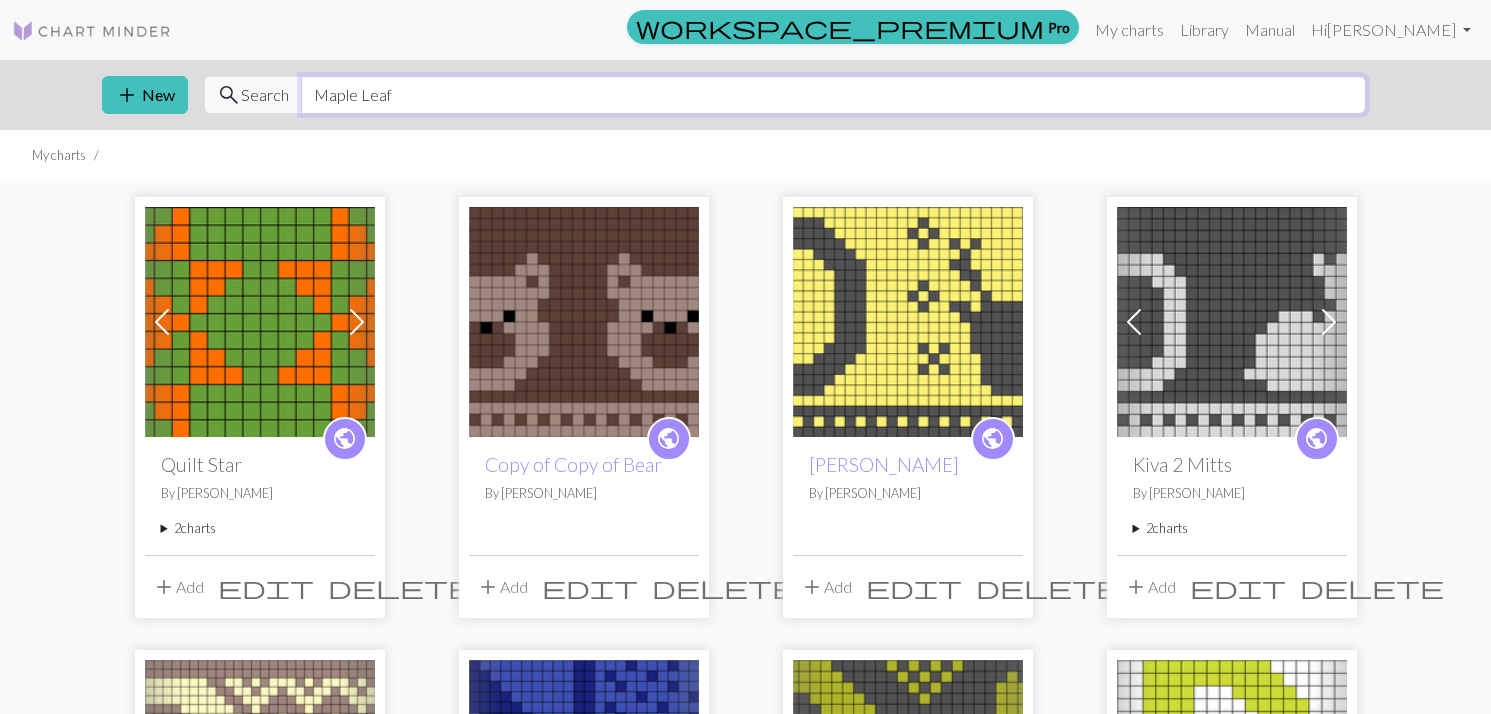 type on "Maple Leaf" 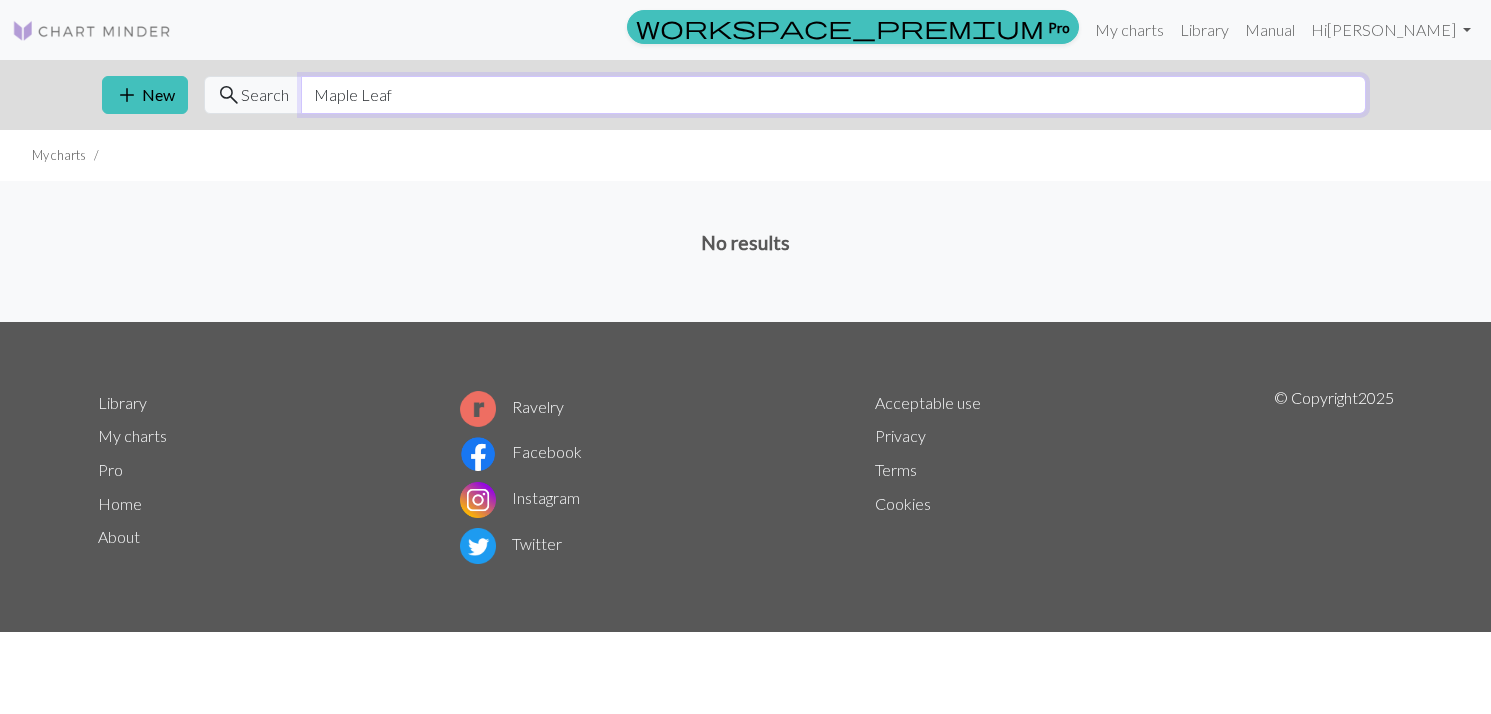 scroll, scrollTop: 0, scrollLeft: 0, axis: both 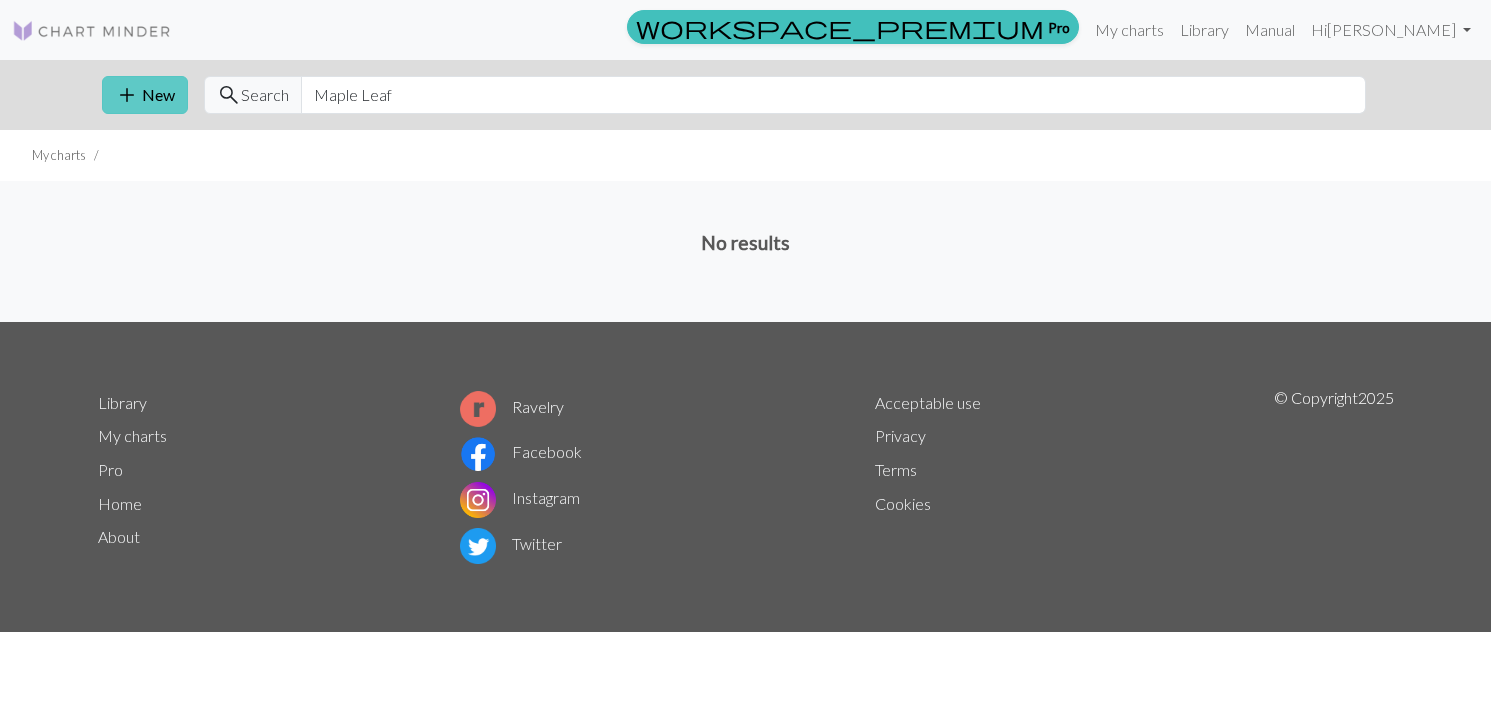click on "add" at bounding box center [127, 95] 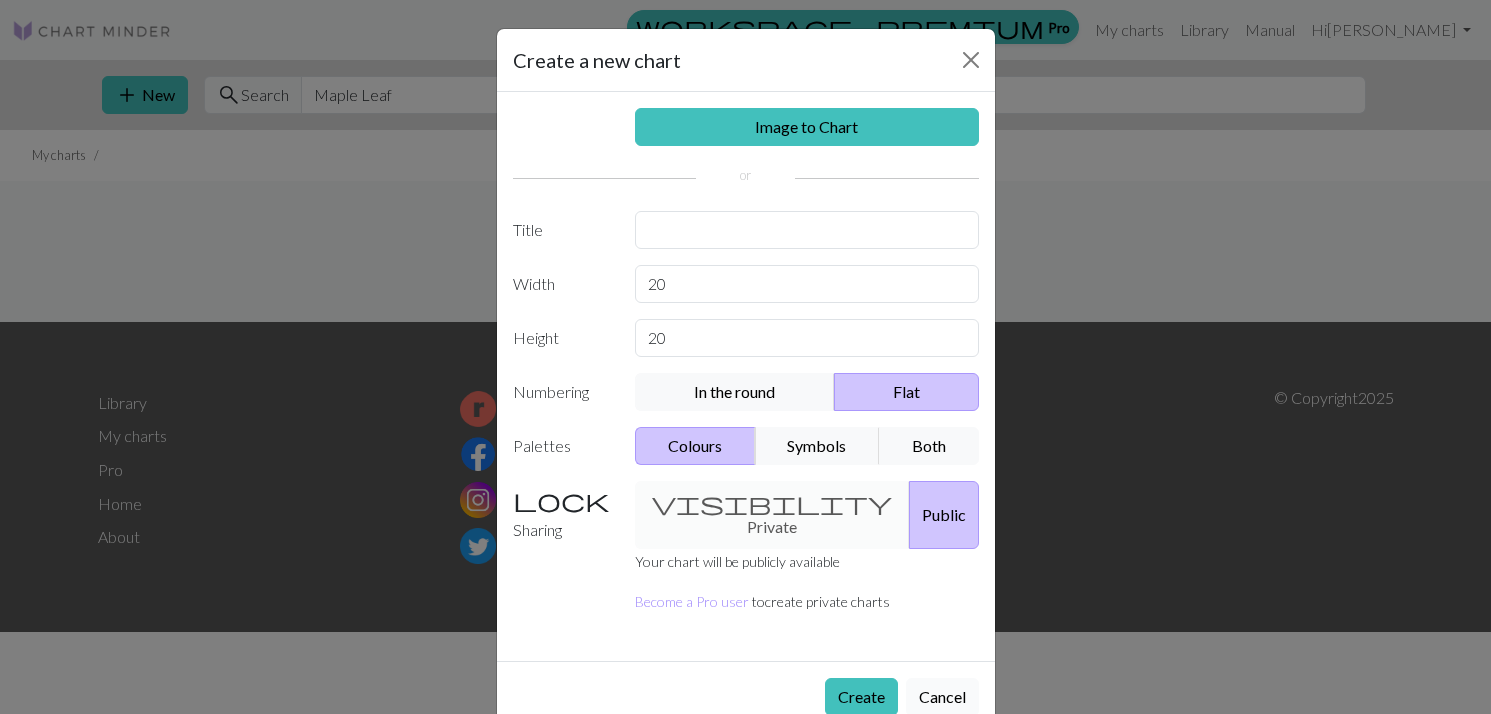 click on "Cancel" at bounding box center (942, 697) 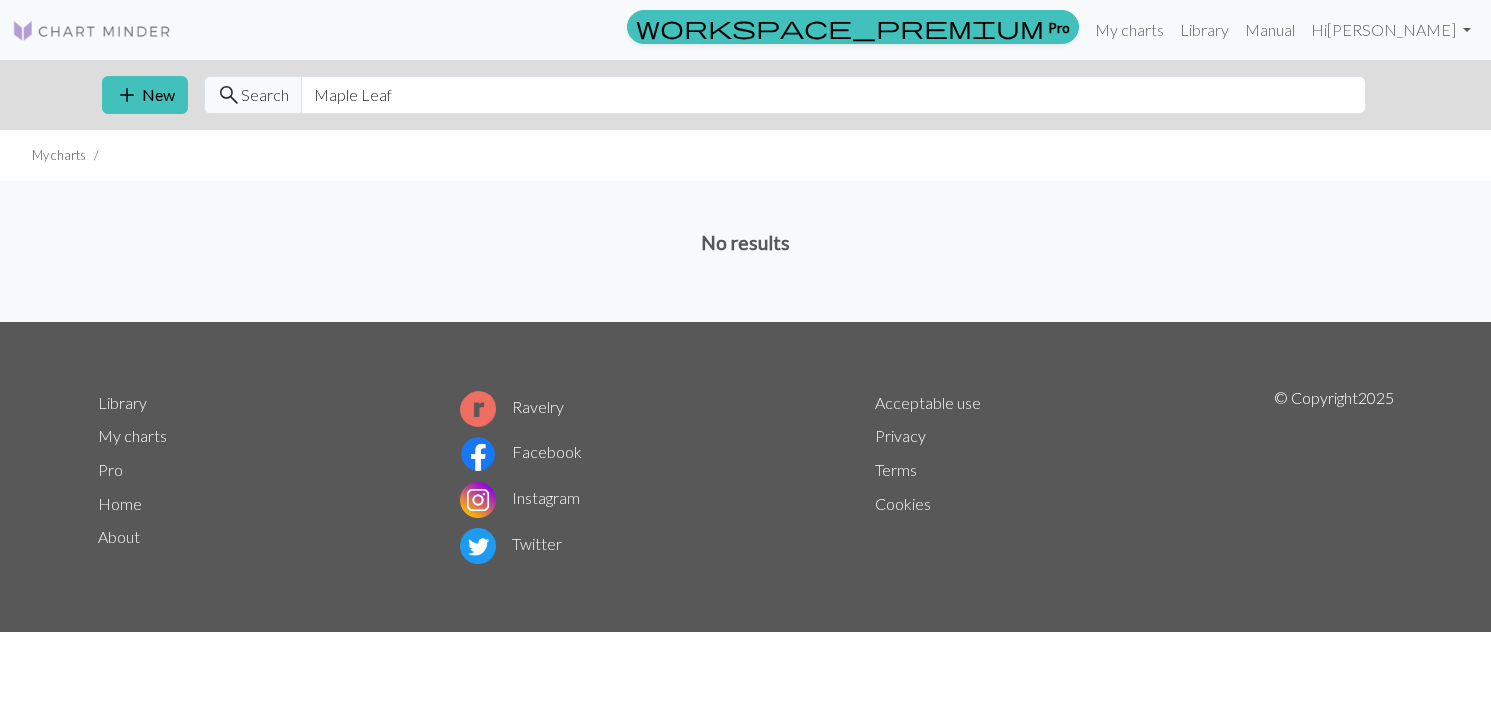 scroll, scrollTop: 0, scrollLeft: 0, axis: both 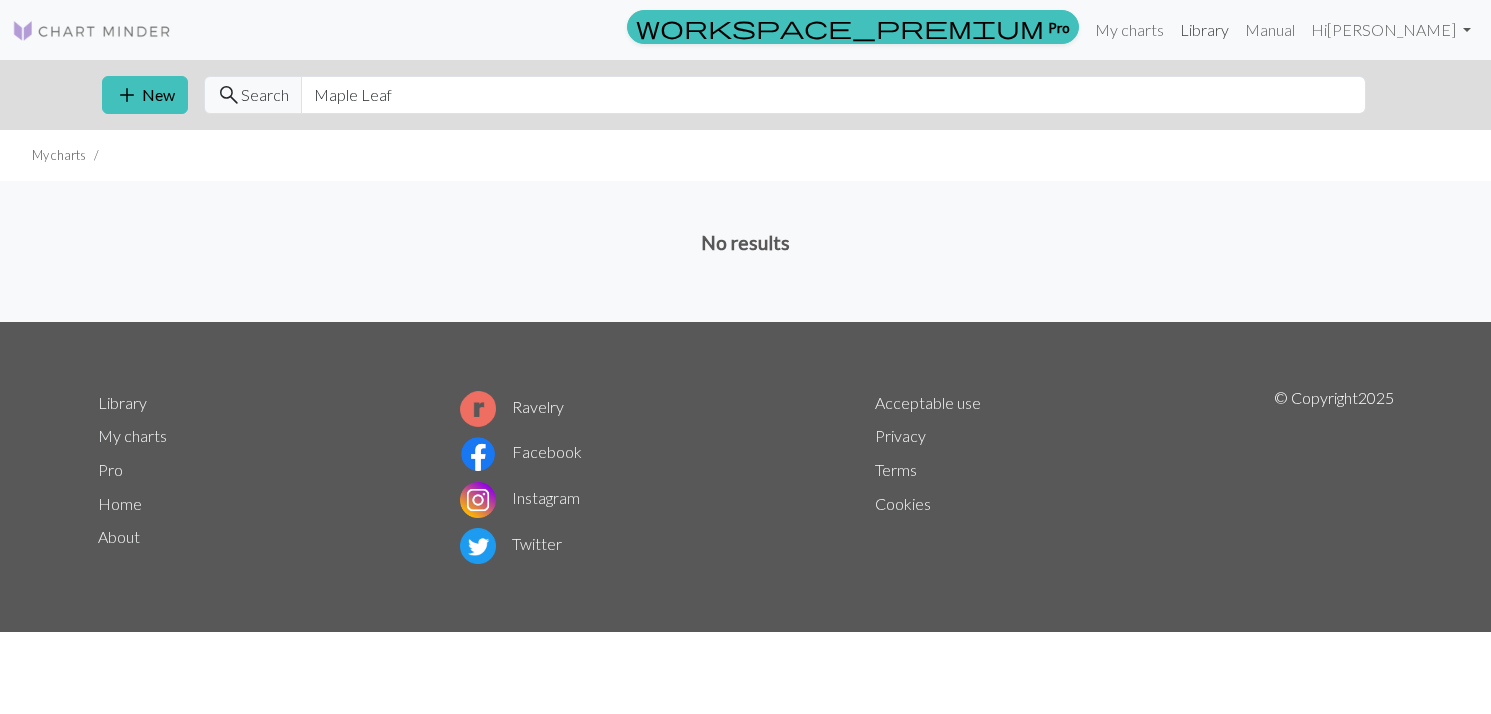 click on "Library" at bounding box center [1204, 30] 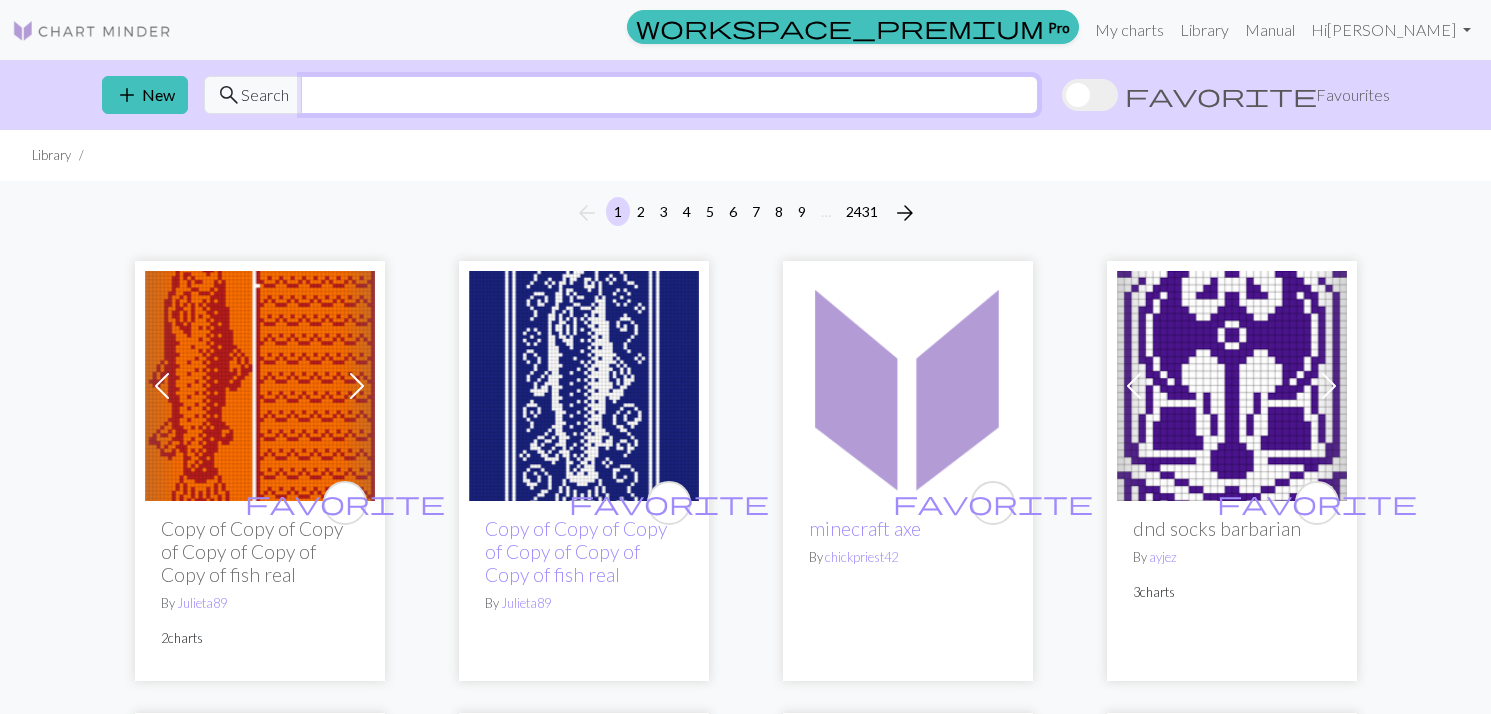 click at bounding box center (669, 95) 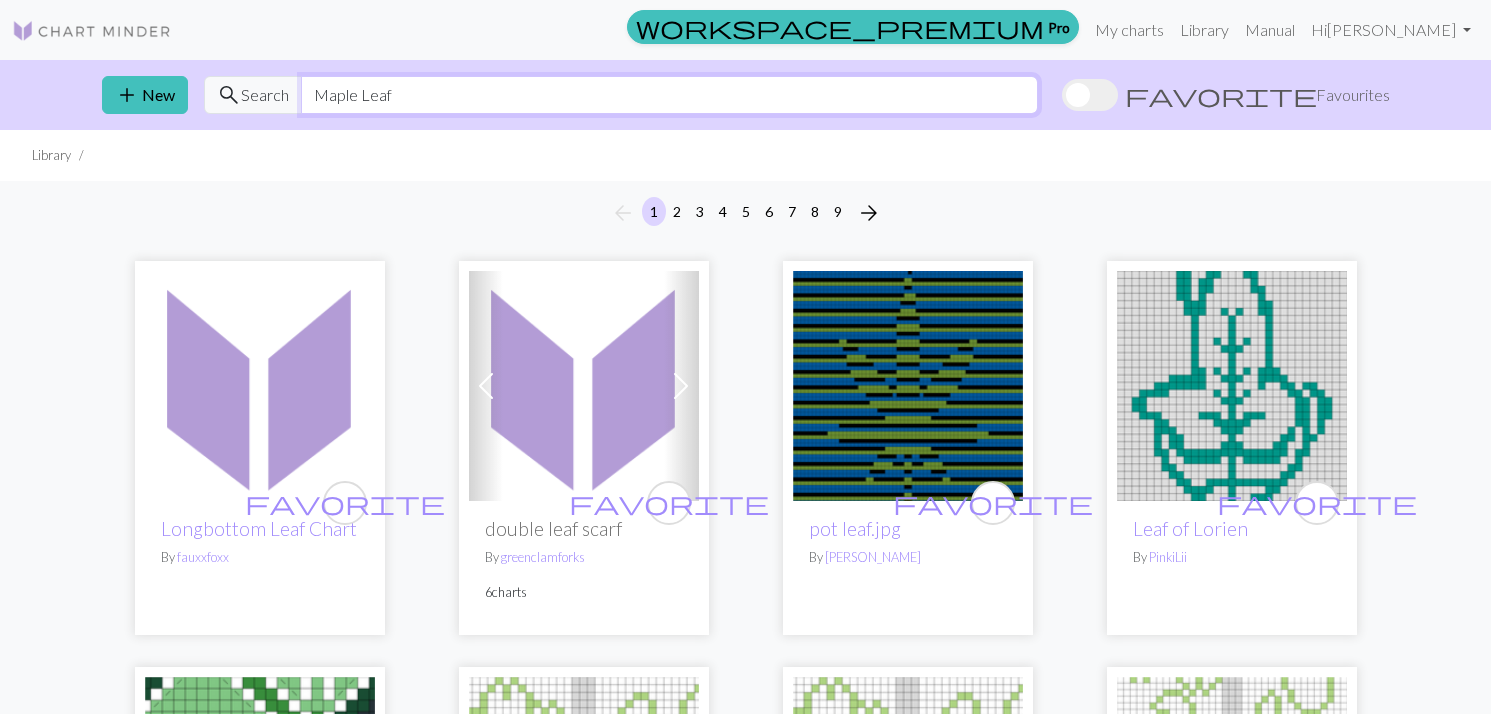 scroll, scrollTop: 0, scrollLeft: 0, axis: both 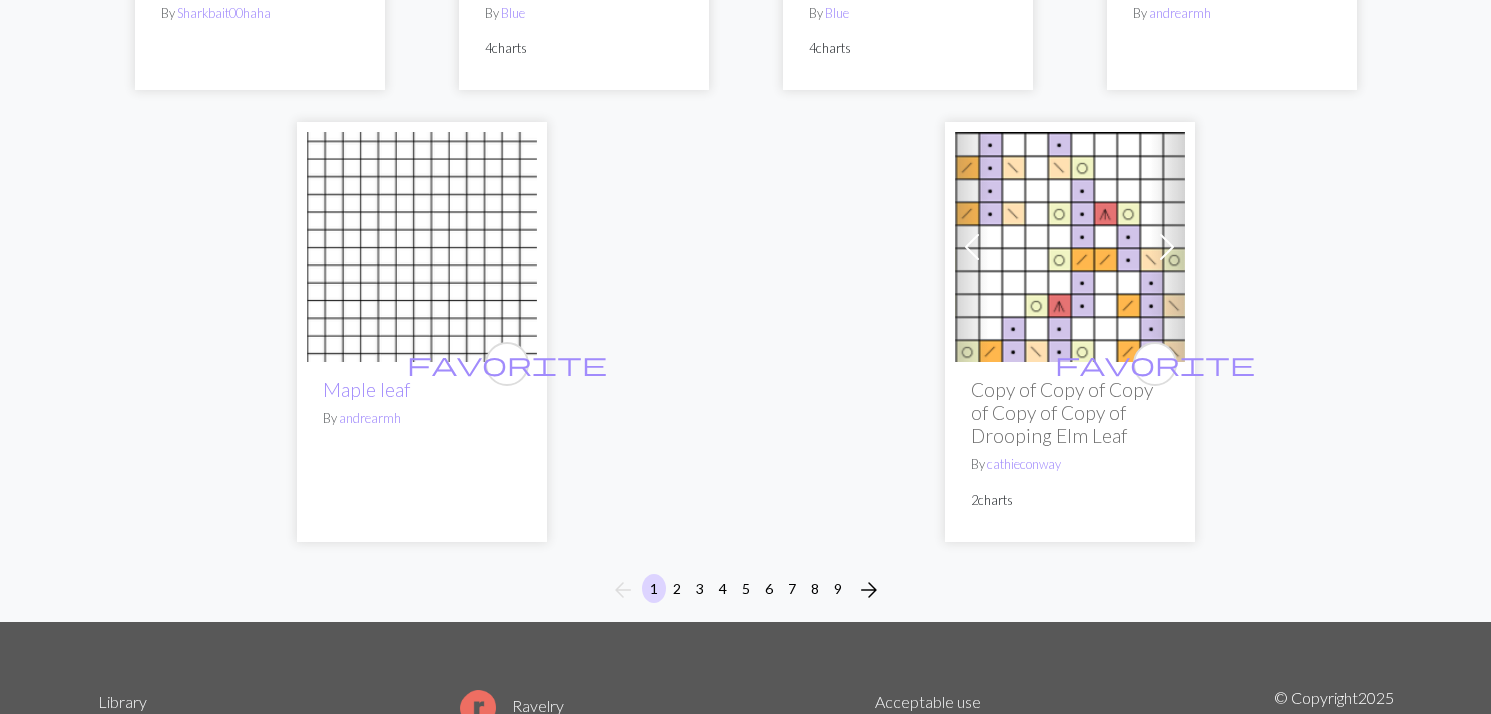 click on "2" at bounding box center [677, 588] 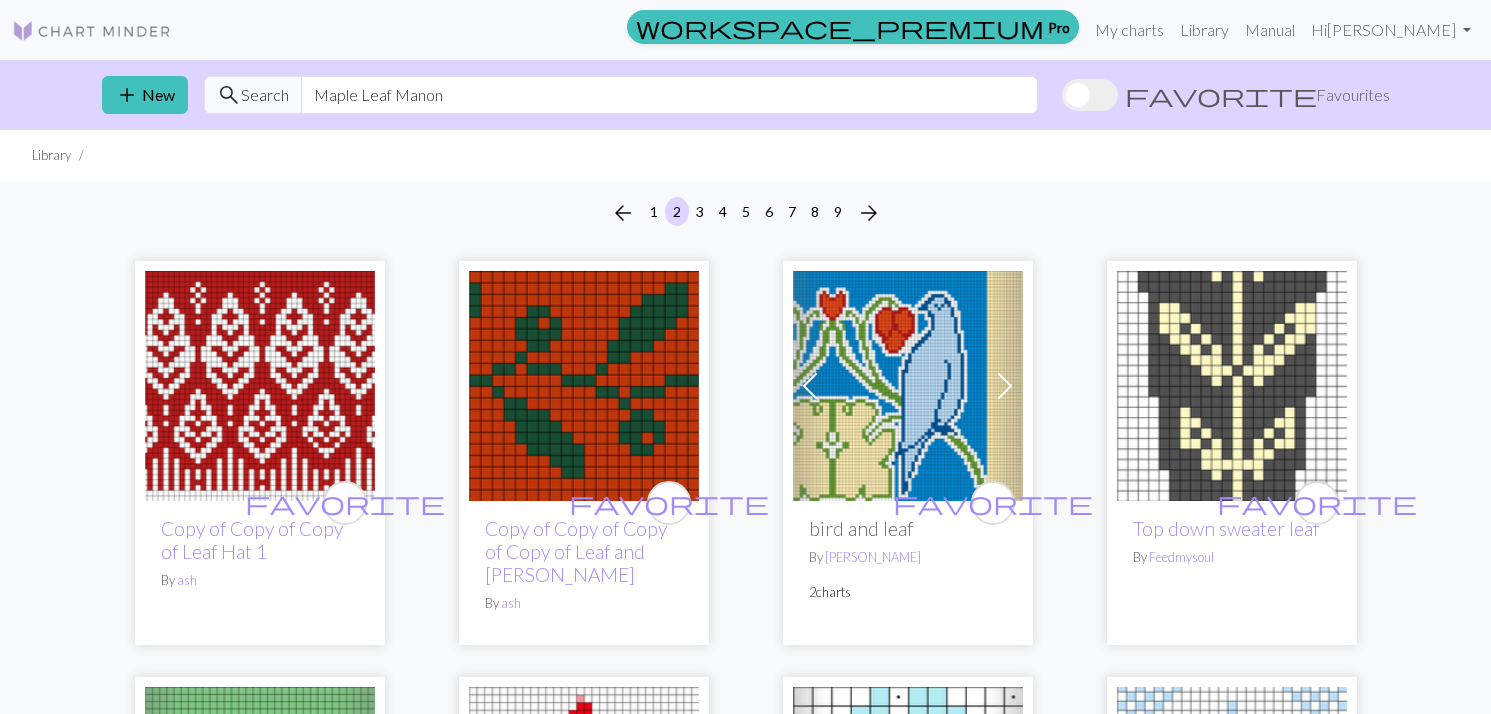 scroll, scrollTop: 0, scrollLeft: 0, axis: both 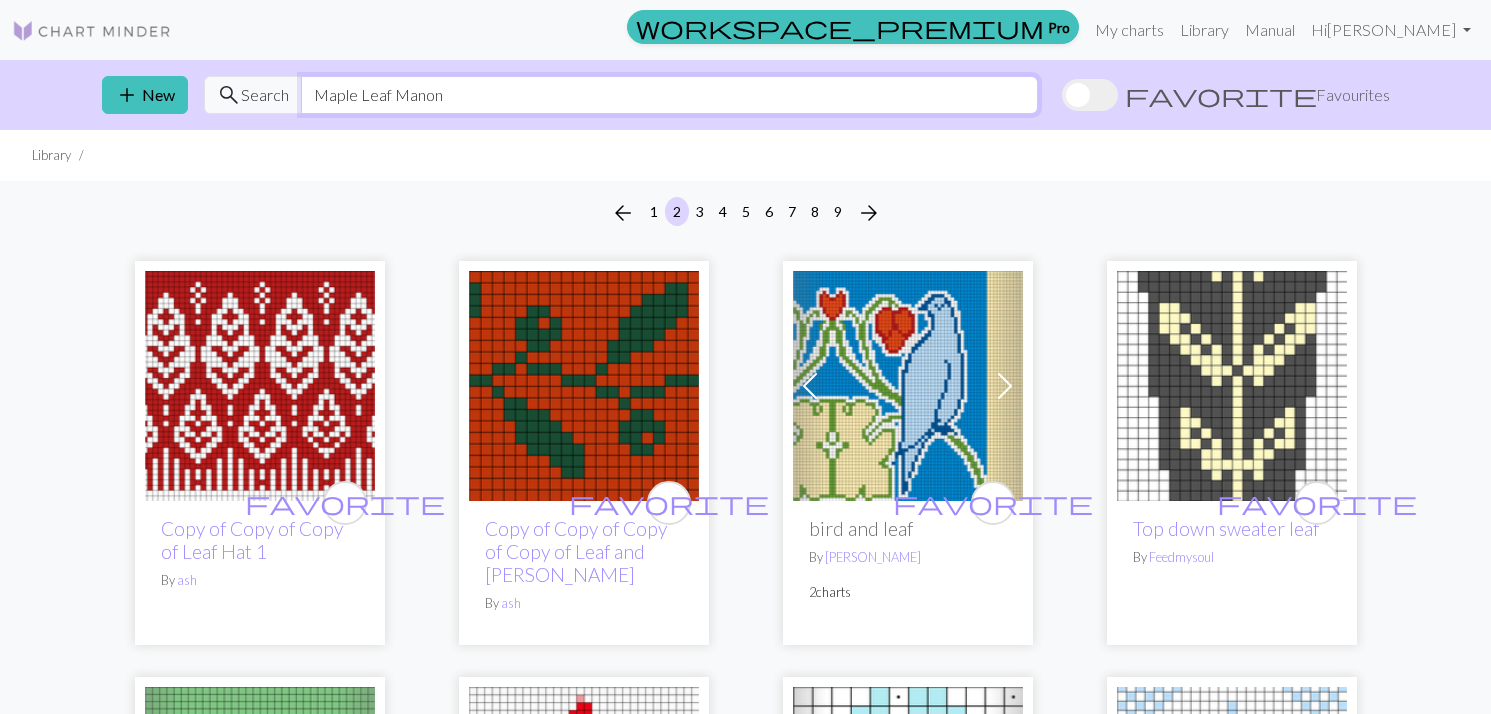 drag, startPoint x: 357, startPoint y: 92, endPoint x: 476, endPoint y: 92, distance: 119 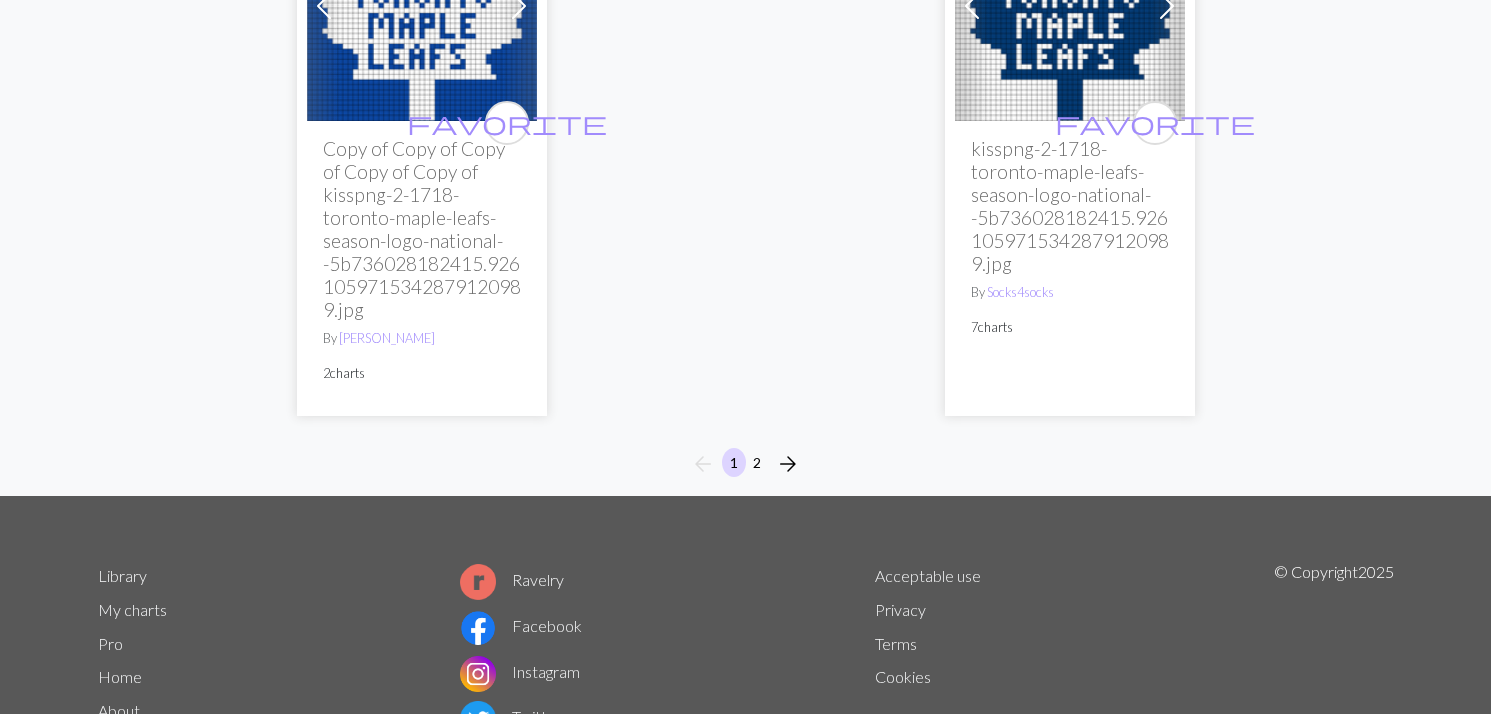 scroll, scrollTop: 5274, scrollLeft: 0, axis: vertical 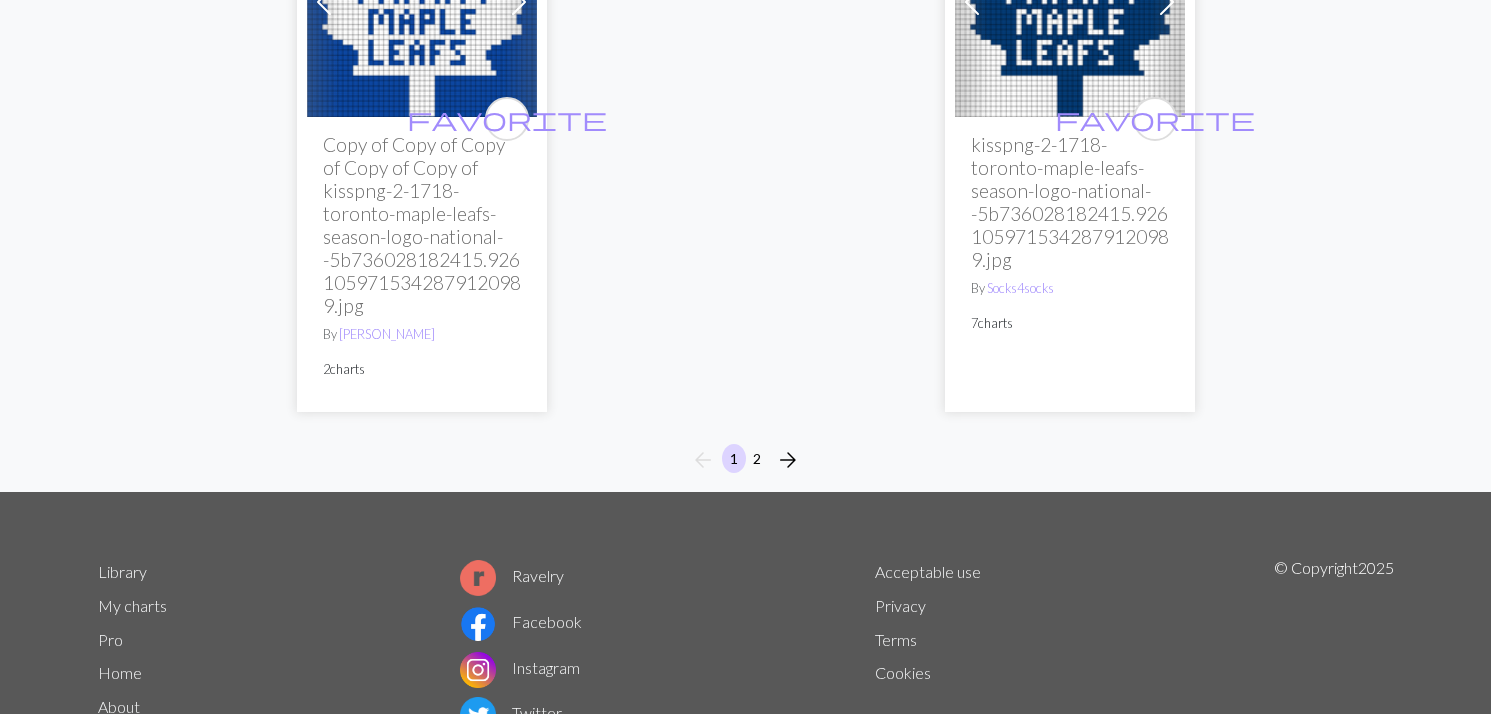 click on "arrow_forward" at bounding box center (788, 460) 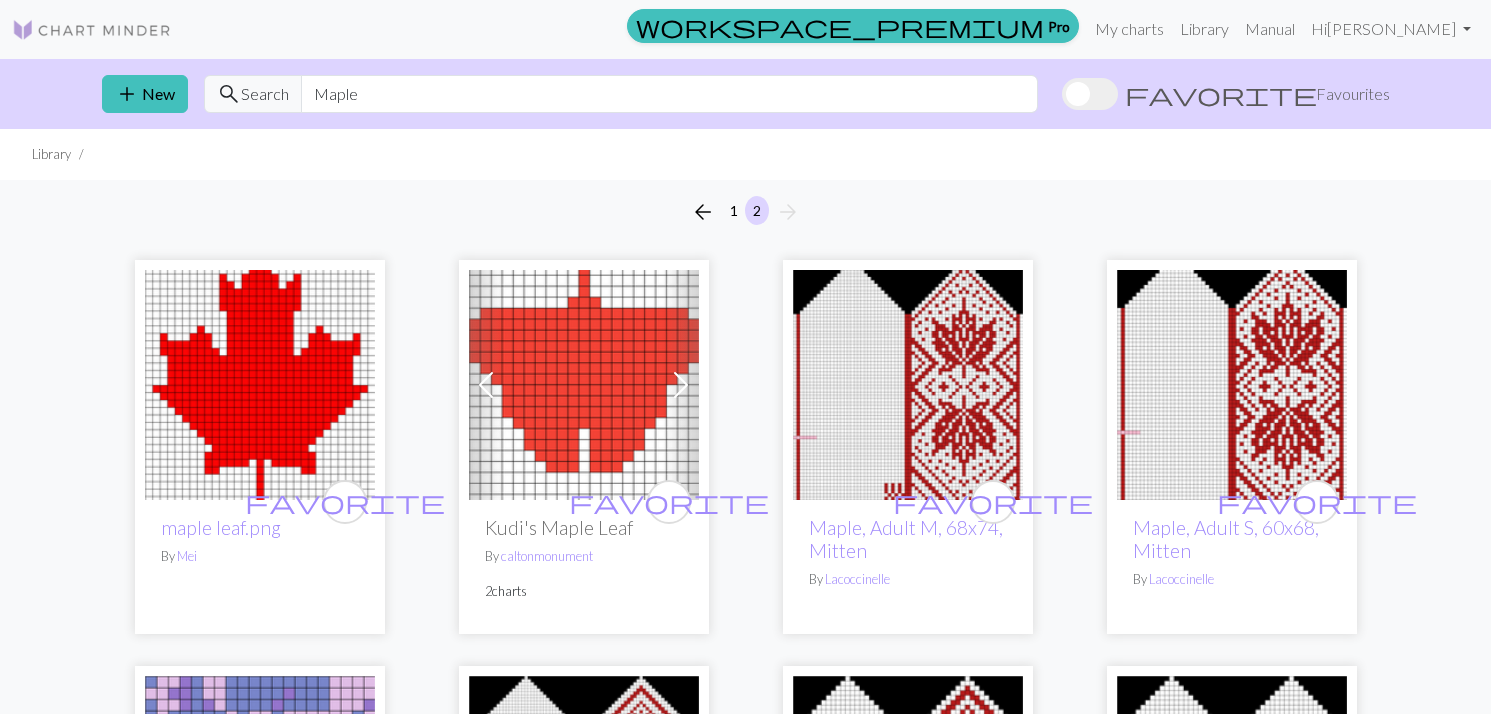 scroll, scrollTop: 1, scrollLeft: 0, axis: vertical 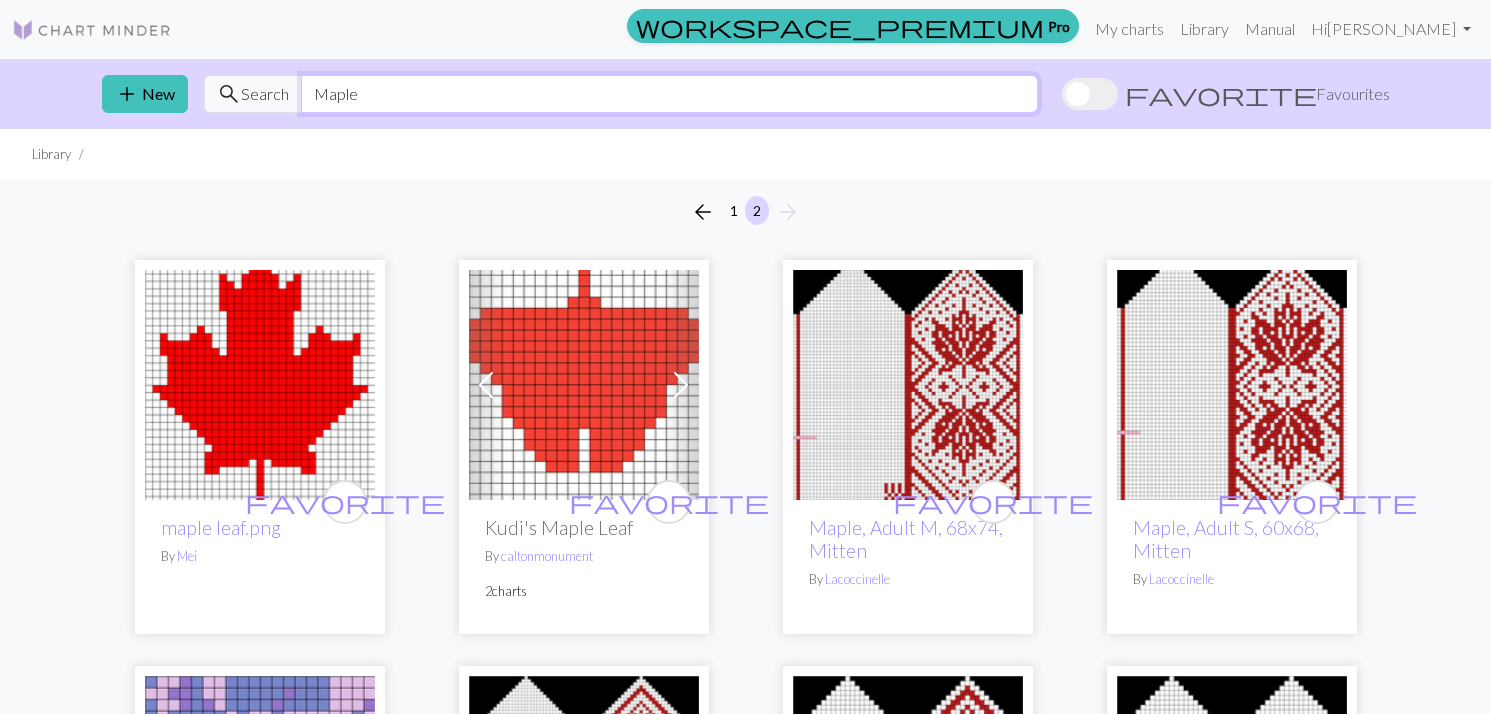 drag, startPoint x: 391, startPoint y: 92, endPoint x: 301, endPoint y: 91, distance: 90.005554 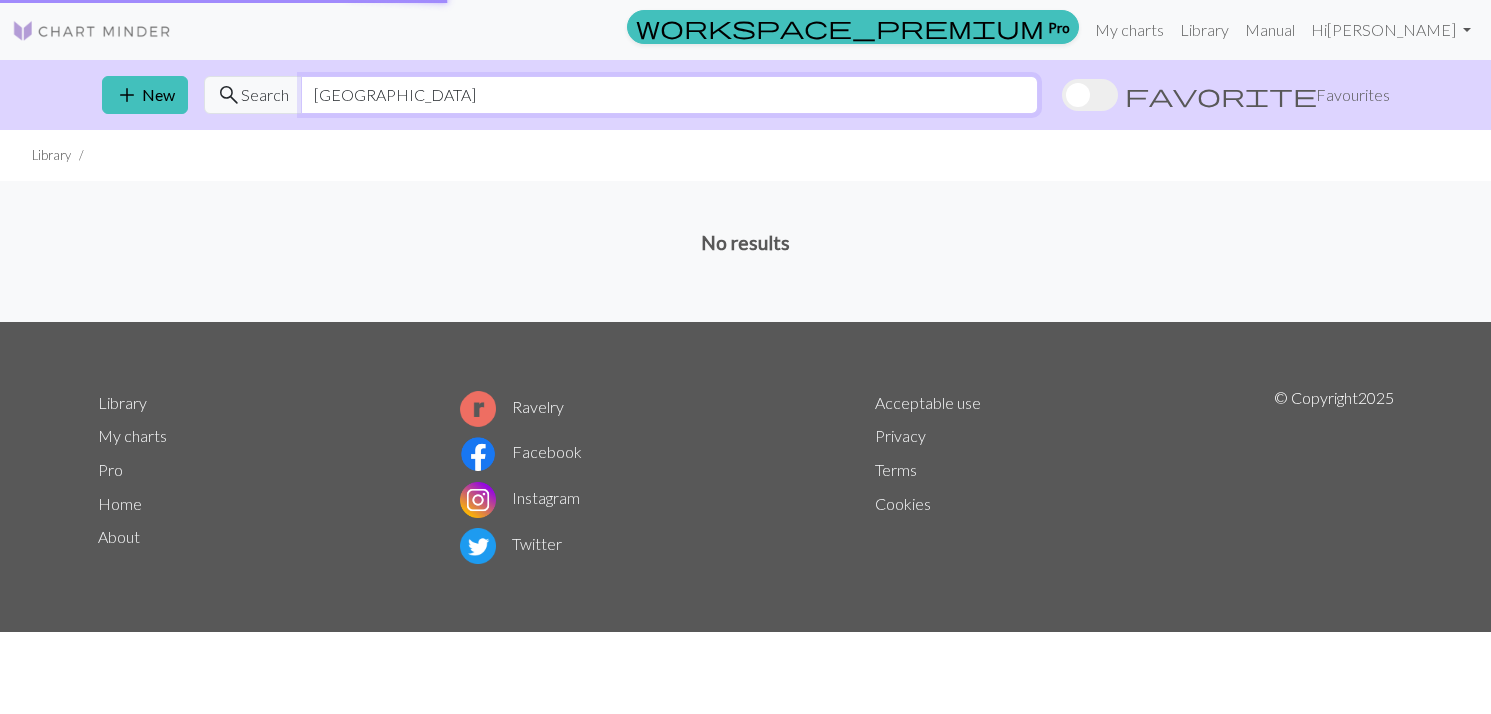 scroll, scrollTop: 0, scrollLeft: 0, axis: both 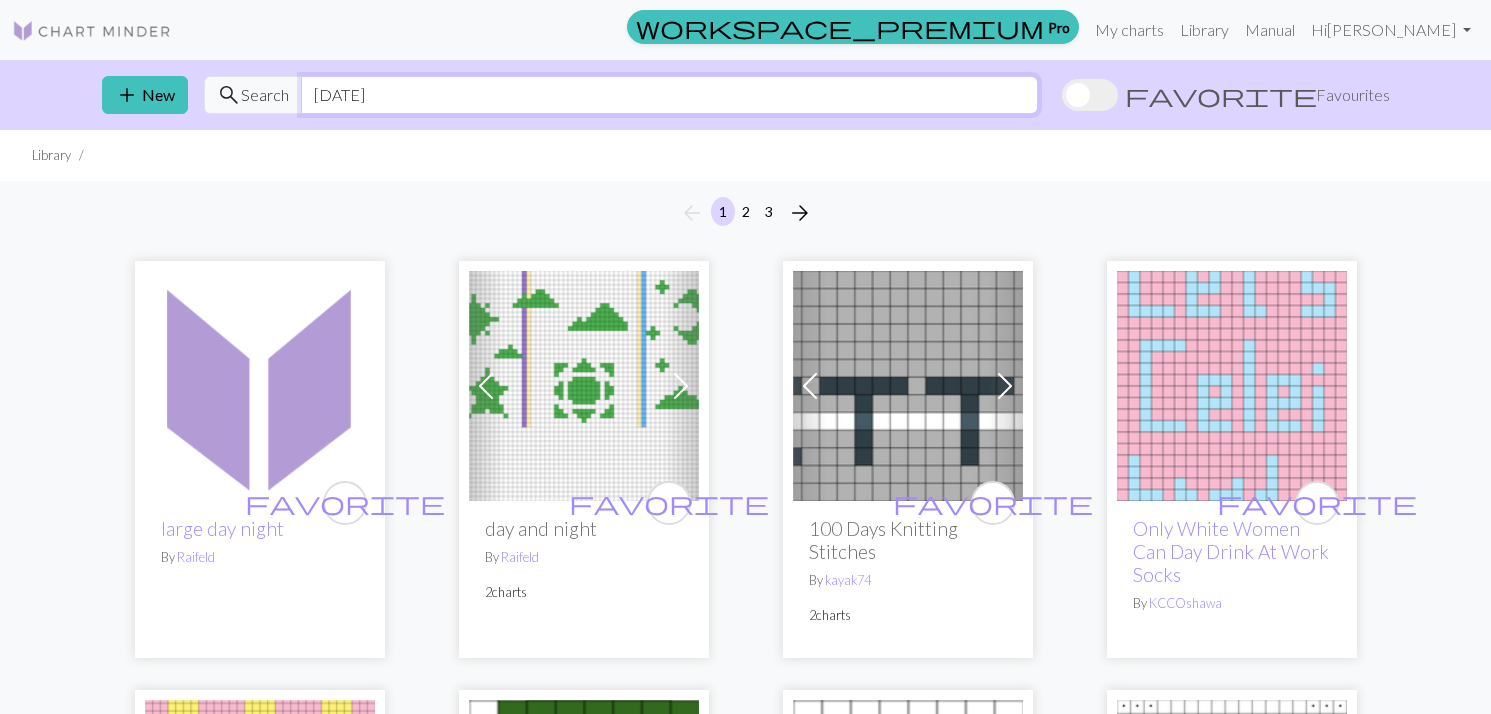 click on "[DATE]" at bounding box center [669, 95] 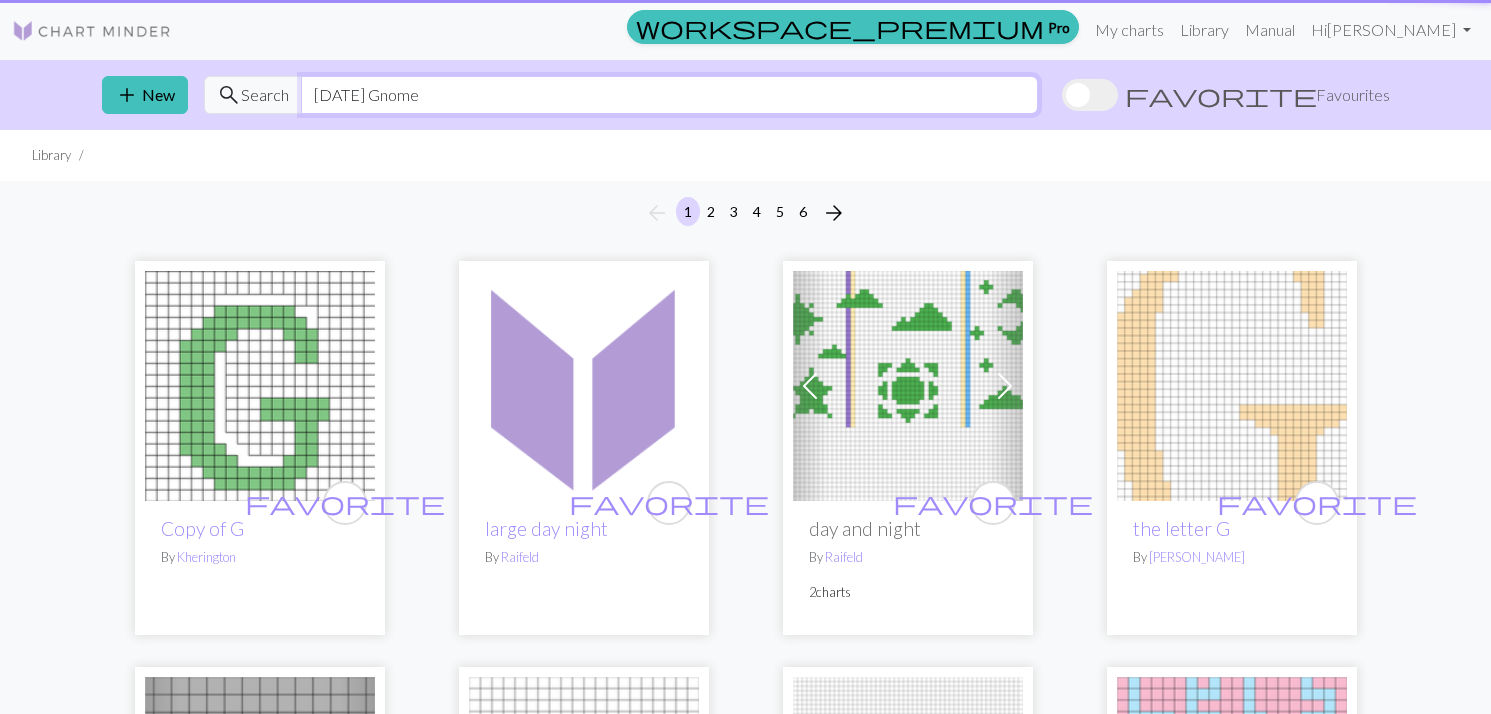 type on "[DATE] Gnome" 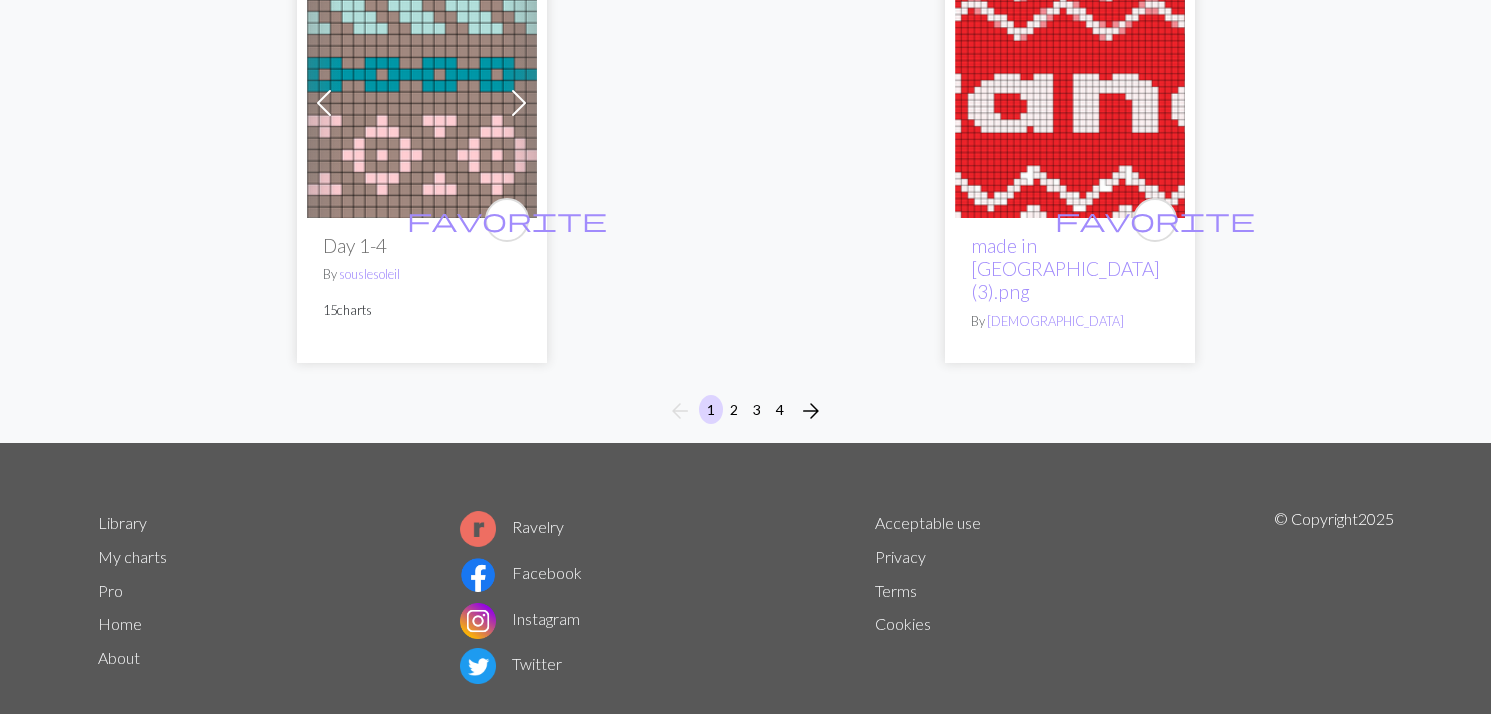 scroll, scrollTop: 5503, scrollLeft: 0, axis: vertical 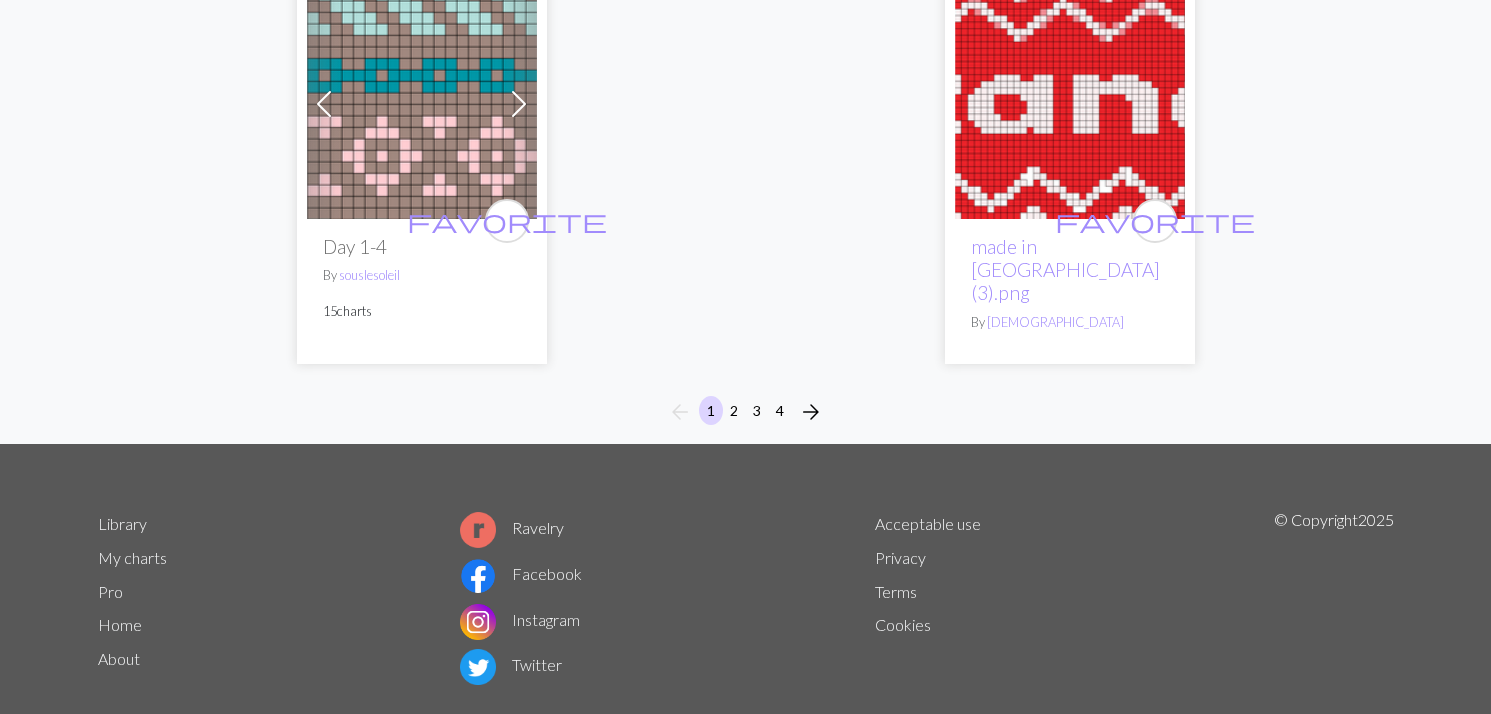 click on "2" at bounding box center (734, 410) 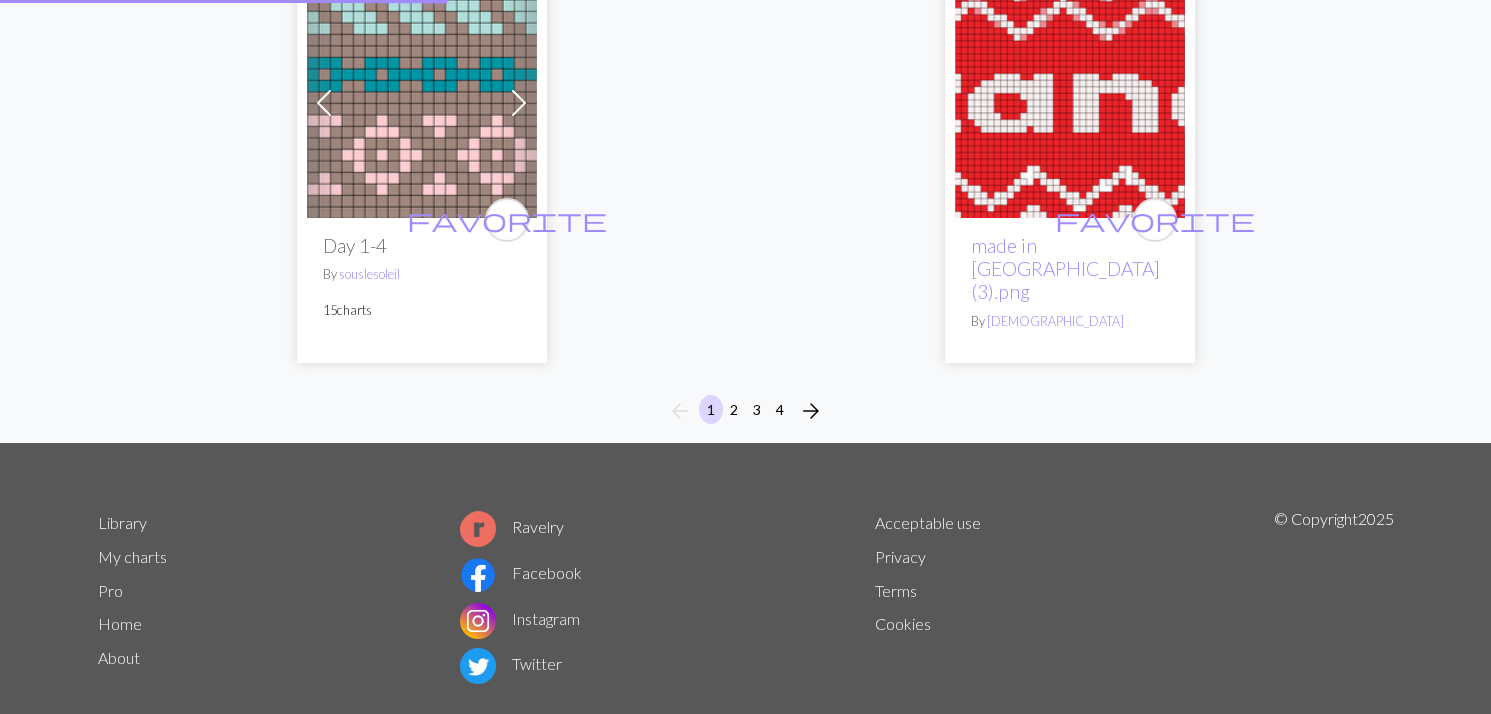 scroll, scrollTop: 5503, scrollLeft: 0, axis: vertical 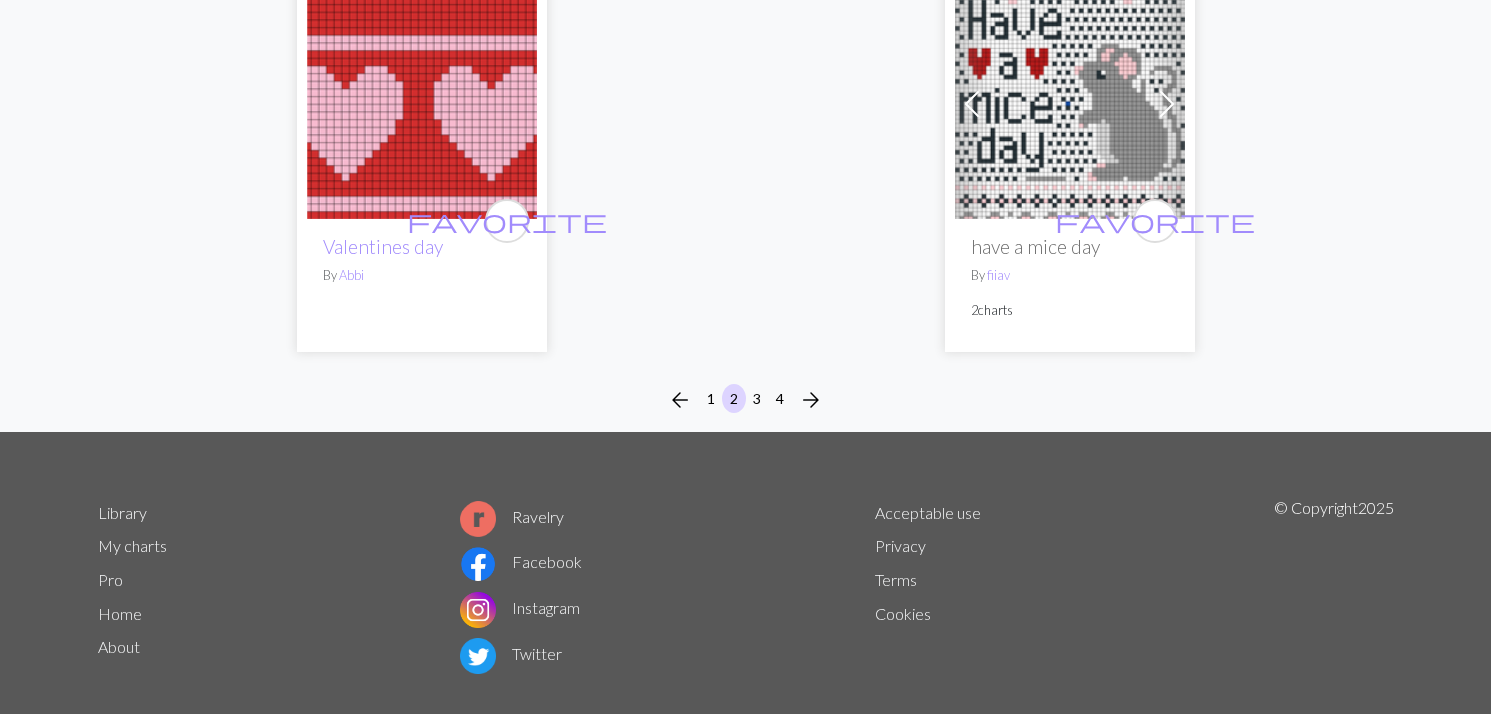 click on "3" at bounding box center [757, 398] 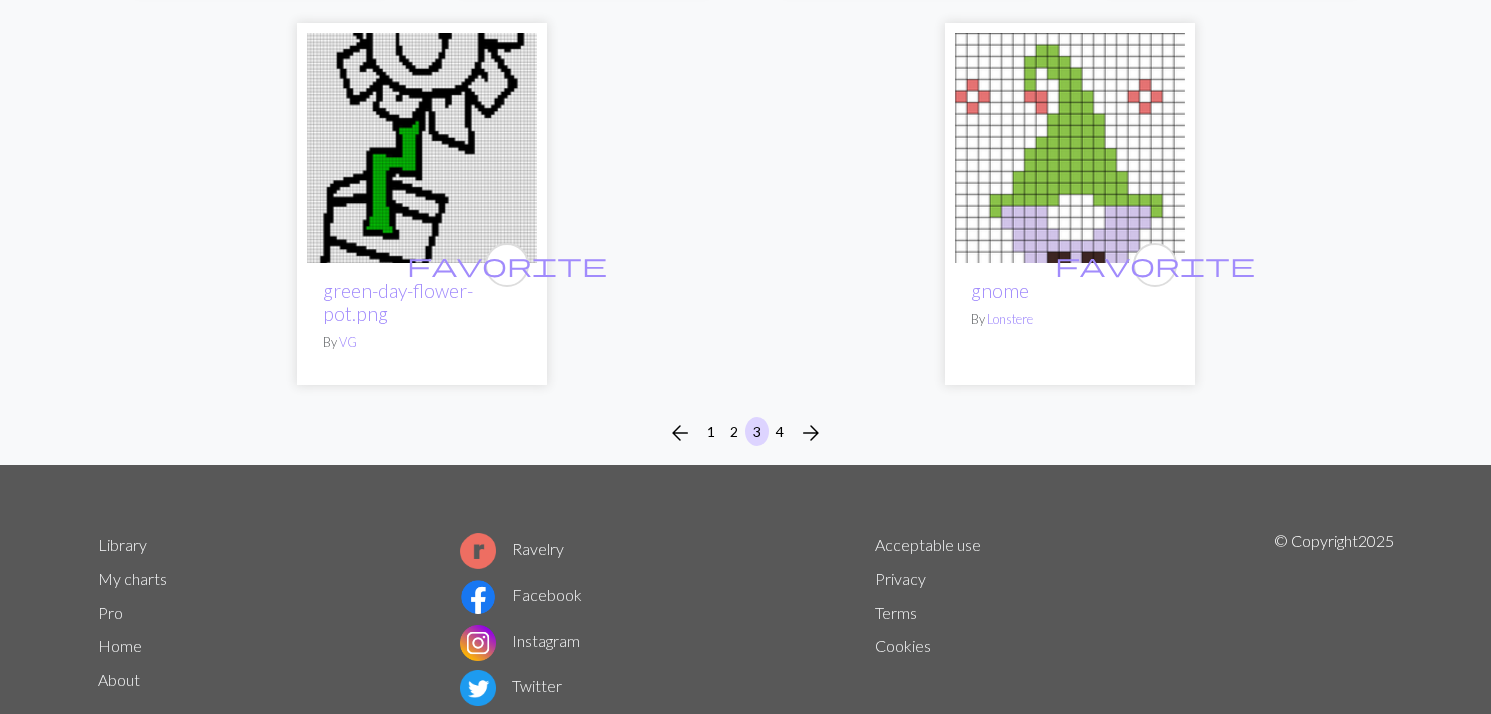 scroll, scrollTop: 5316, scrollLeft: 0, axis: vertical 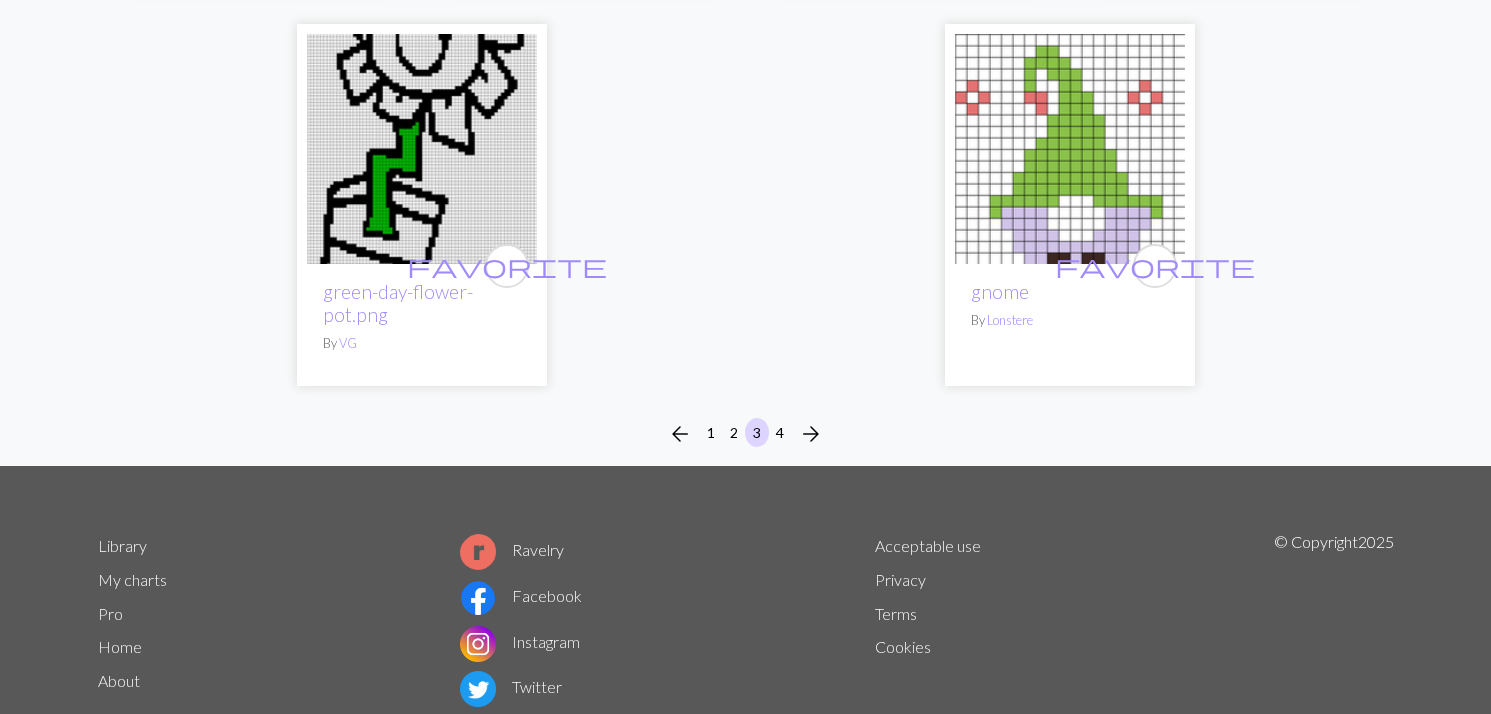 click on "4" at bounding box center (780, 432) 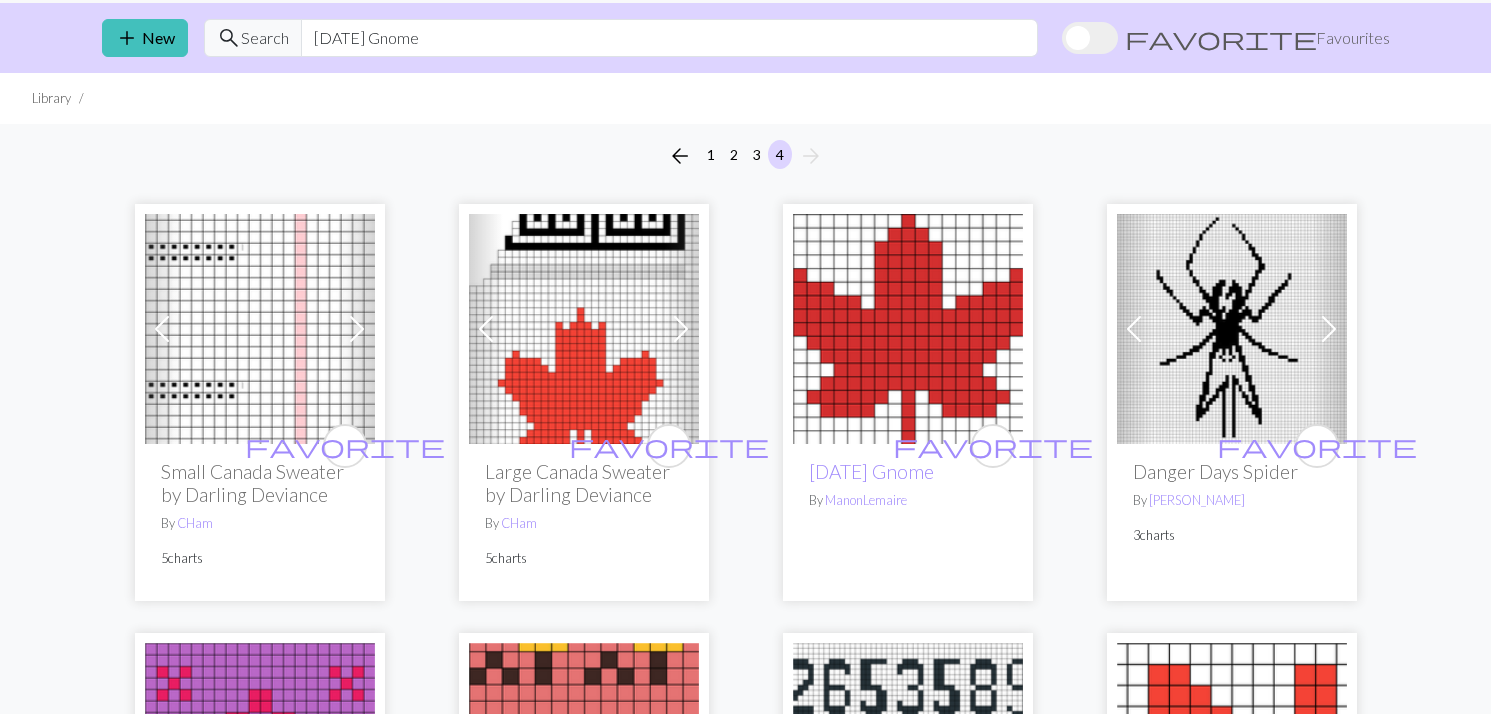scroll, scrollTop: 59, scrollLeft: 0, axis: vertical 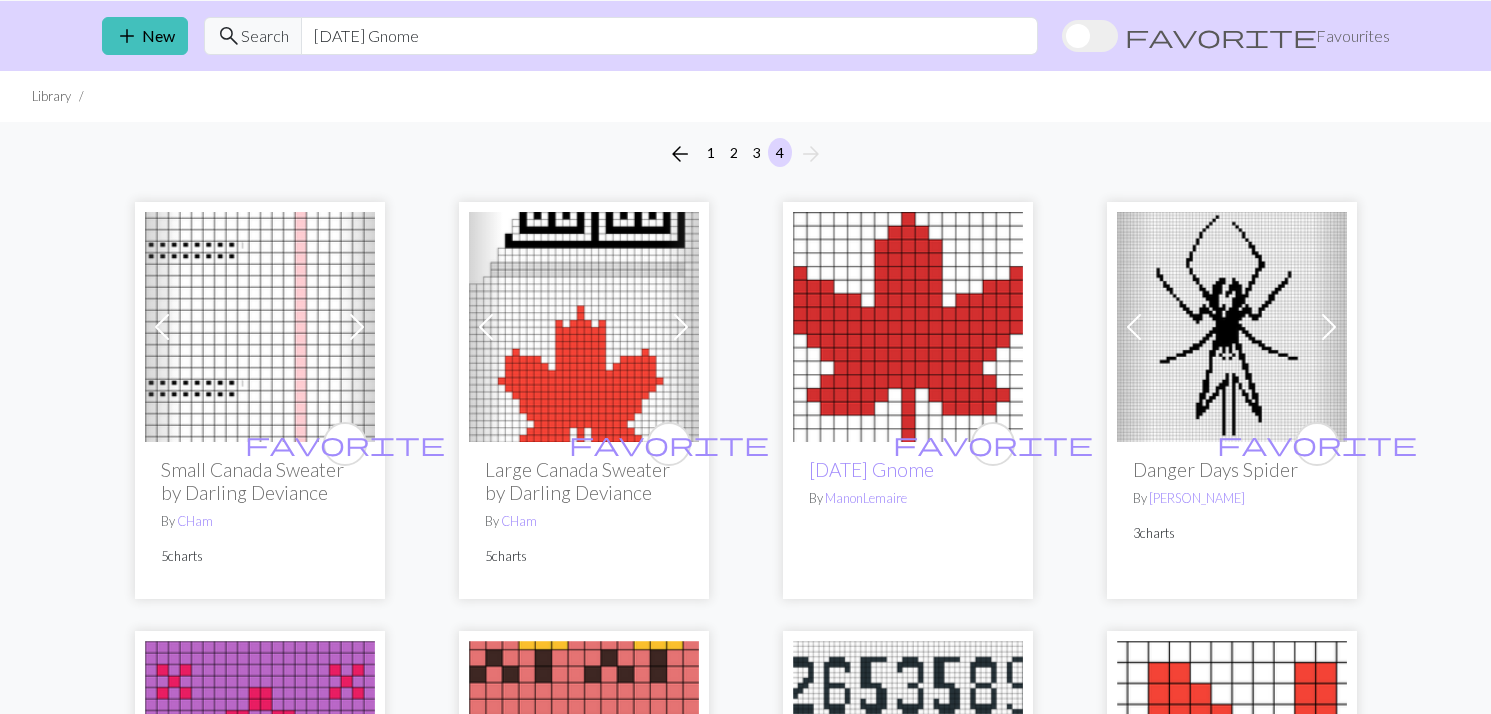 click at bounding box center (908, 327) 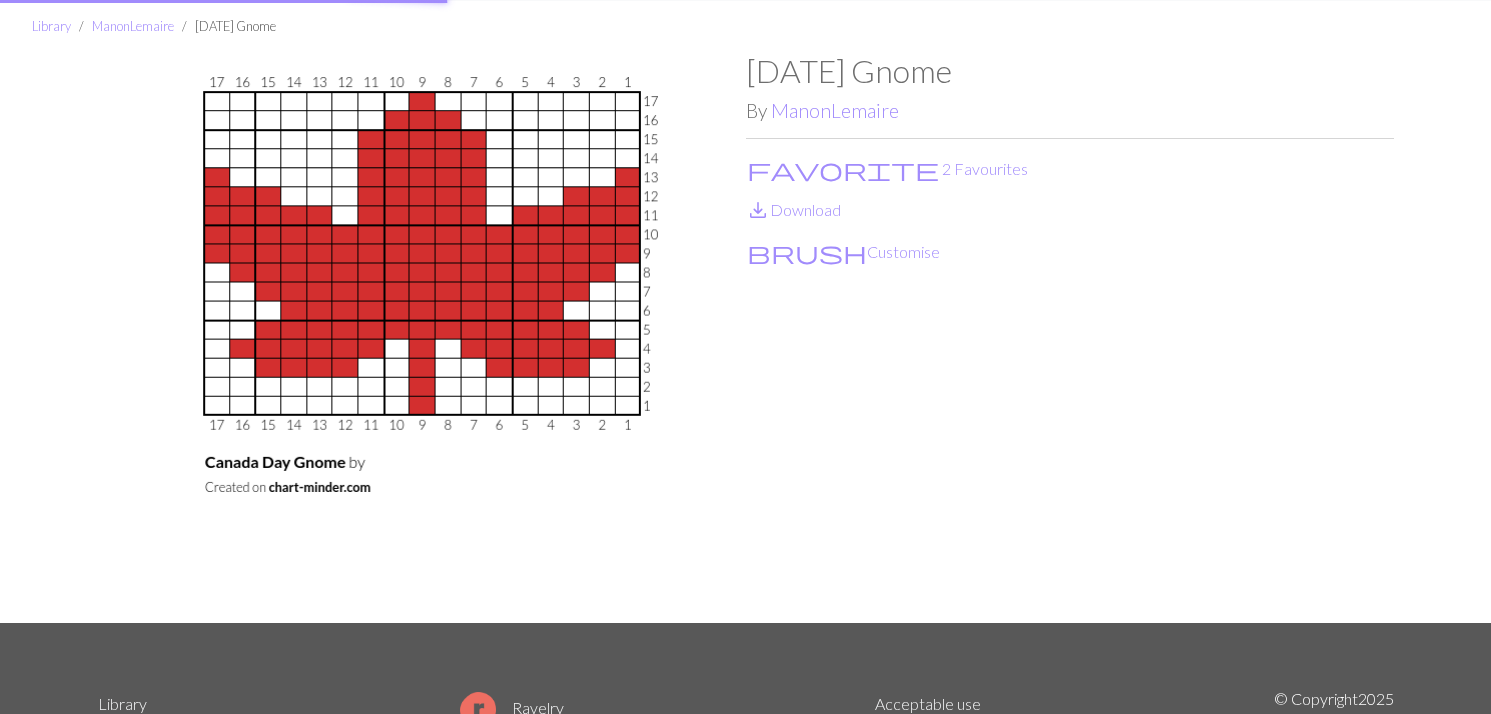 scroll, scrollTop: 0, scrollLeft: 0, axis: both 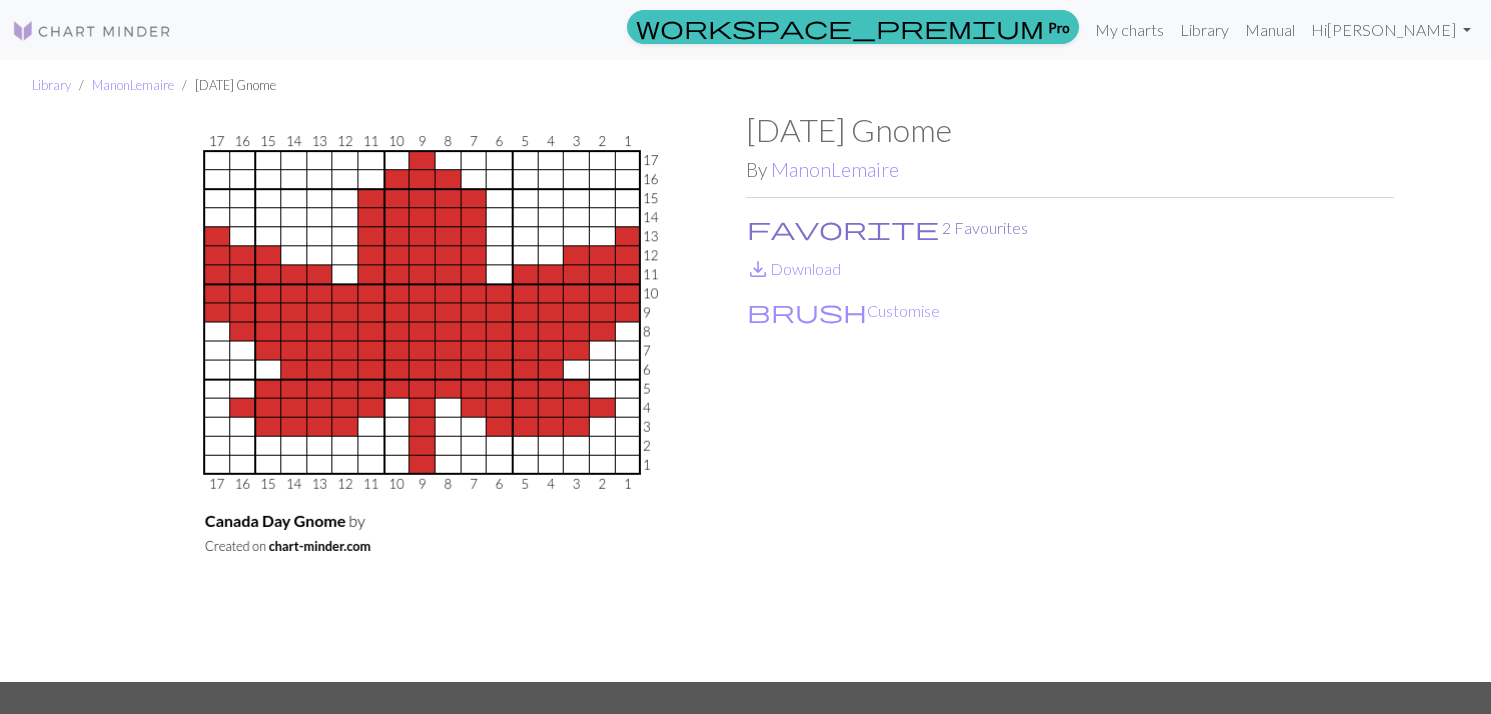 click on "favorite" at bounding box center [843, 228] 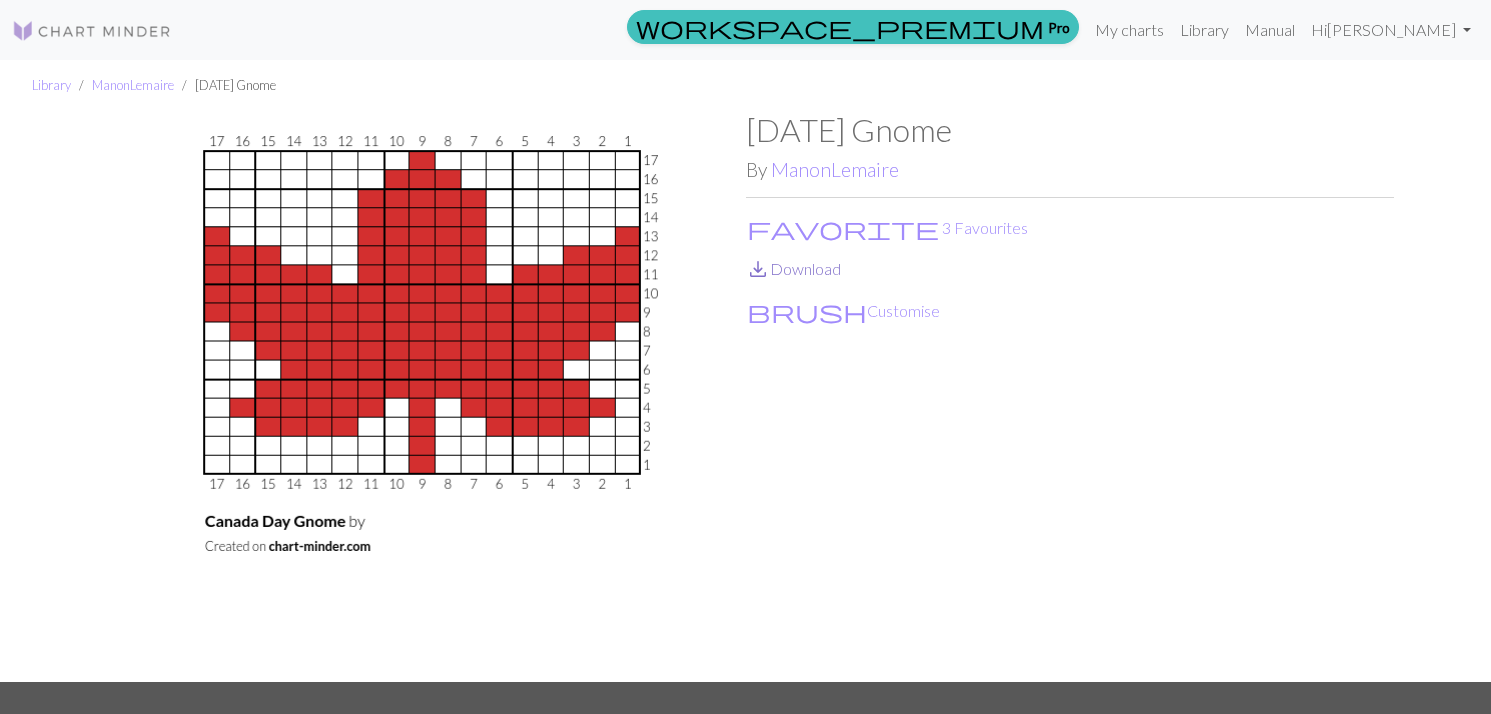 click on "save_alt  Download" at bounding box center [793, 268] 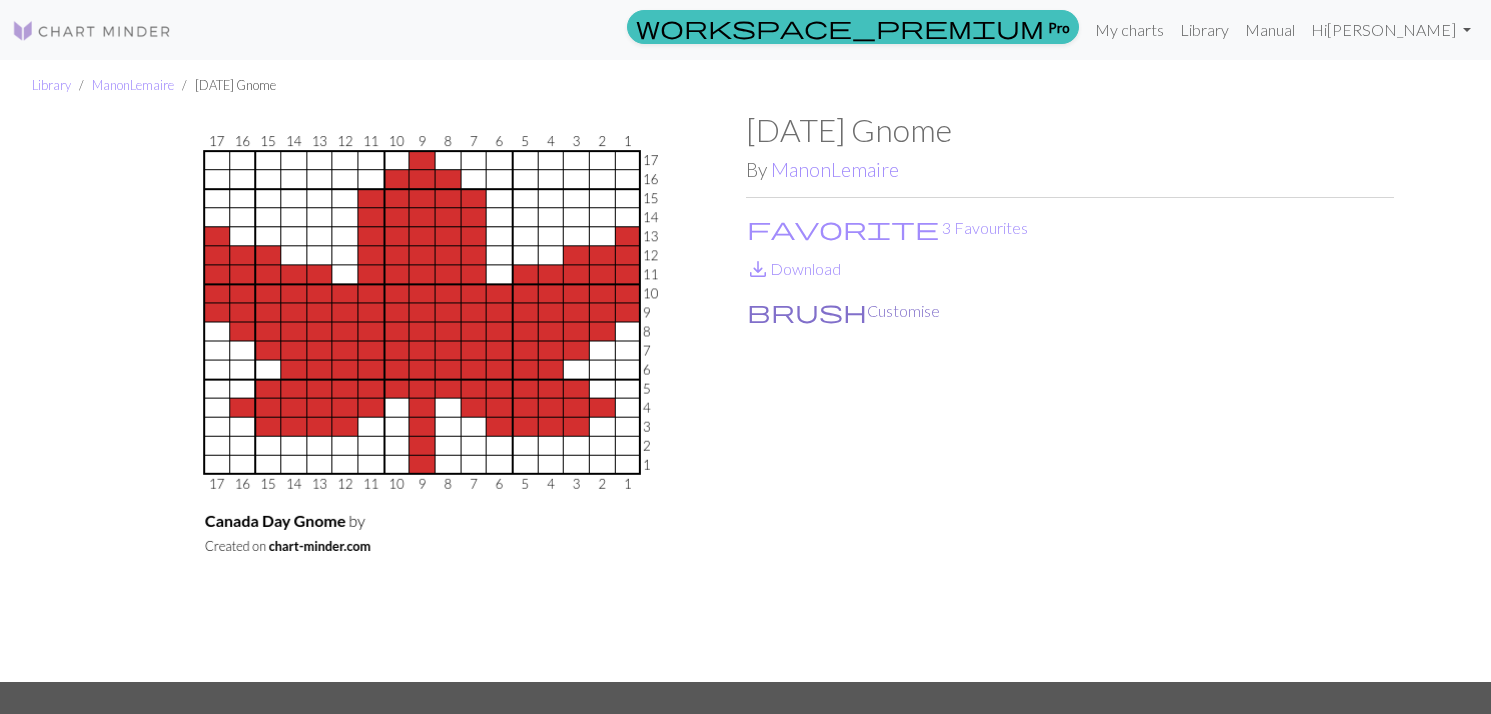 click on "brush Customise" at bounding box center [843, 311] 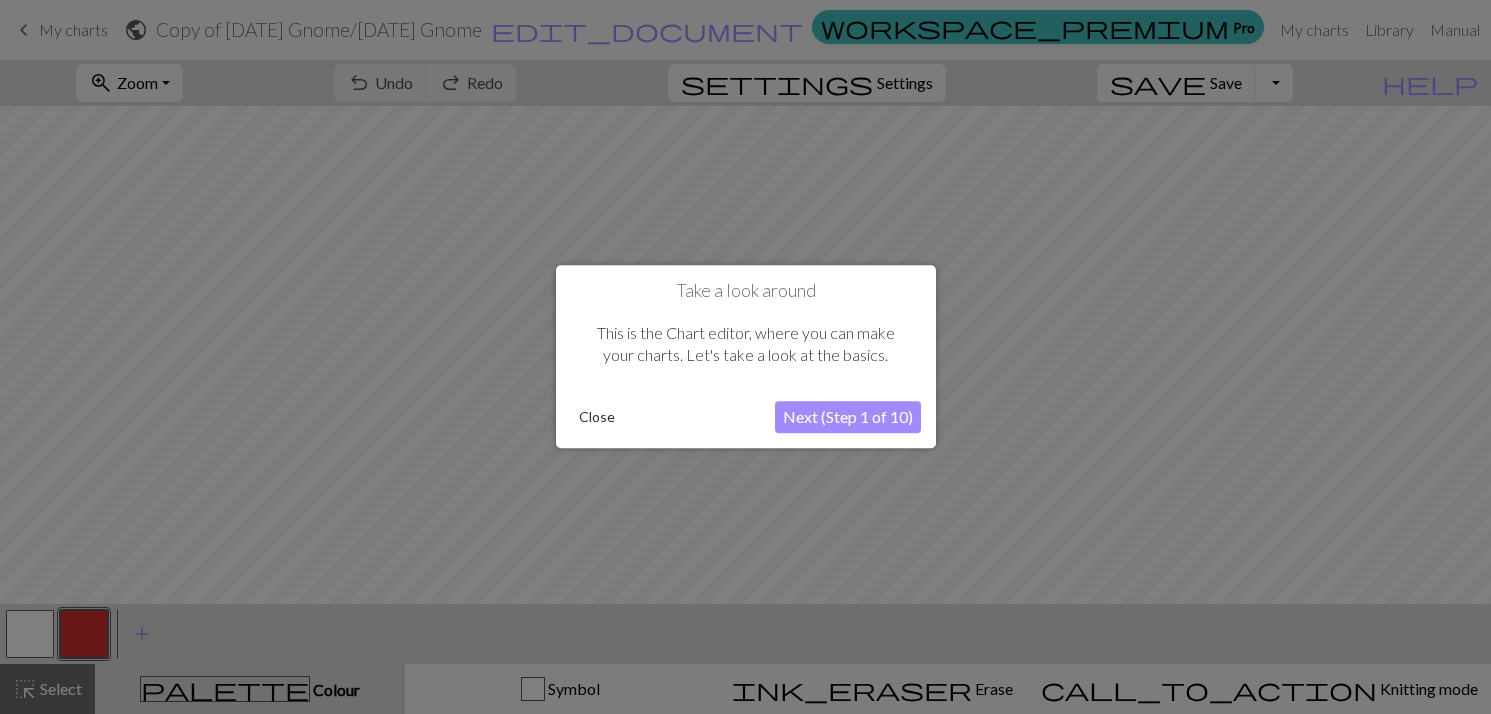 click on "Close" at bounding box center (597, 418) 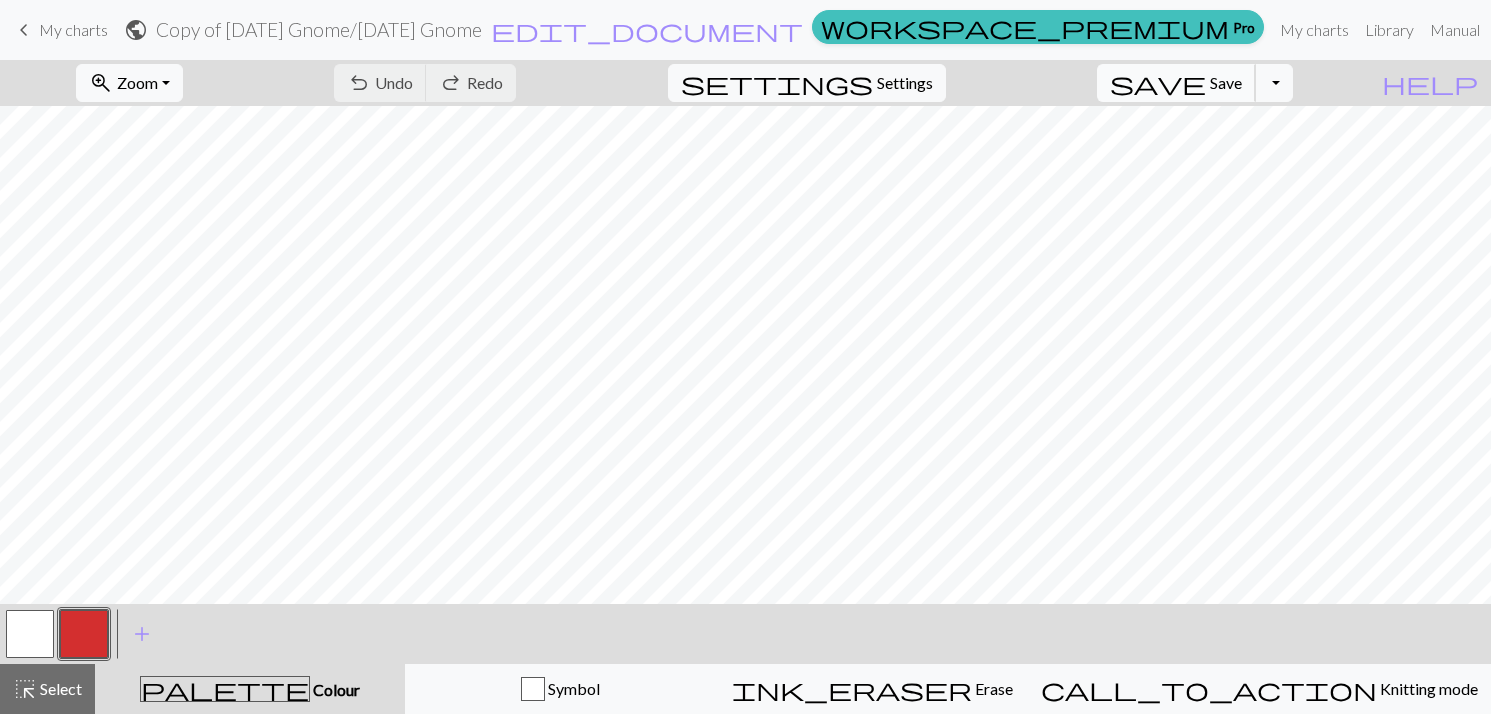 click on "Save" at bounding box center (1226, 82) 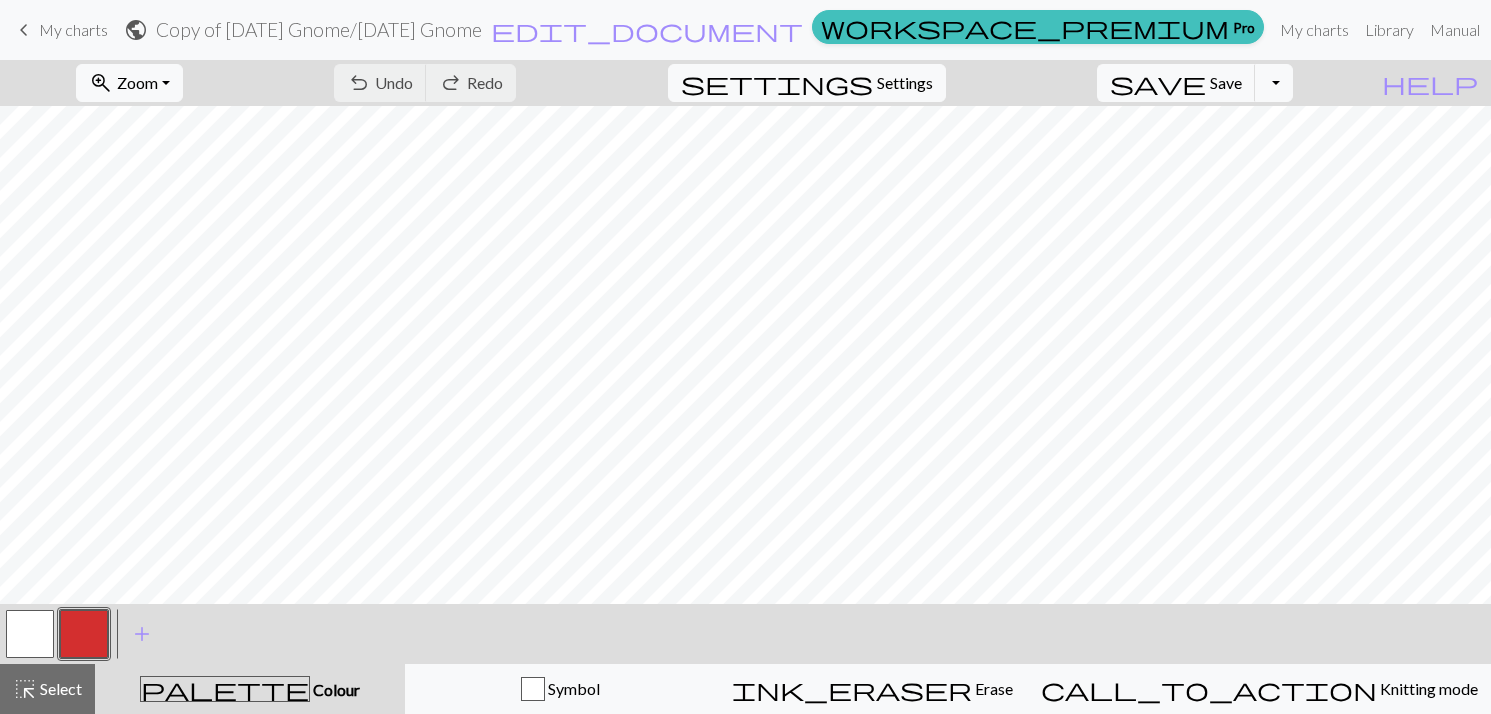 click at bounding box center [30, 634] 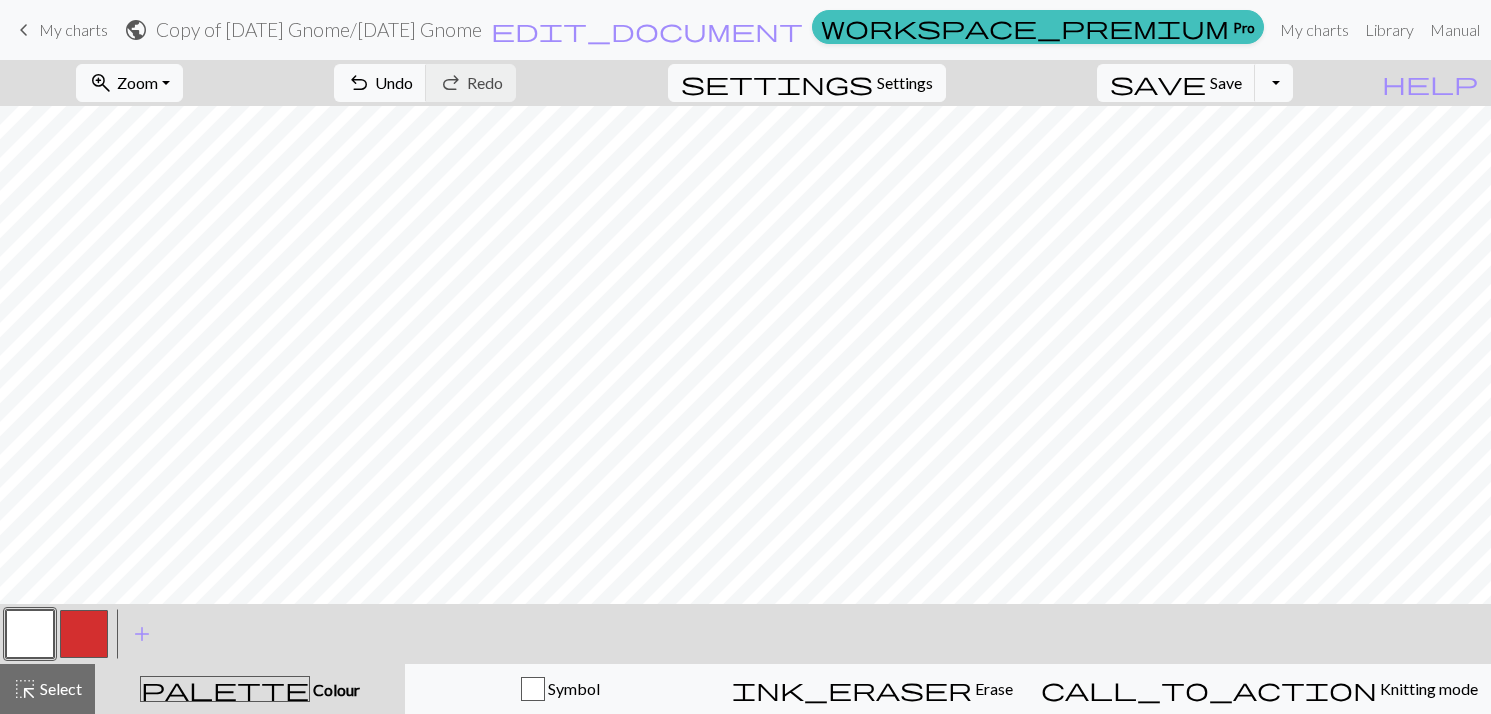 drag, startPoint x: 94, startPoint y: 635, endPoint x: 143, endPoint y: 607, distance: 56.435802 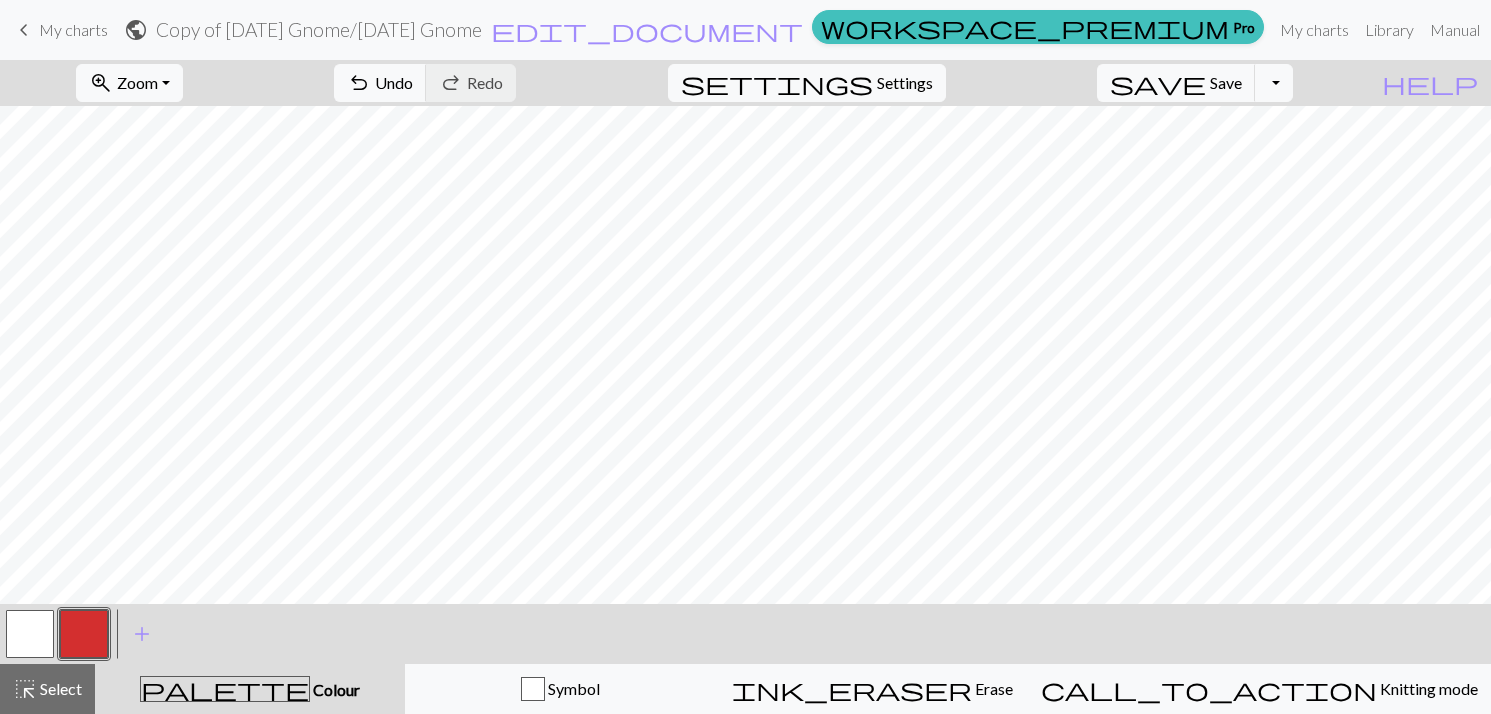 click at bounding box center [30, 634] 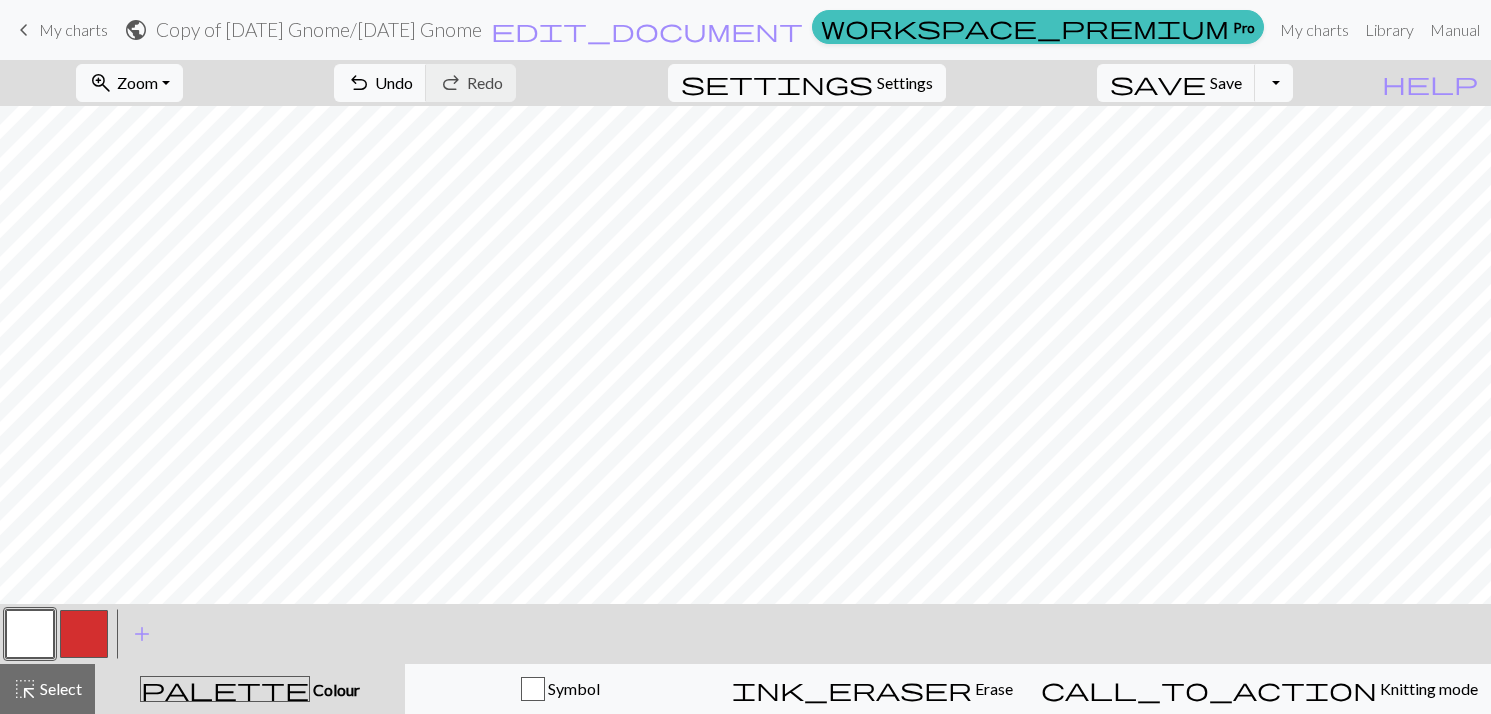 click at bounding box center [84, 634] 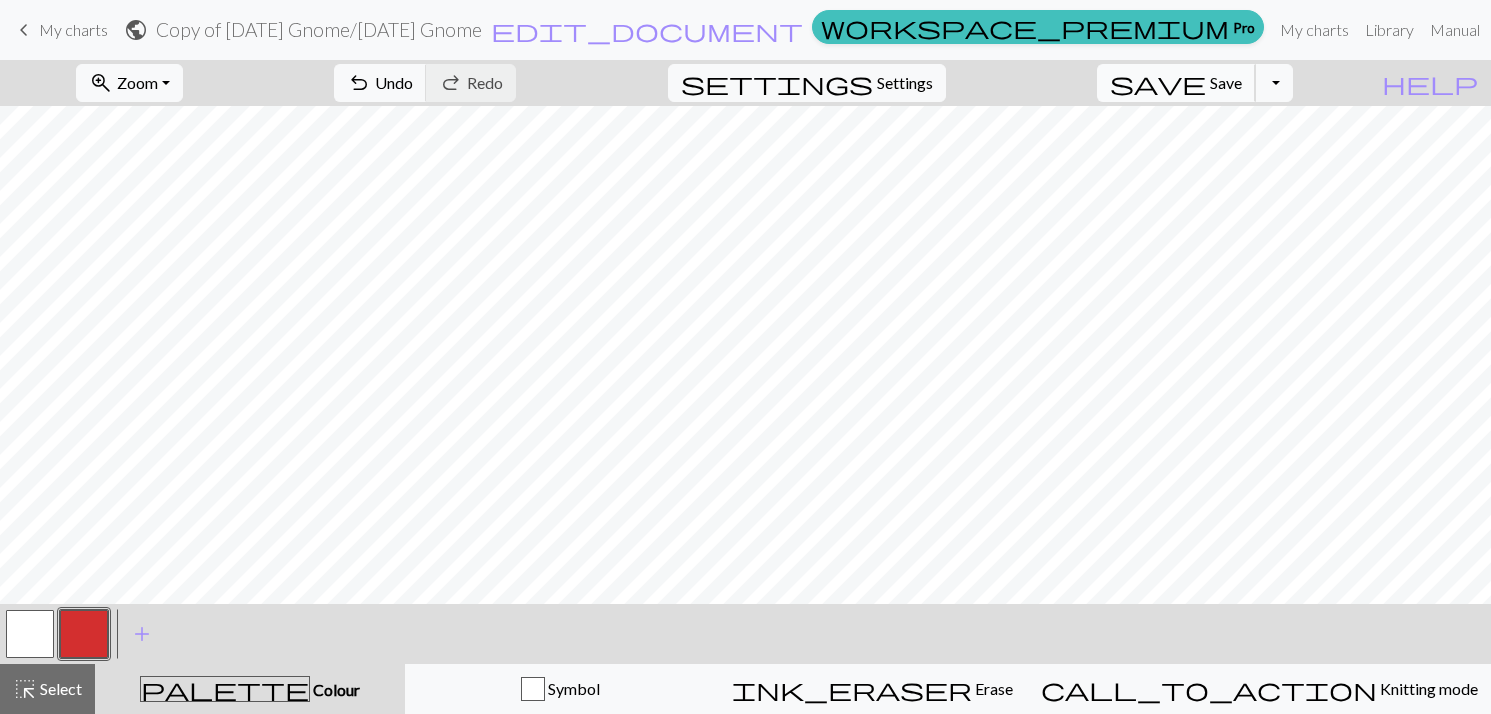 click on "Save" at bounding box center (1226, 82) 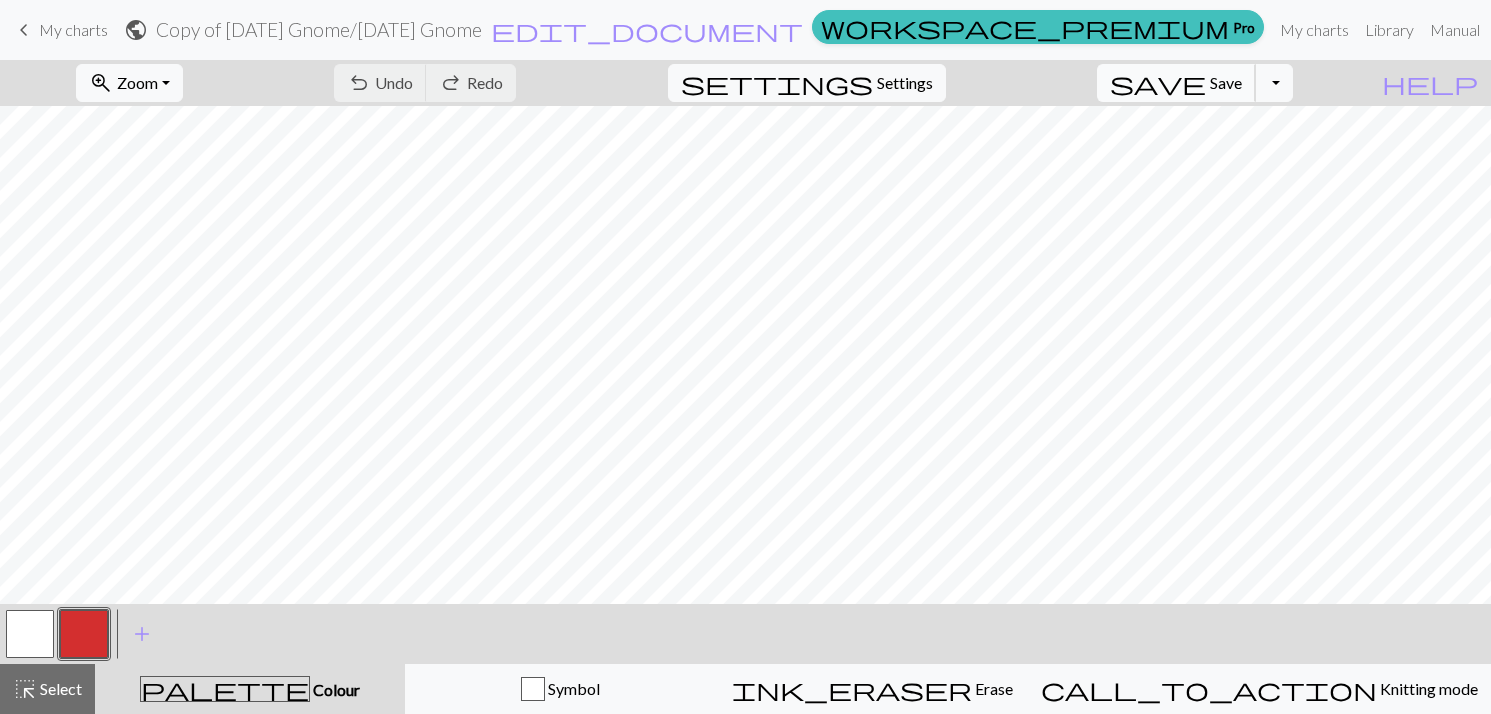 click on "Save" at bounding box center (1226, 82) 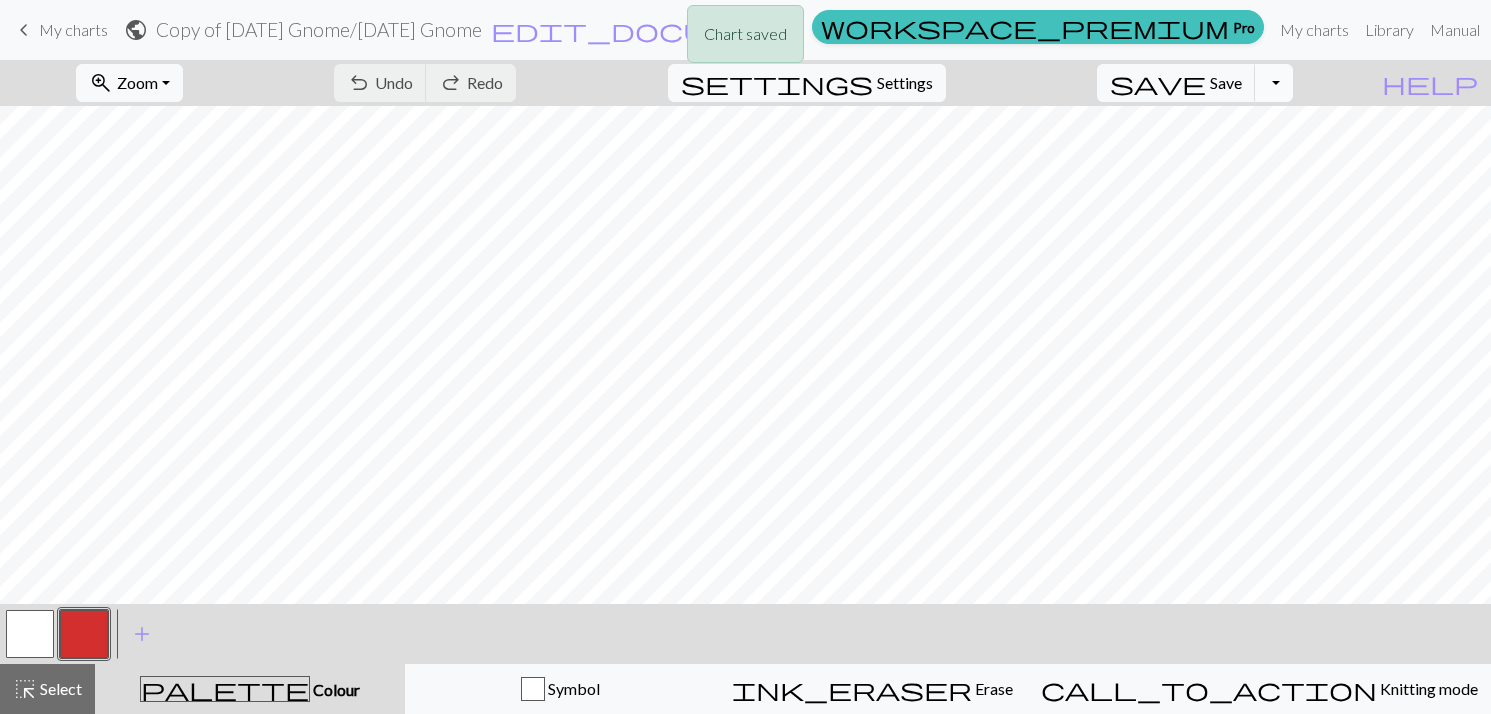 click on "Toggle Dropdown" at bounding box center [1274, 83] 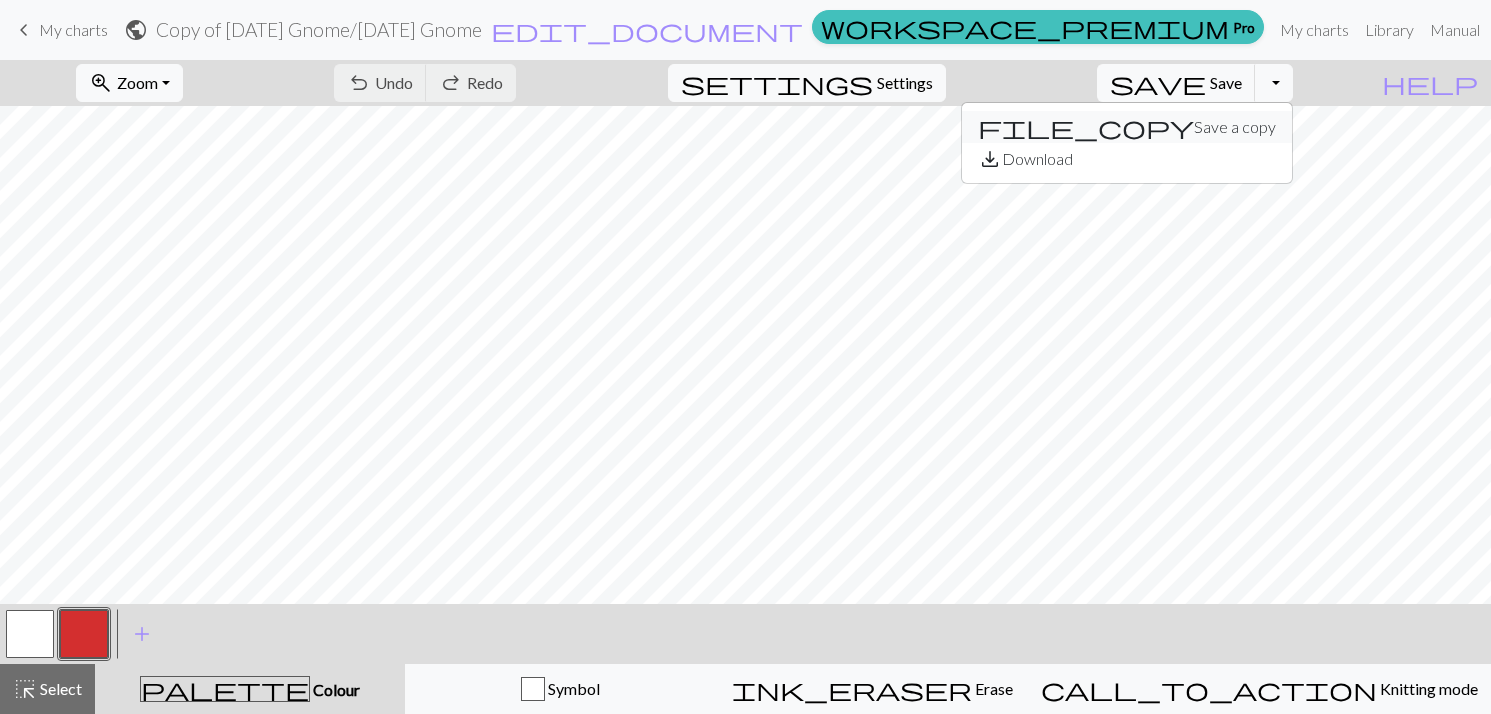 click on "file_copy  Save a copy" at bounding box center [1127, 127] 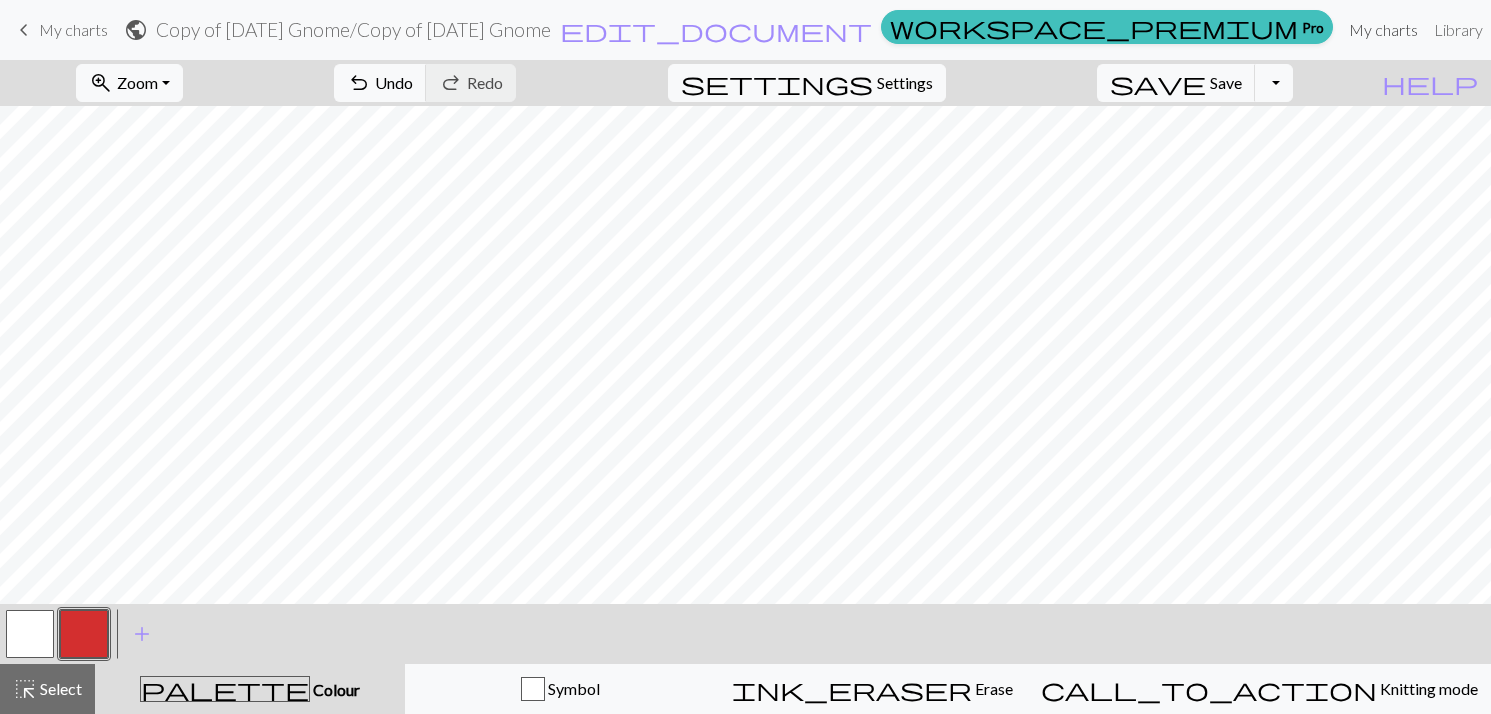 click on "My charts" at bounding box center [1383, 30] 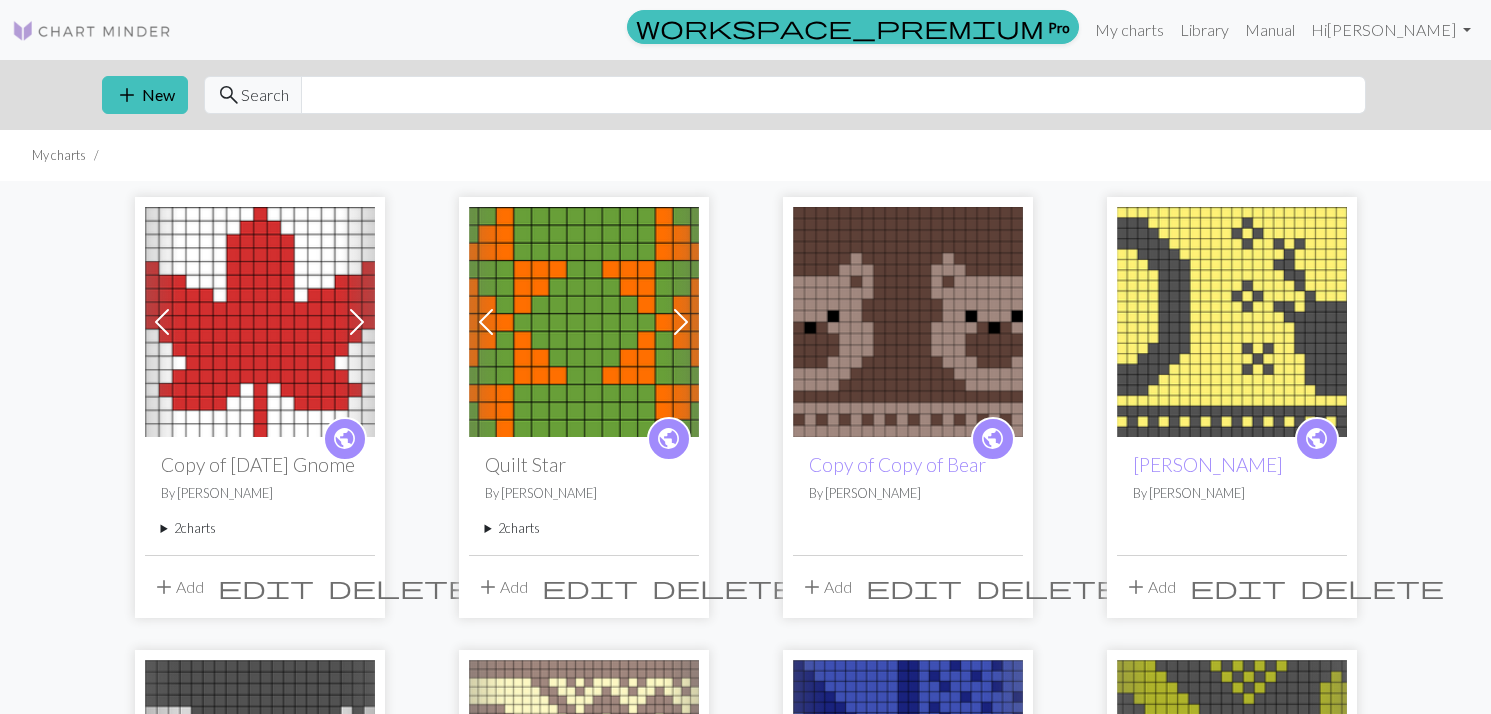 click at bounding box center (260, 322) 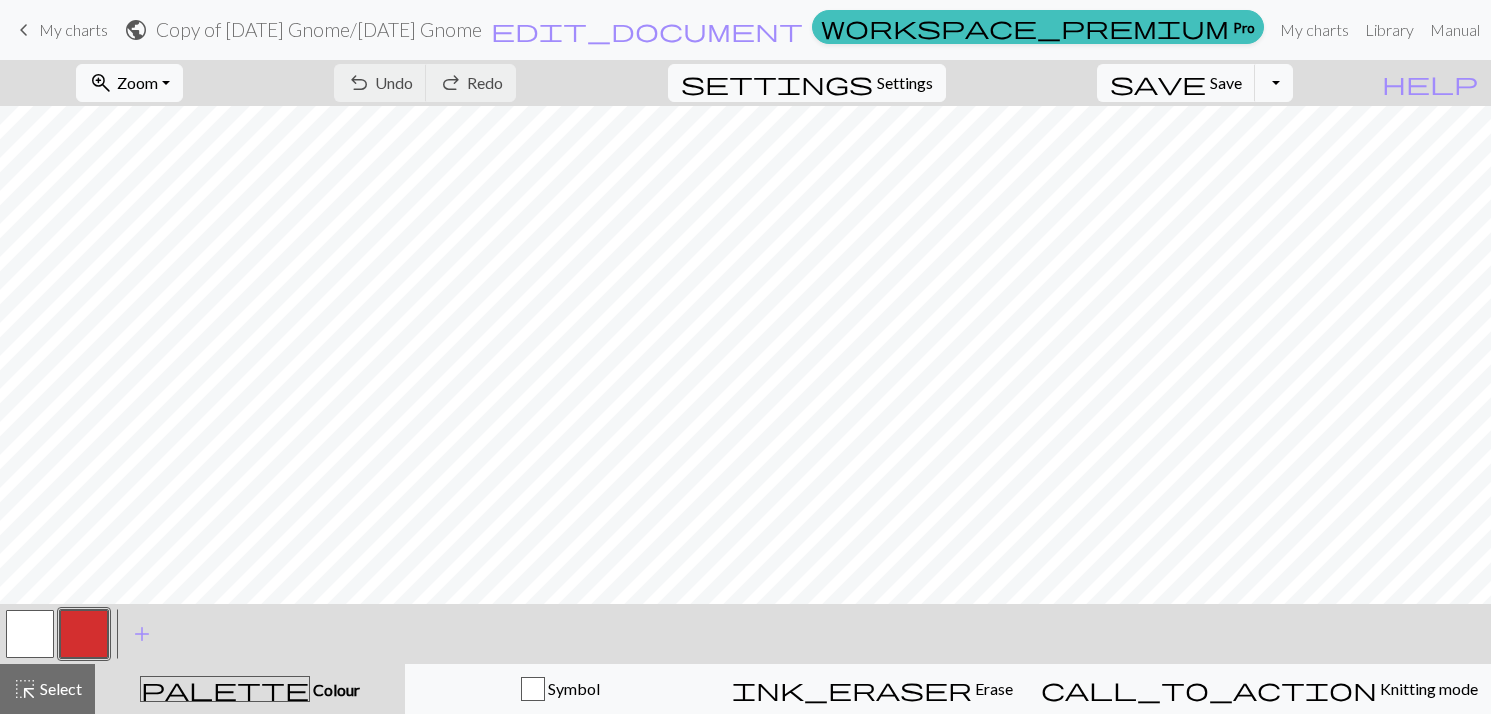 click at bounding box center [30, 634] 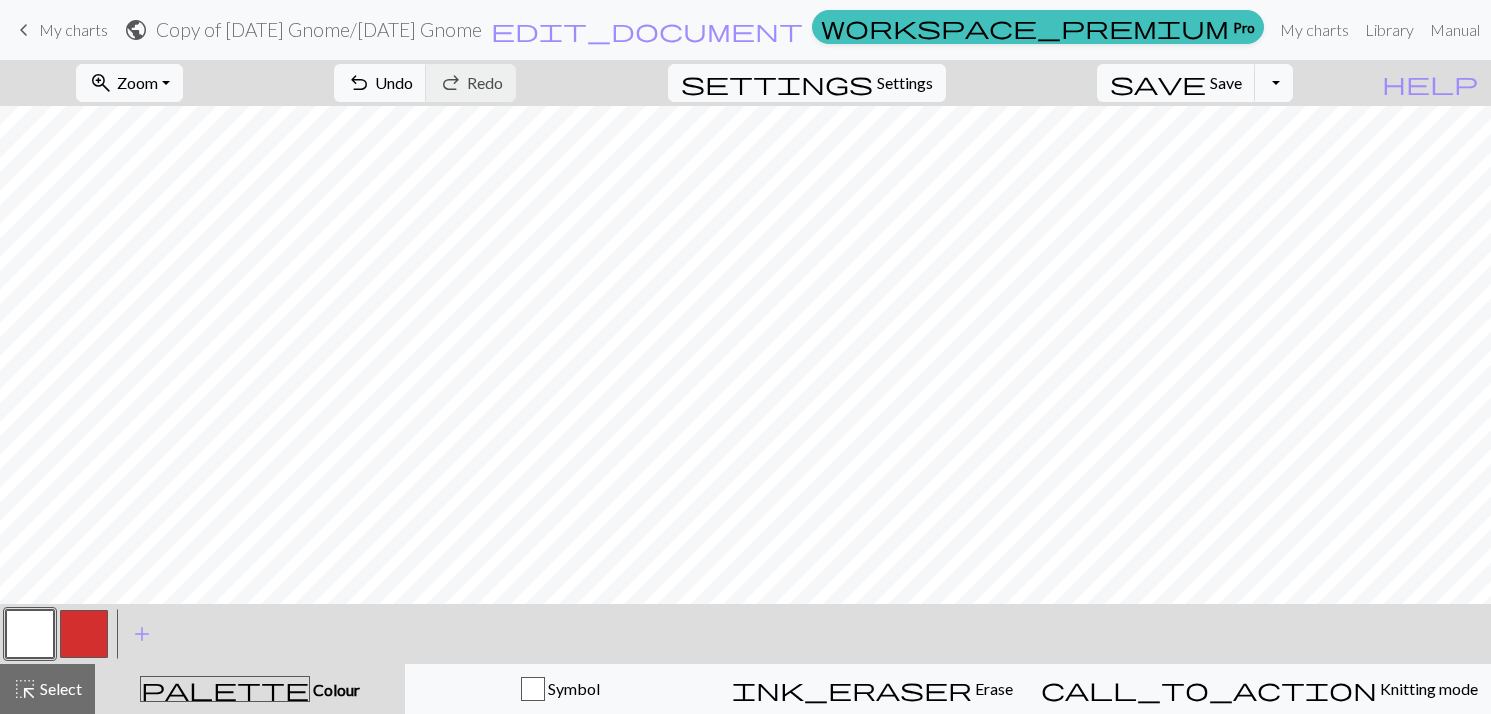 scroll, scrollTop: 0, scrollLeft: 0, axis: both 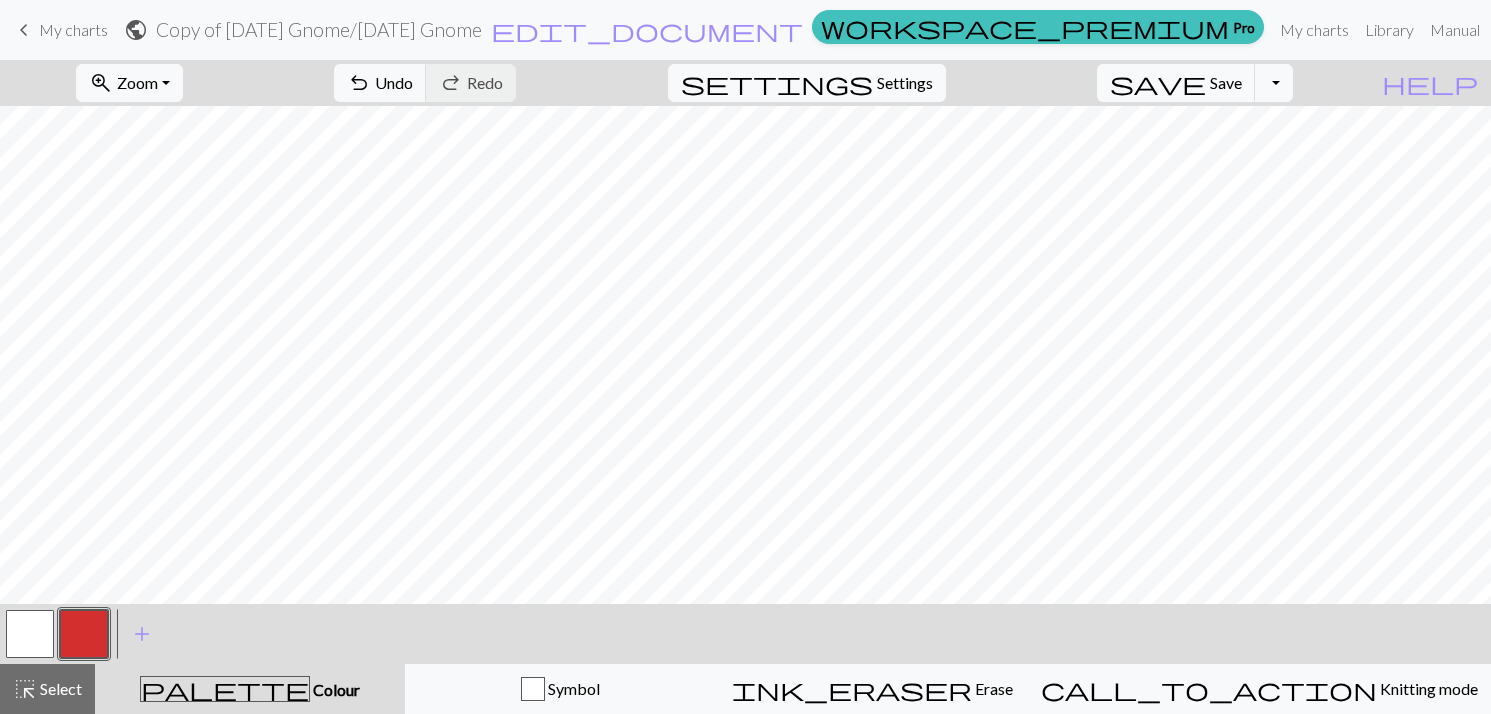 drag, startPoint x: 11, startPoint y: 626, endPoint x: 93, endPoint y: 609, distance: 83.74366 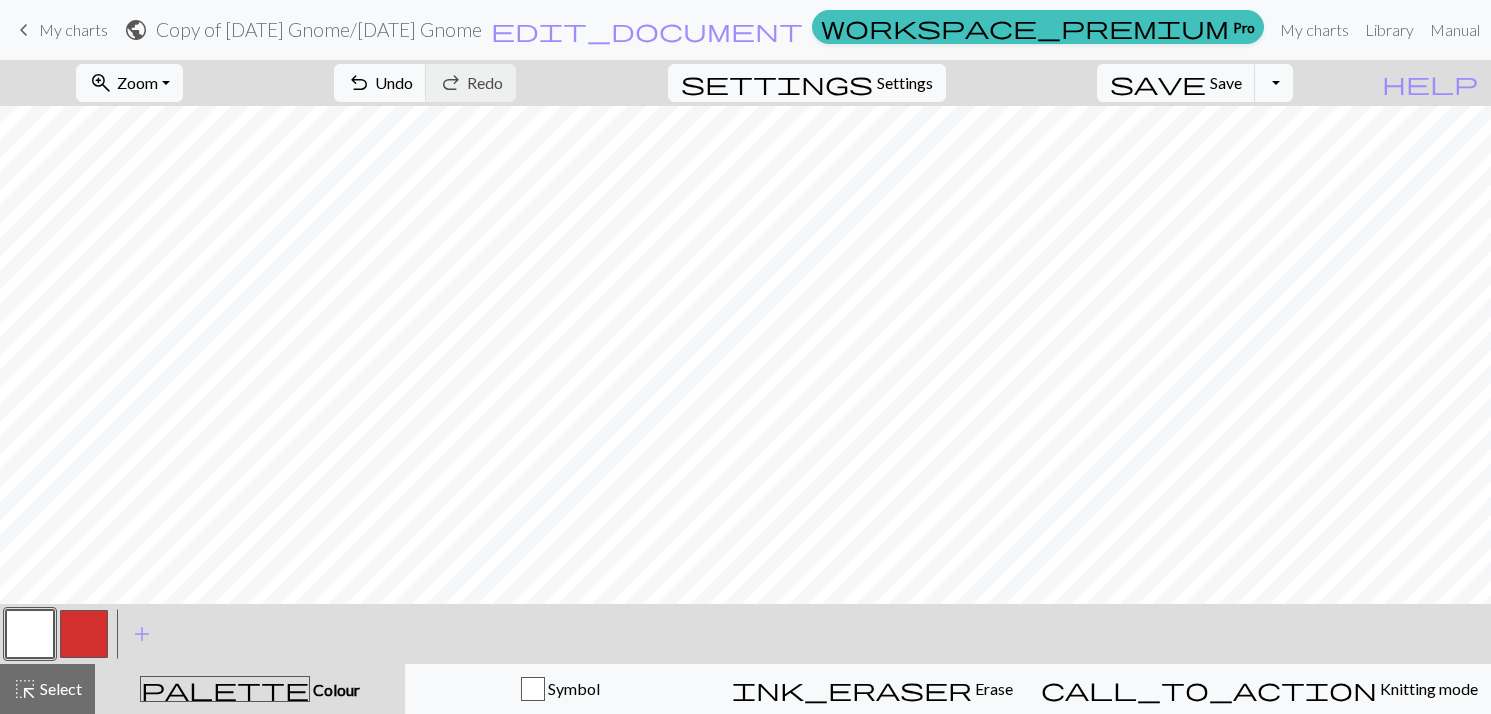 drag, startPoint x: 91, startPoint y: 622, endPoint x: 153, endPoint y: 606, distance: 64.03124 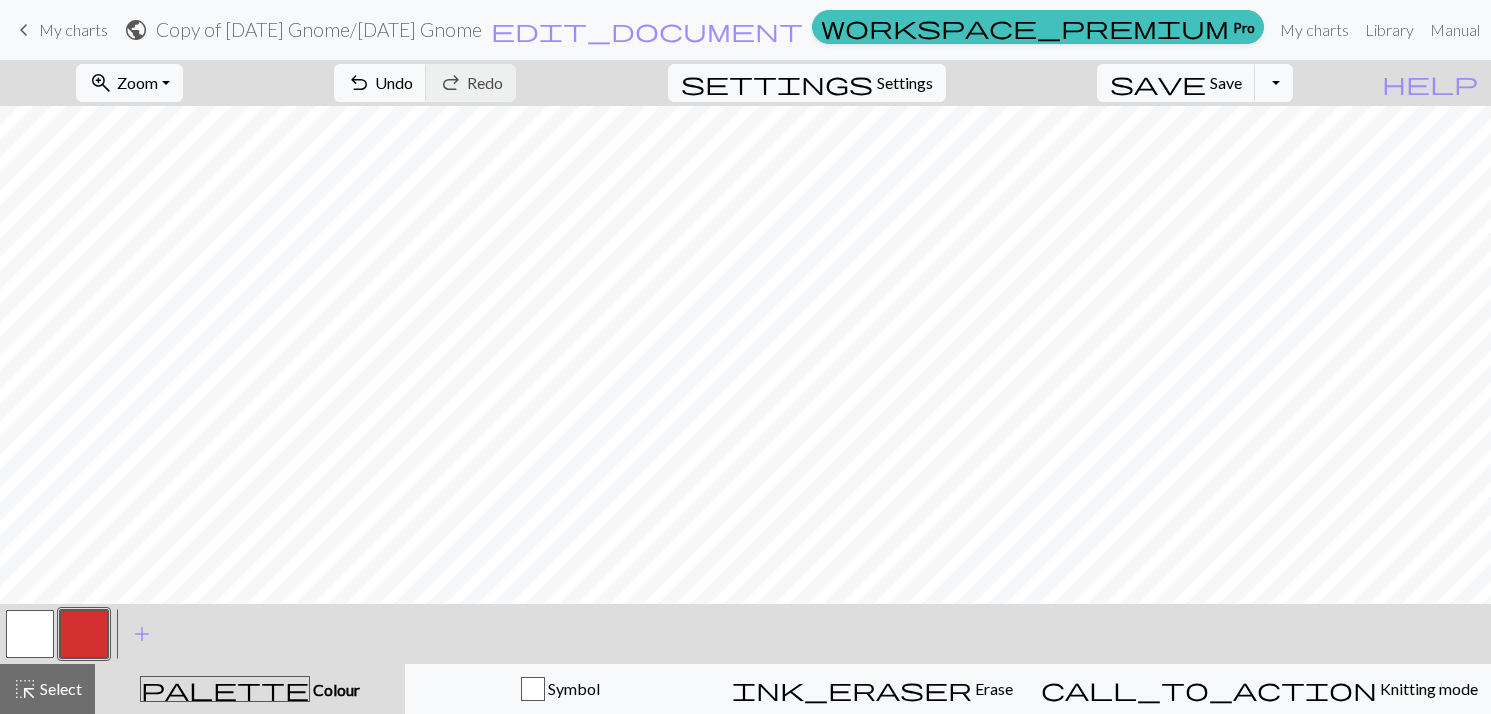 click at bounding box center (30, 634) 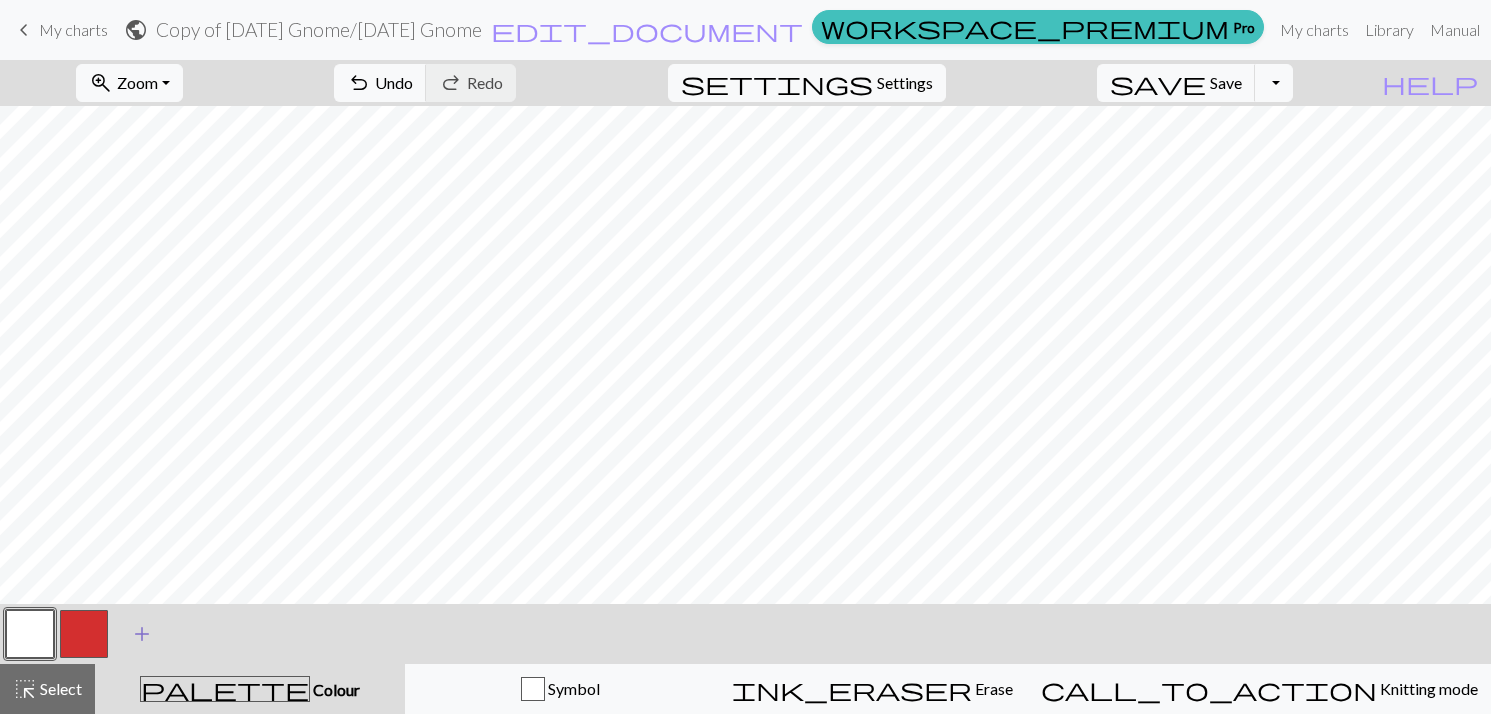 drag, startPoint x: 99, startPoint y: 623, endPoint x: 120, endPoint y: 610, distance: 24.698177 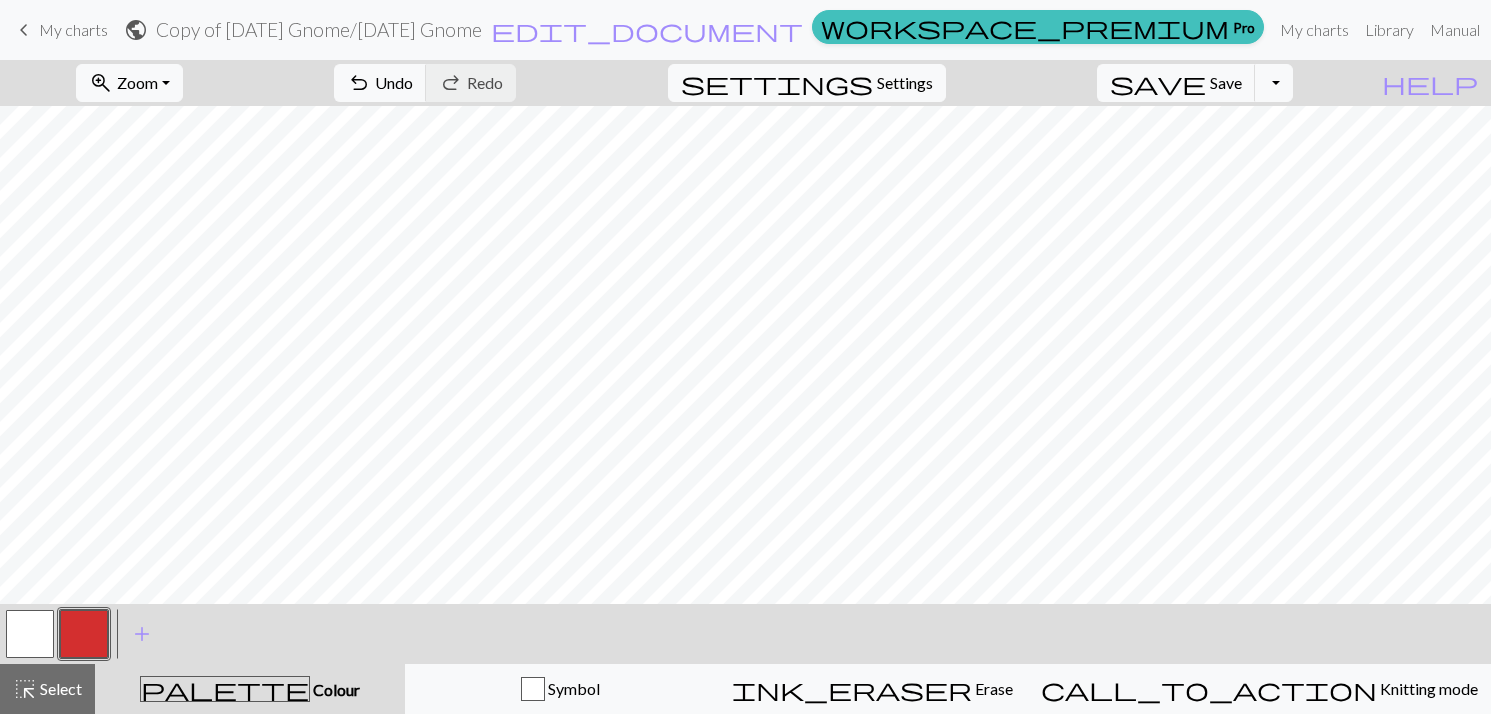 drag, startPoint x: 35, startPoint y: 626, endPoint x: 174, endPoint y: 607, distance: 140.29256 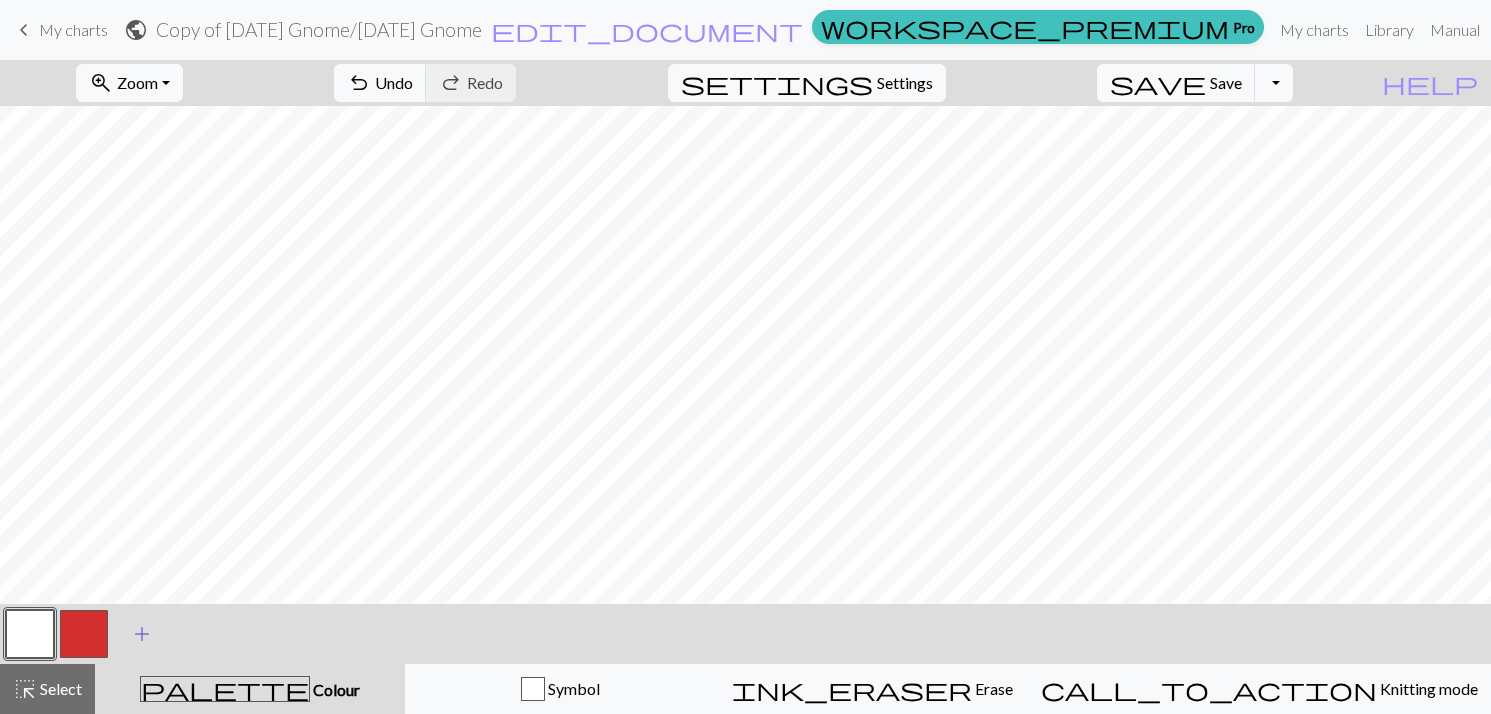 drag, startPoint x: 85, startPoint y: 620, endPoint x: 140, endPoint y: 625, distance: 55.226807 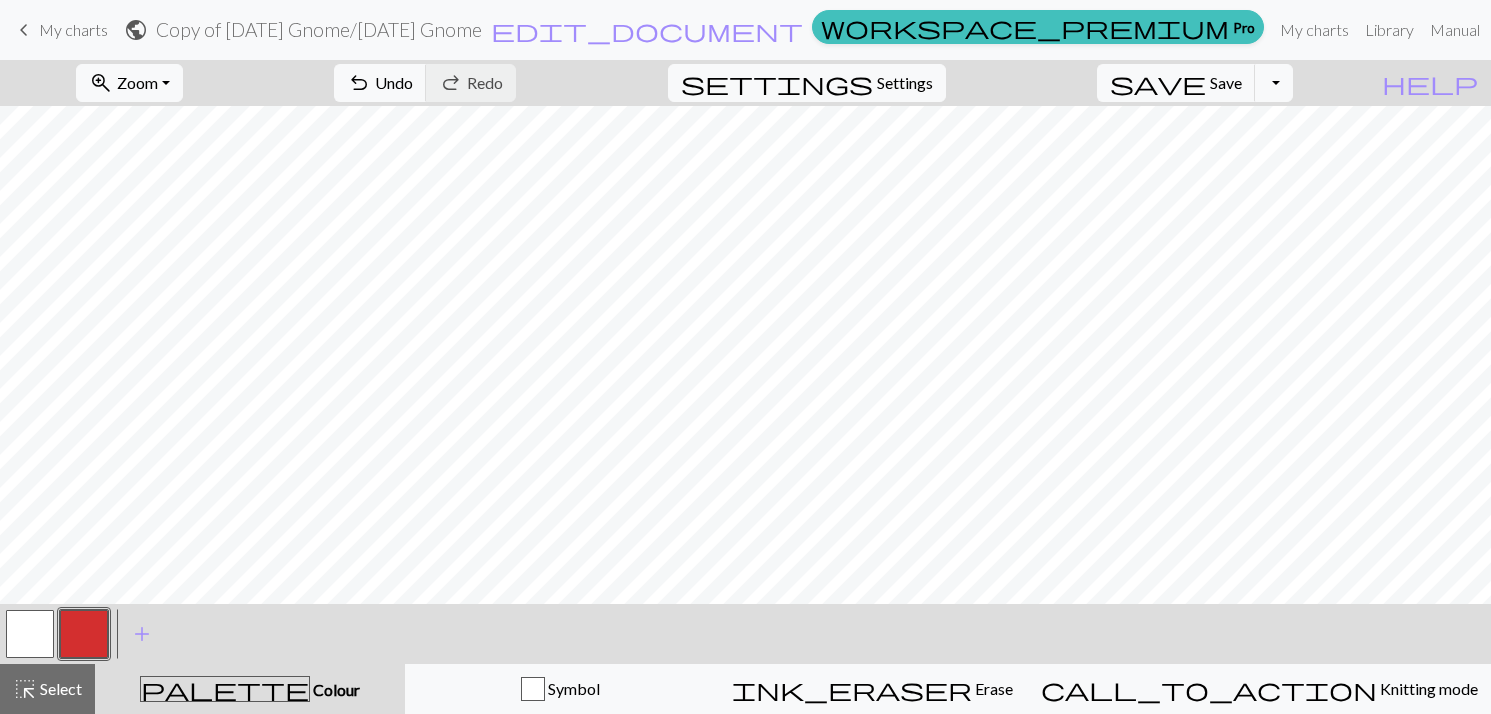 click at bounding box center [30, 634] 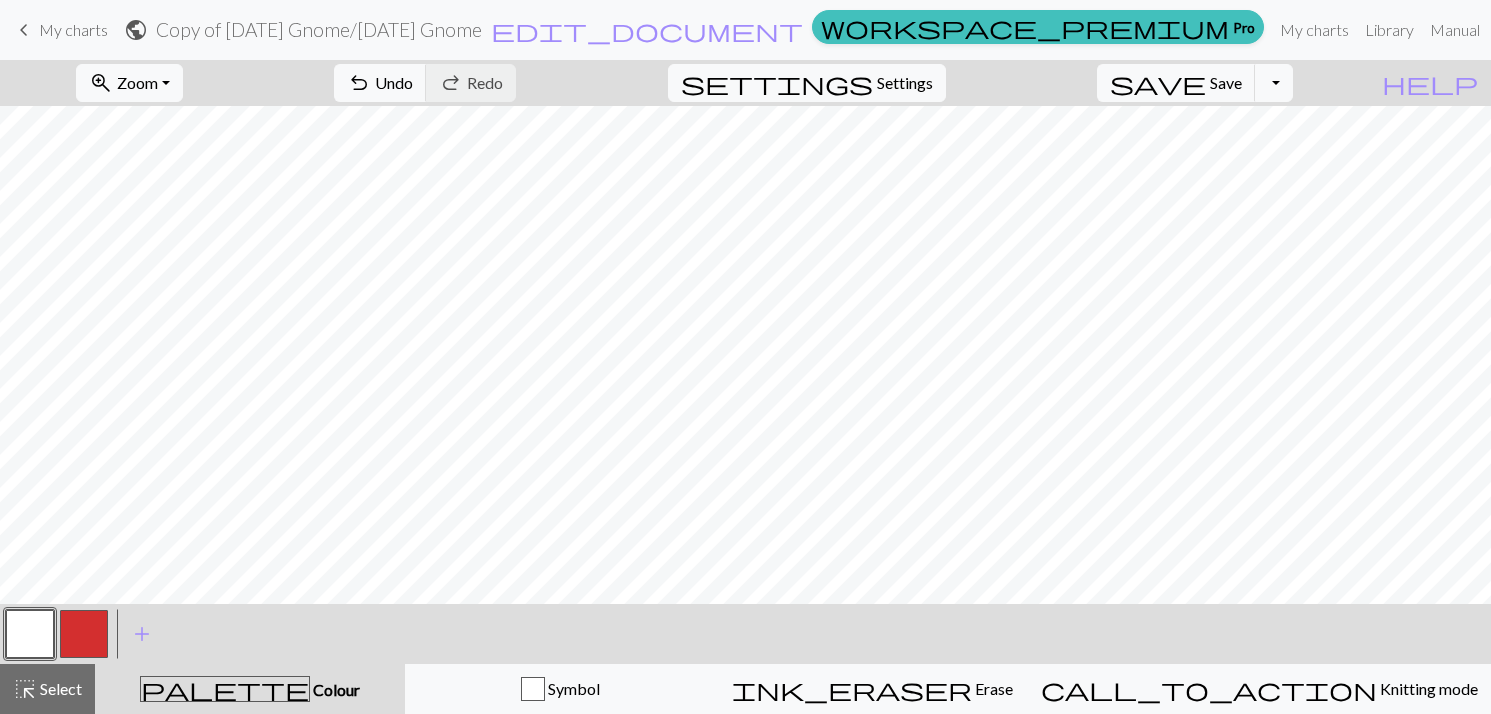 click at bounding box center (84, 634) 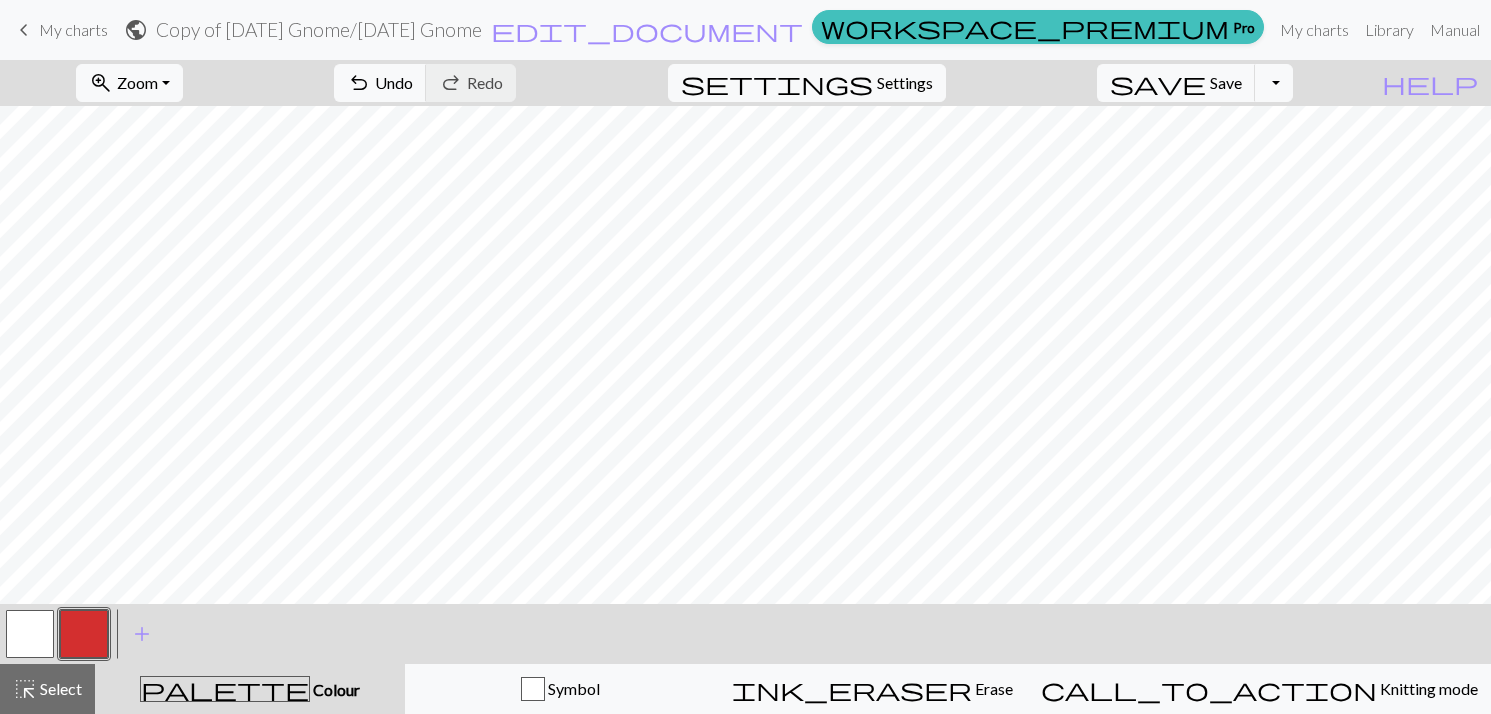 click at bounding box center (30, 634) 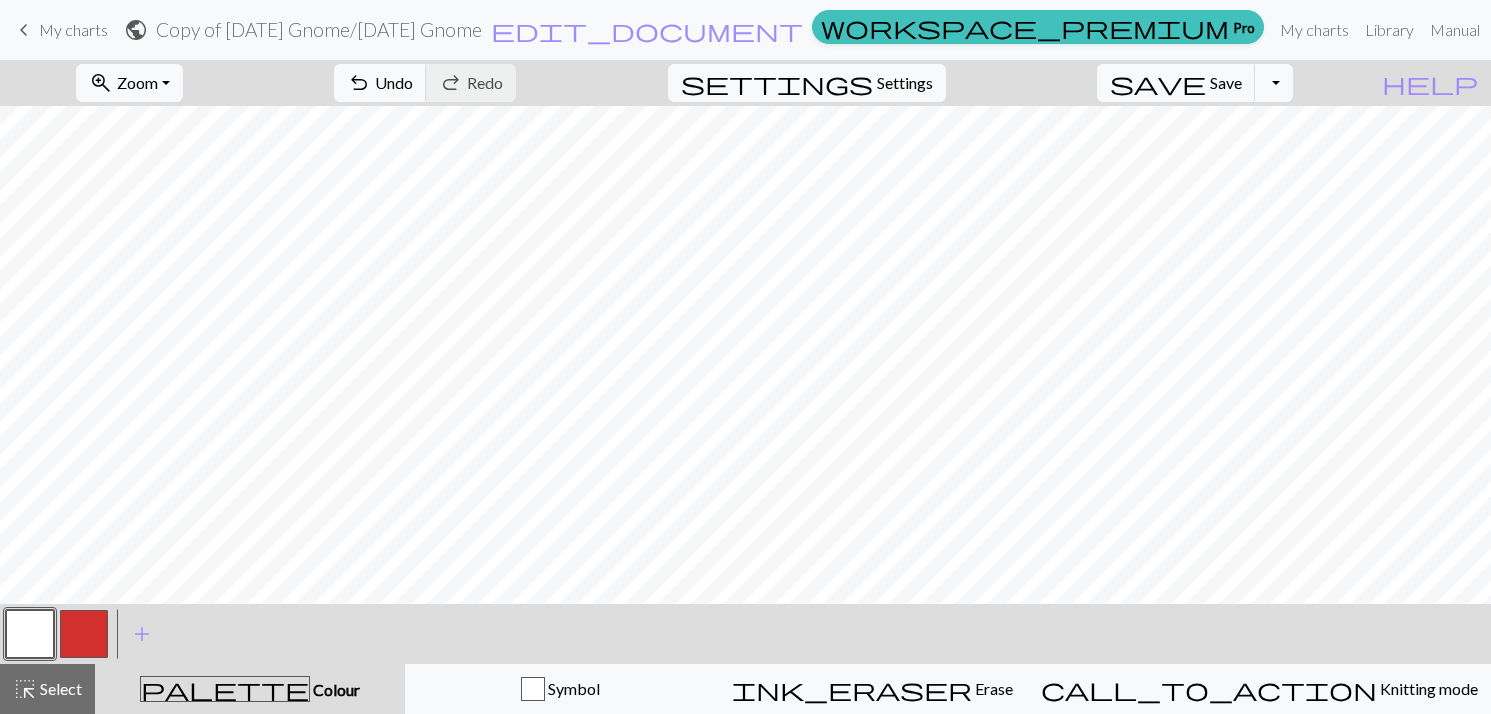 drag, startPoint x: 93, startPoint y: 632, endPoint x: 301, endPoint y: 635, distance: 208.02164 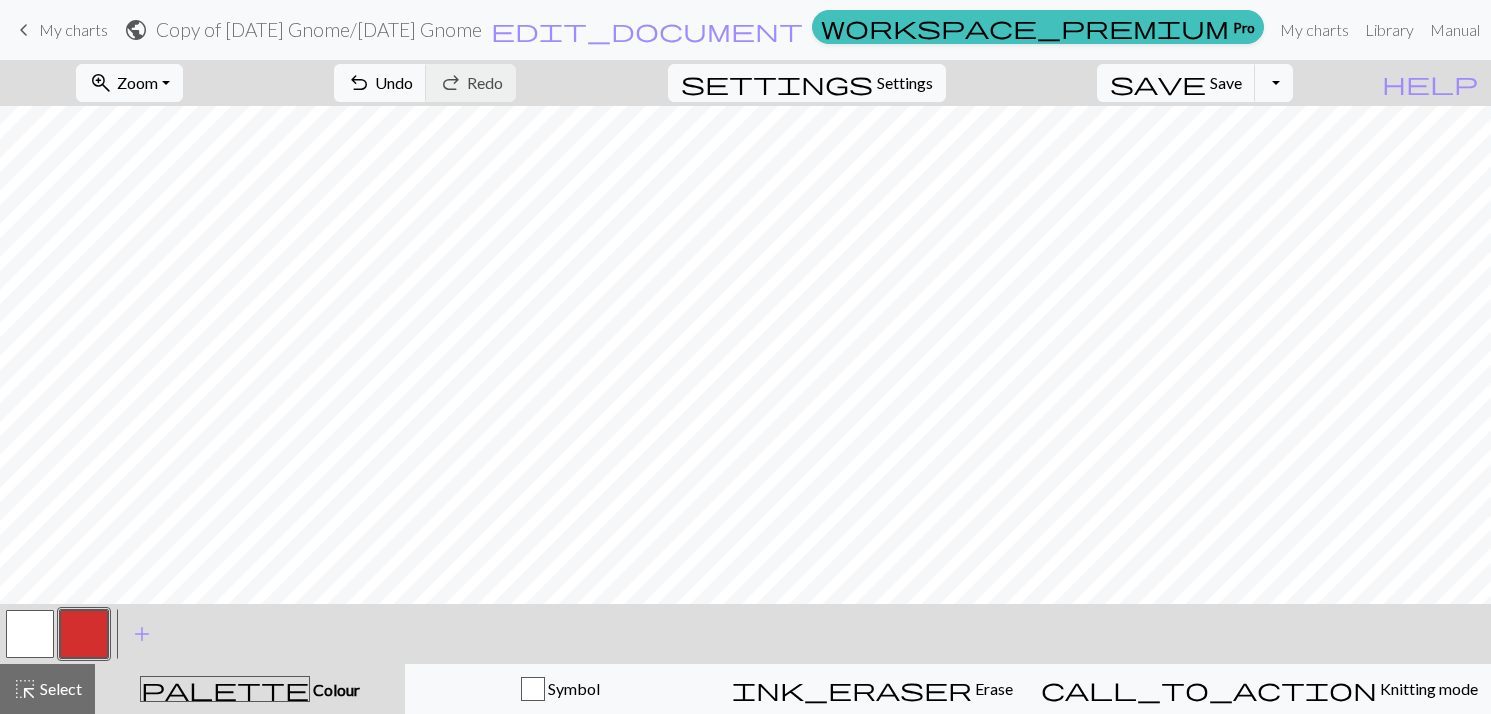 drag, startPoint x: 16, startPoint y: 616, endPoint x: 80, endPoint y: 616, distance: 64 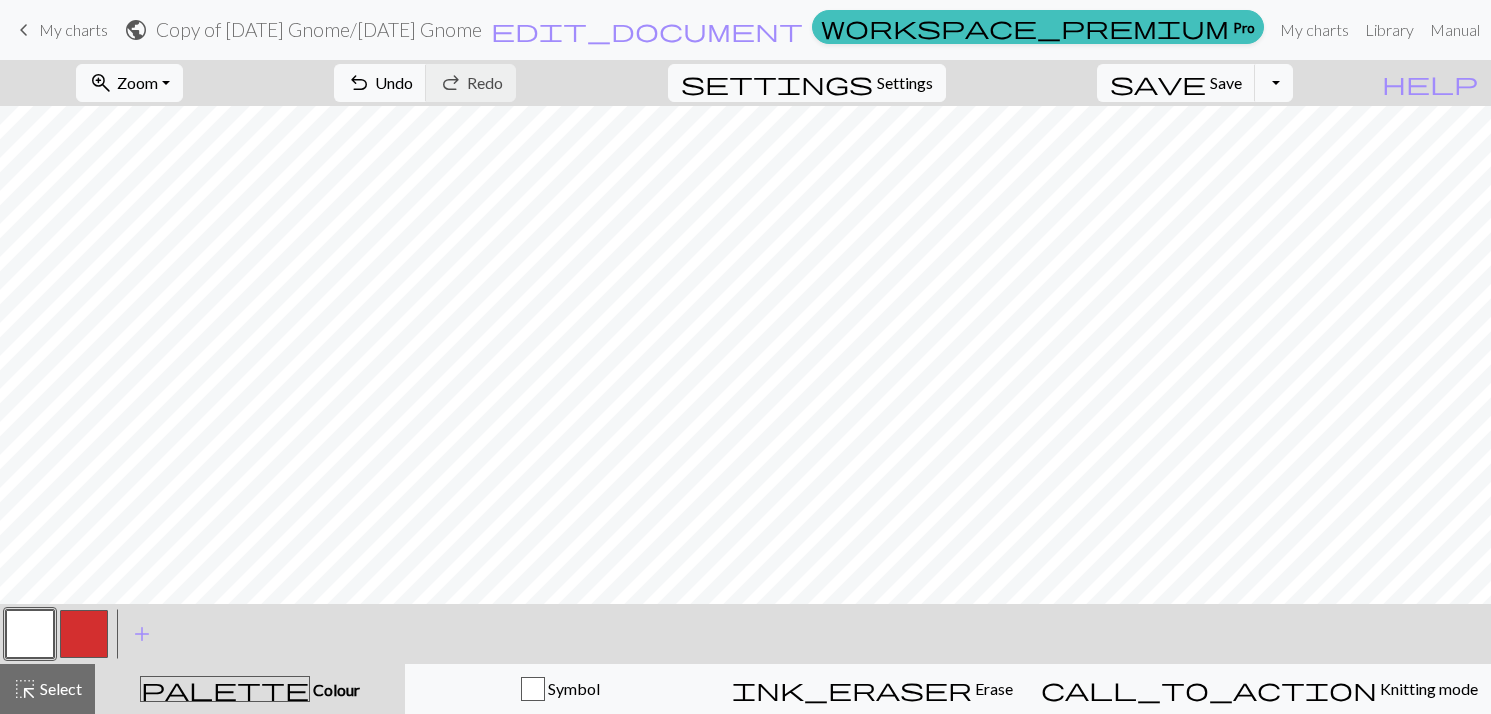 click at bounding box center [84, 634] 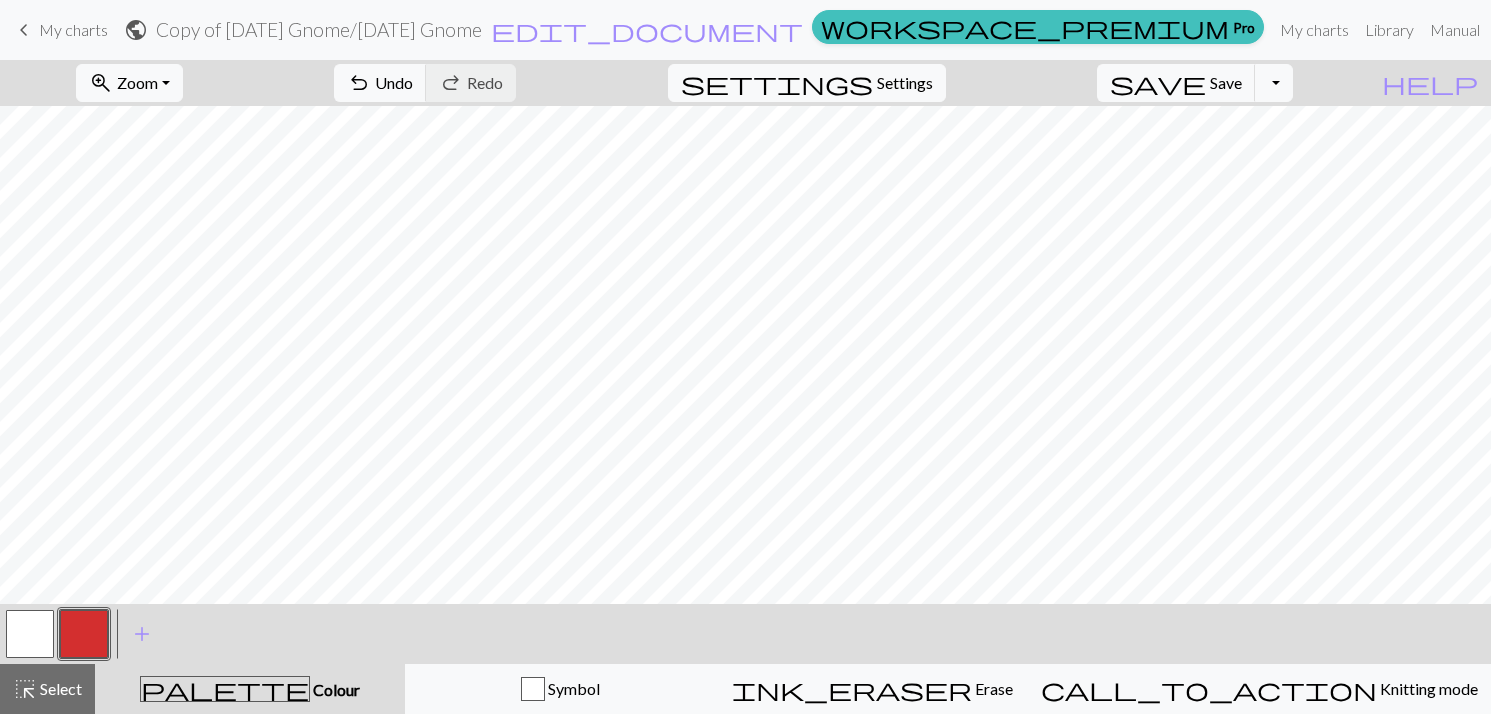 drag, startPoint x: 32, startPoint y: 622, endPoint x: 256, endPoint y: 631, distance: 224.18073 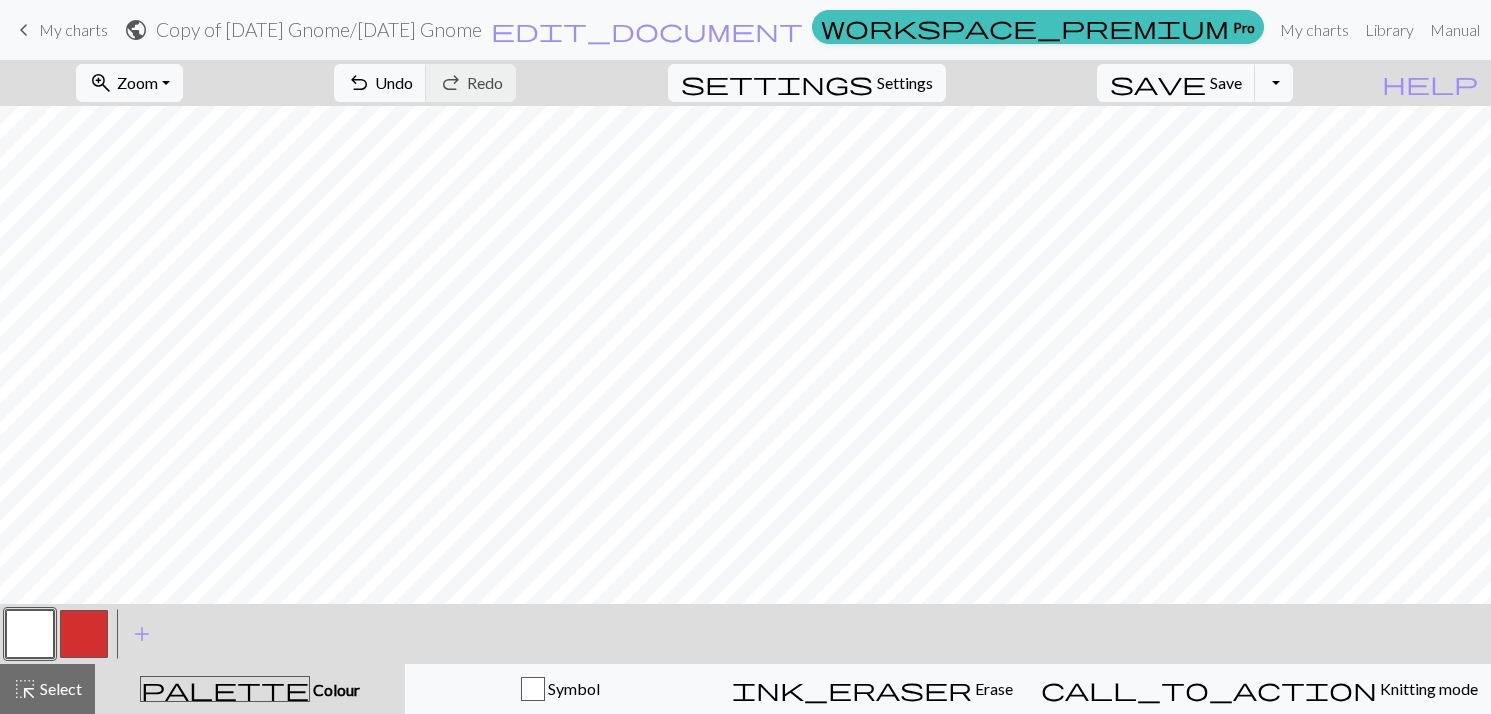 drag, startPoint x: 74, startPoint y: 629, endPoint x: 372, endPoint y: 643, distance: 298.32867 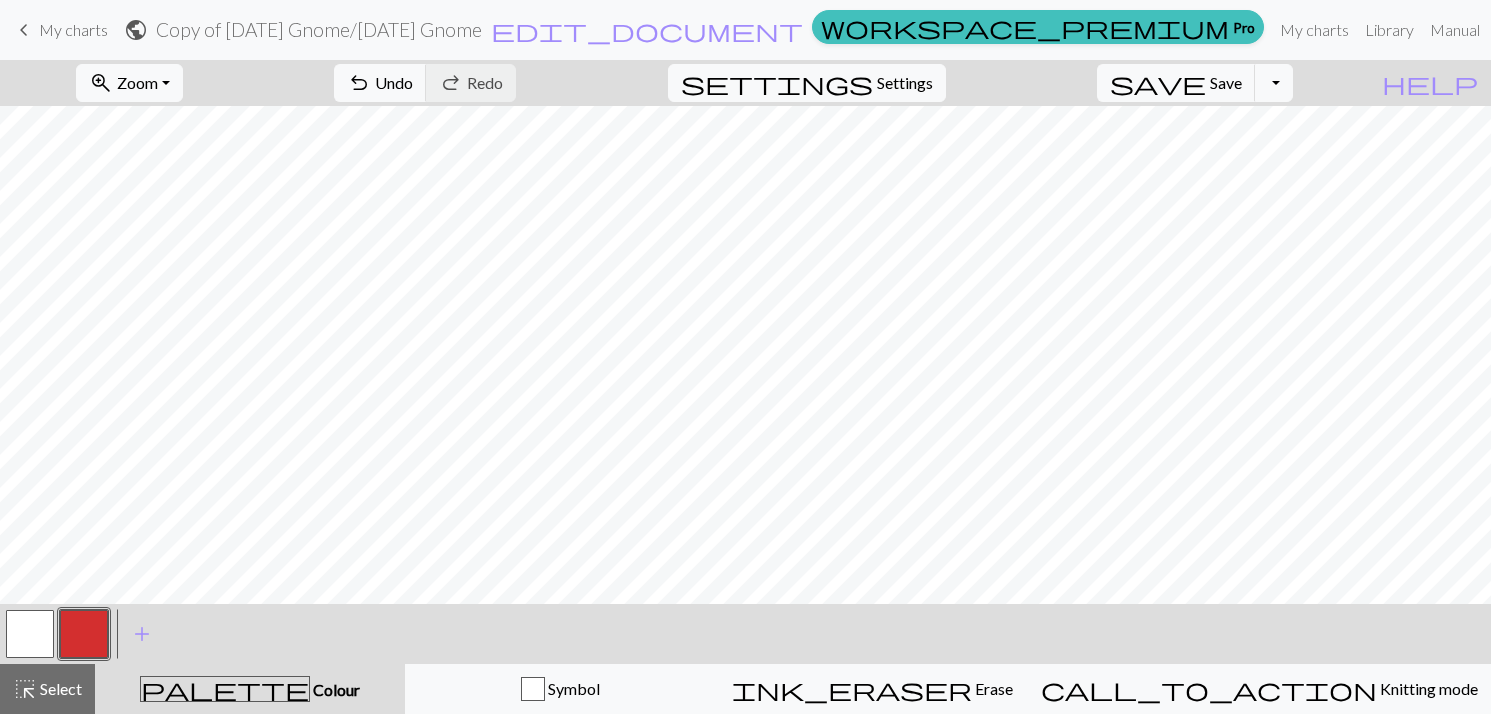 click at bounding box center [30, 634] 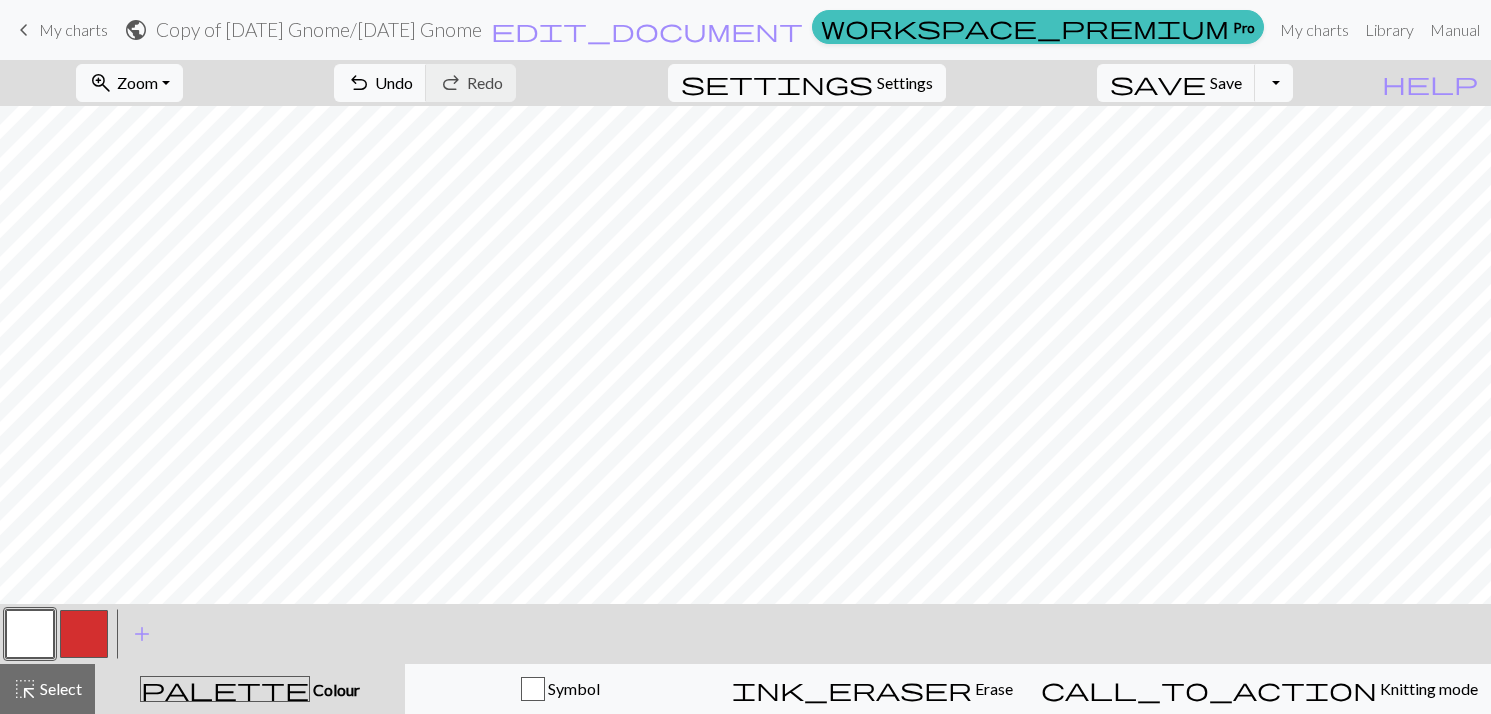 drag, startPoint x: 87, startPoint y: 634, endPoint x: 246, endPoint y: 644, distance: 159.31415 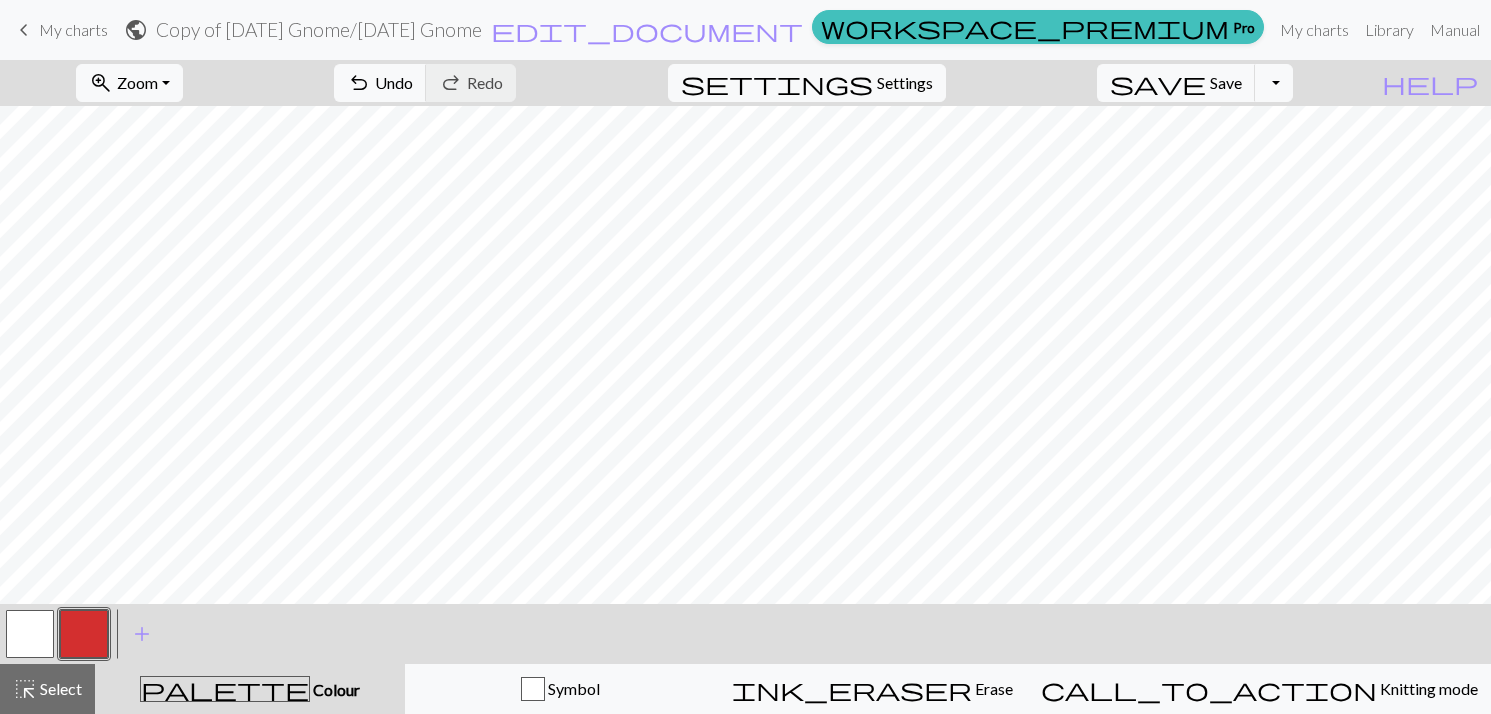 drag, startPoint x: 37, startPoint y: 623, endPoint x: 413, endPoint y: 605, distance: 376.4306 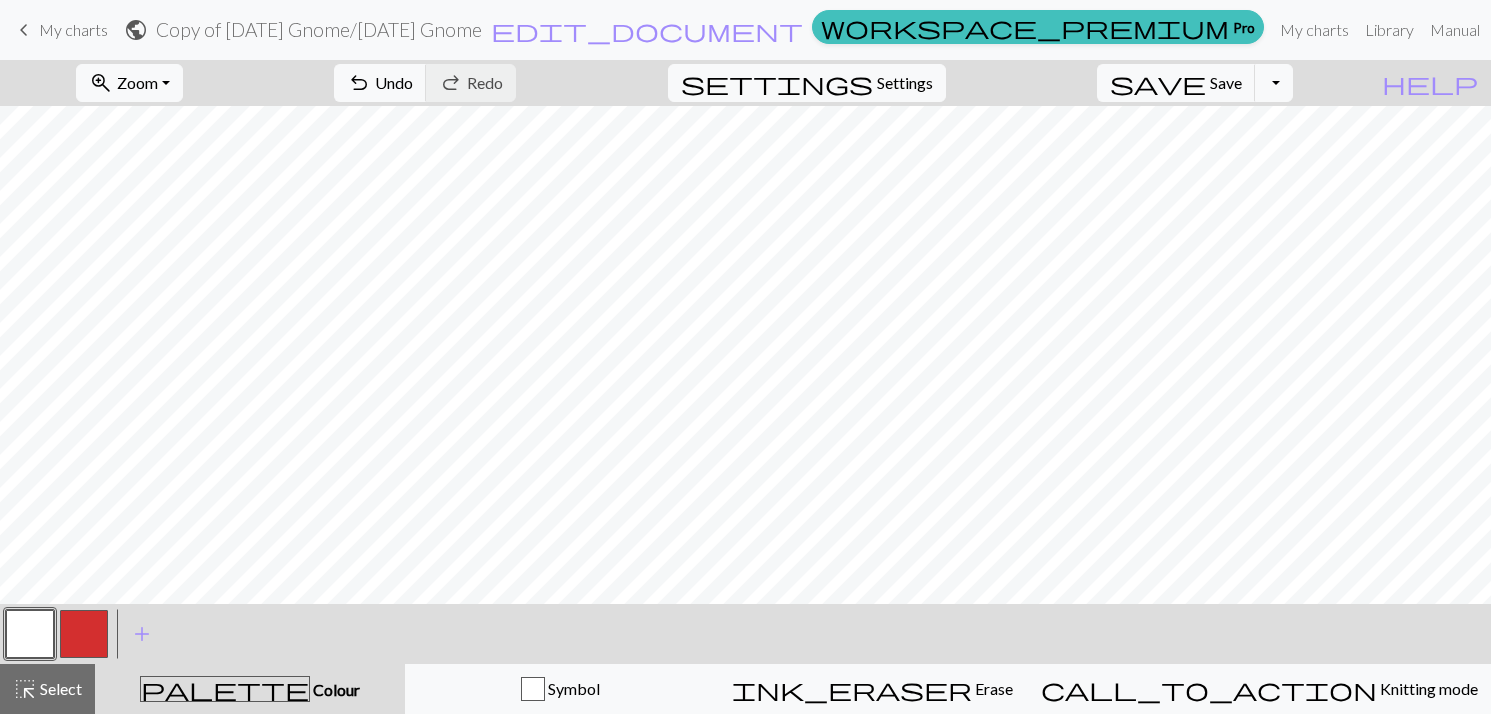 drag, startPoint x: 75, startPoint y: 626, endPoint x: 218, endPoint y: 610, distance: 143.89232 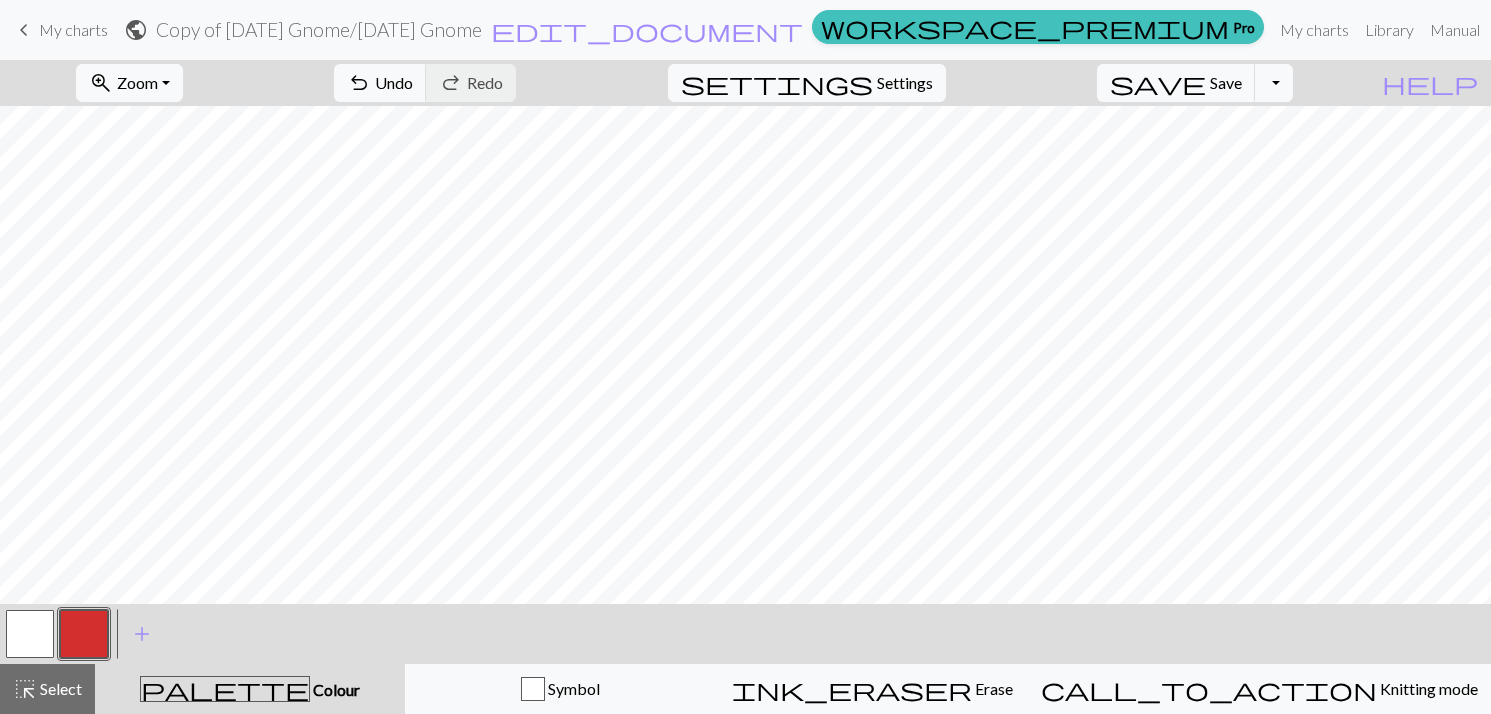 drag, startPoint x: 32, startPoint y: 632, endPoint x: 361, endPoint y: 607, distance: 329.9485 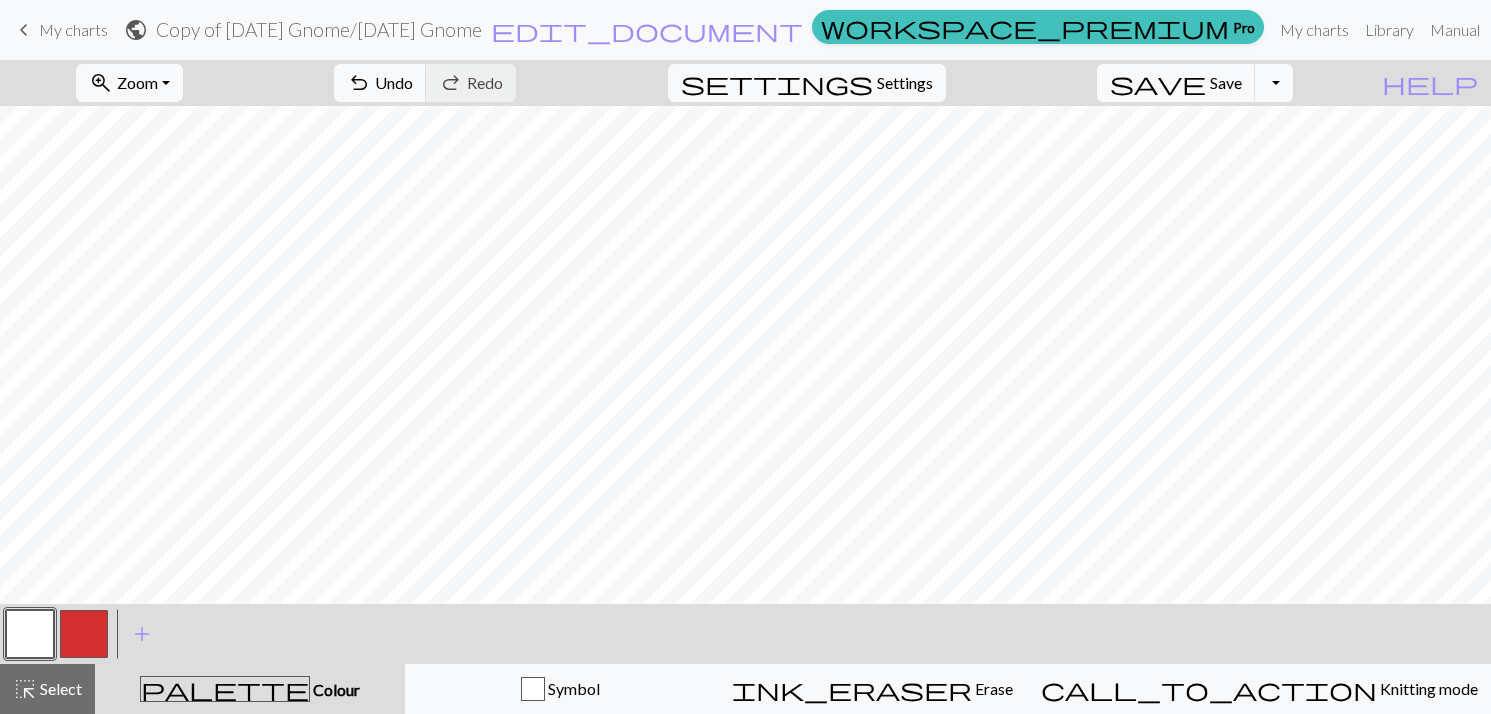 drag, startPoint x: 77, startPoint y: 632, endPoint x: 229, endPoint y: 604, distance: 154.55743 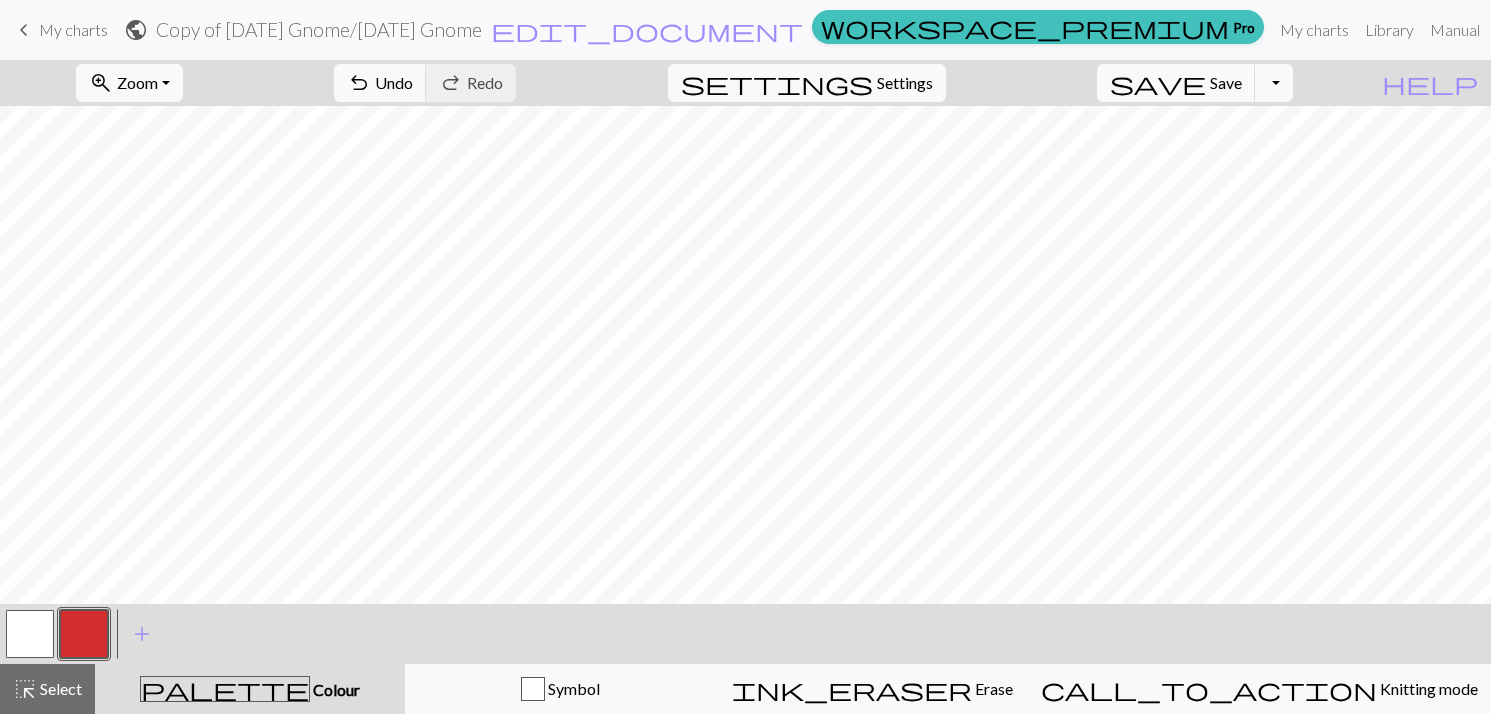 scroll, scrollTop: 0, scrollLeft: 1, axis: horizontal 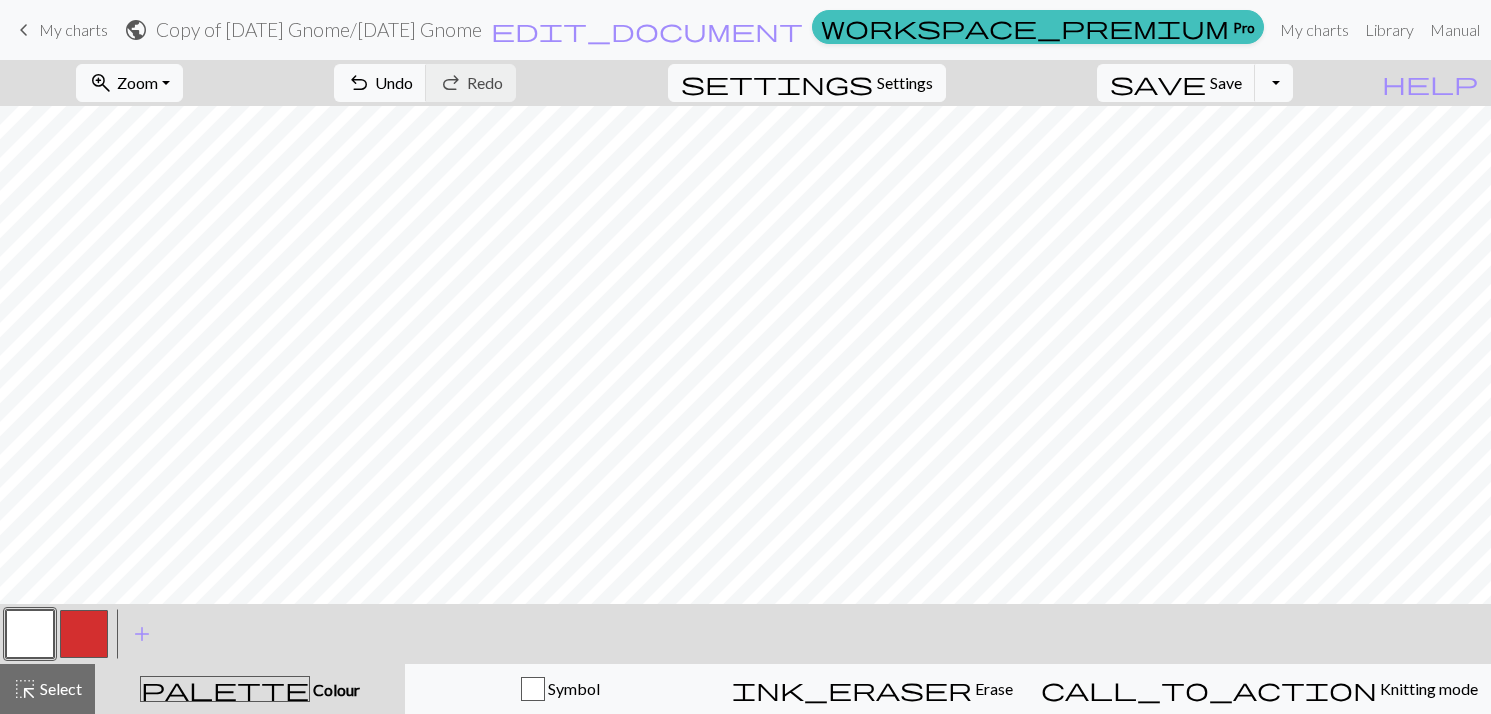 click at bounding box center (84, 634) 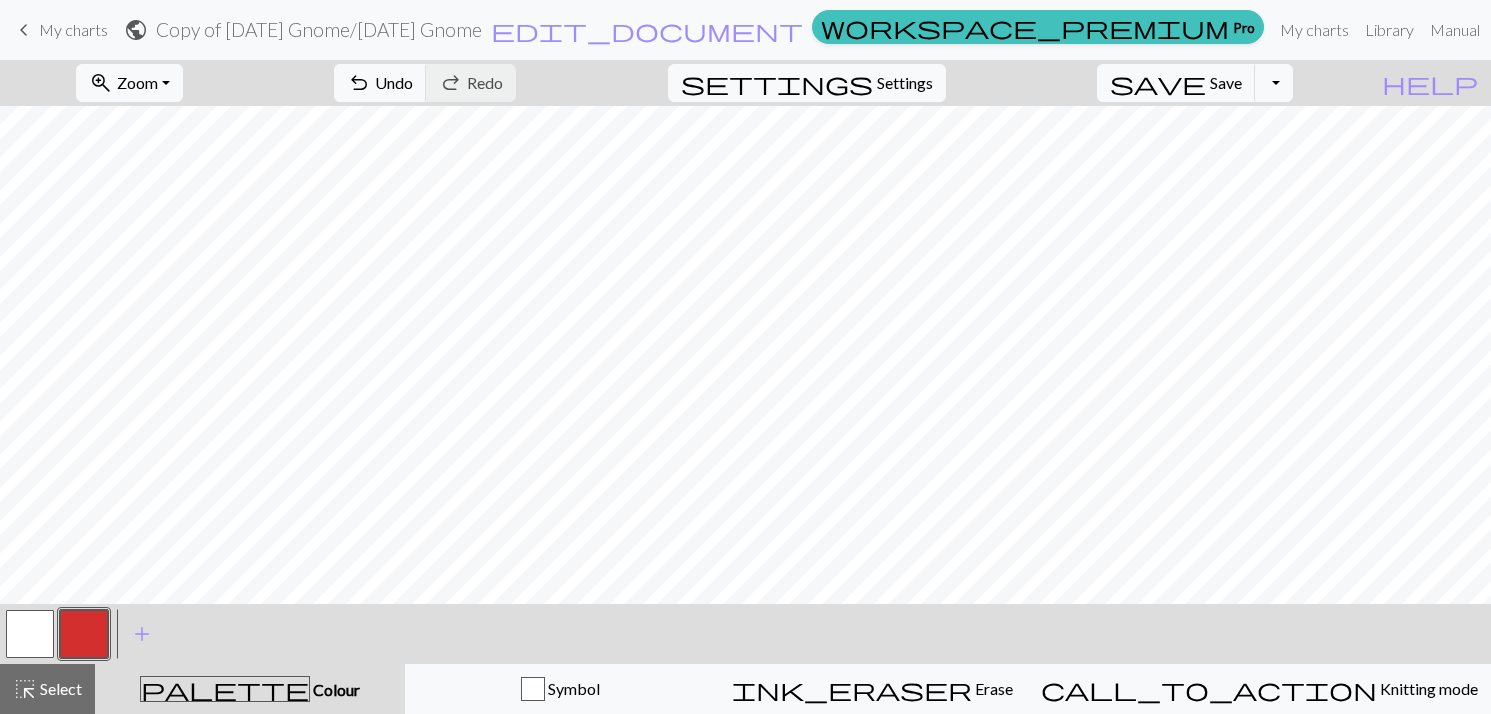drag, startPoint x: 36, startPoint y: 638, endPoint x: 173, endPoint y: 606, distance: 140.68759 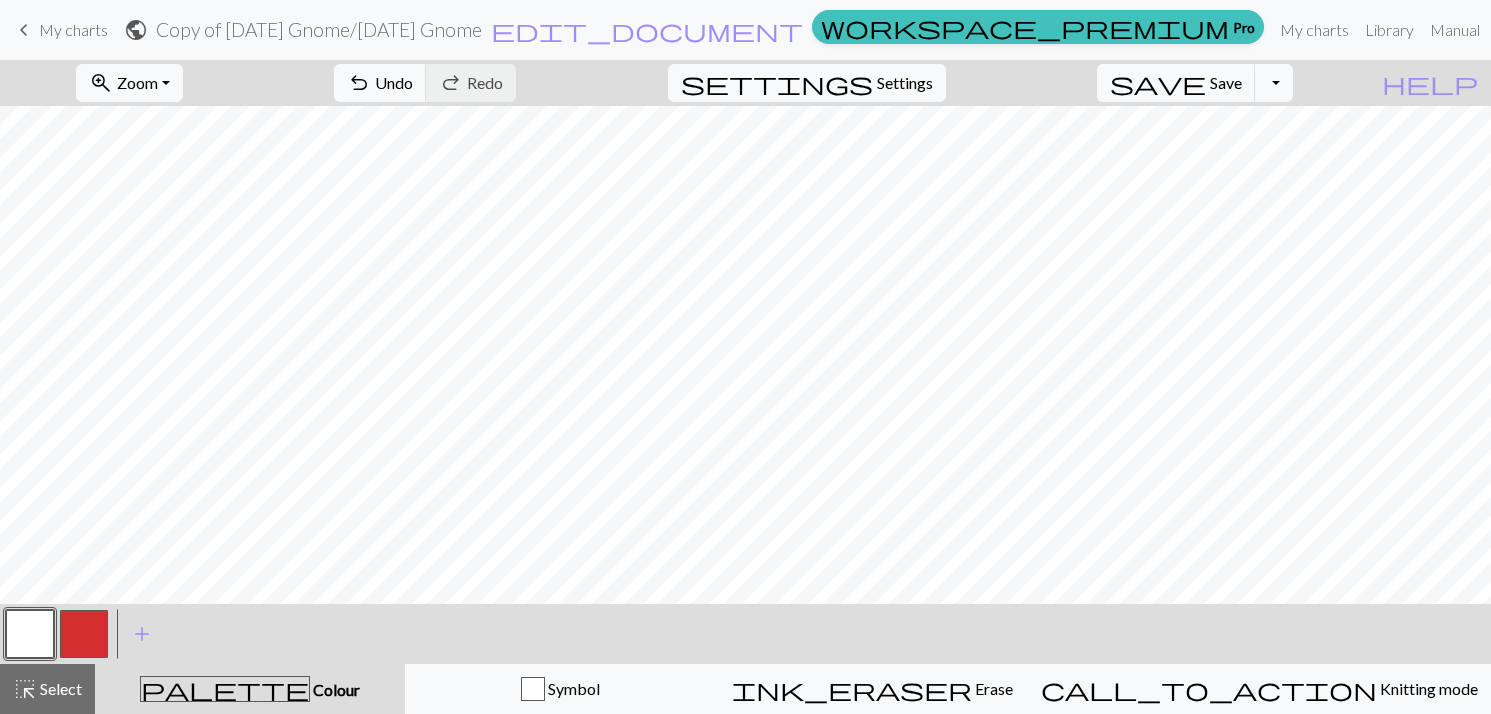 drag, startPoint x: 79, startPoint y: 625, endPoint x: 102, endPoint y: 606, distance: 29.832869 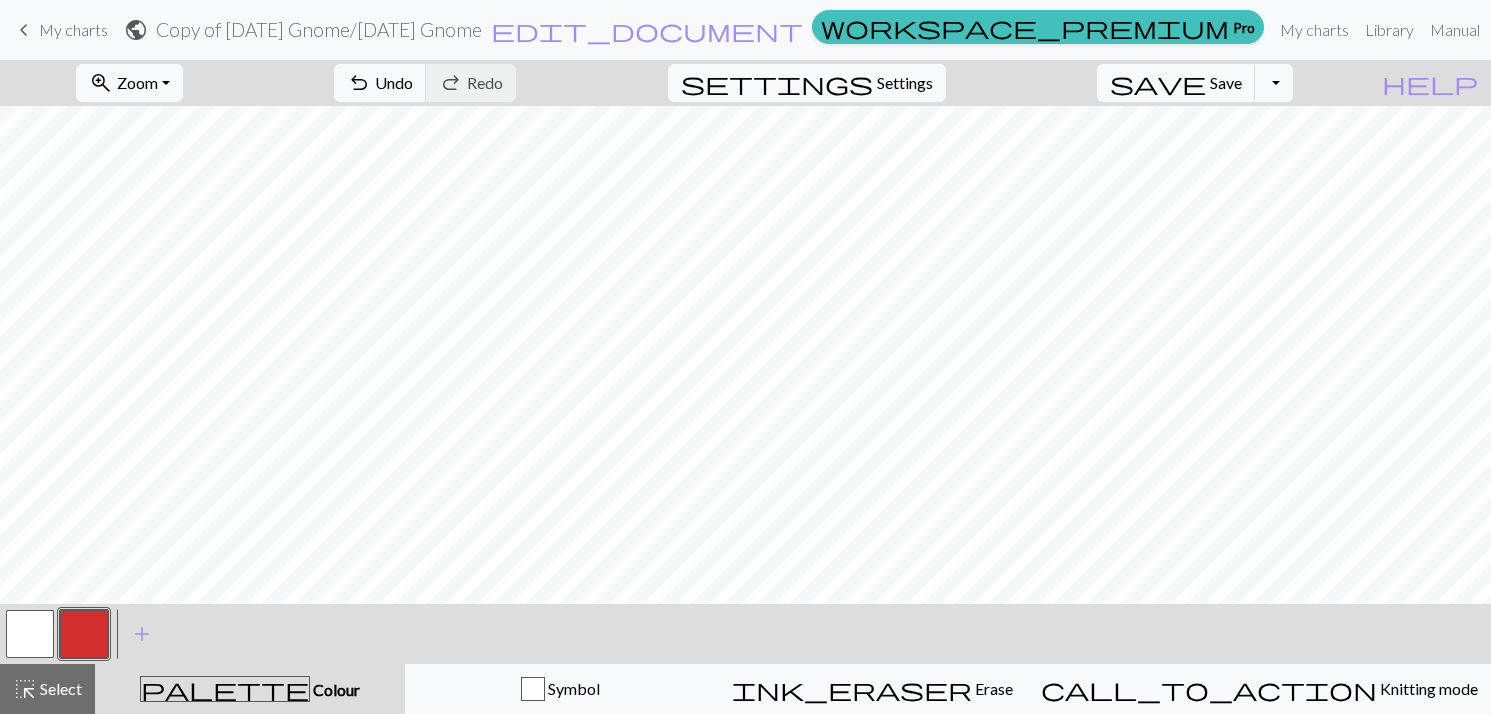 click at bounding box center (30, 634) 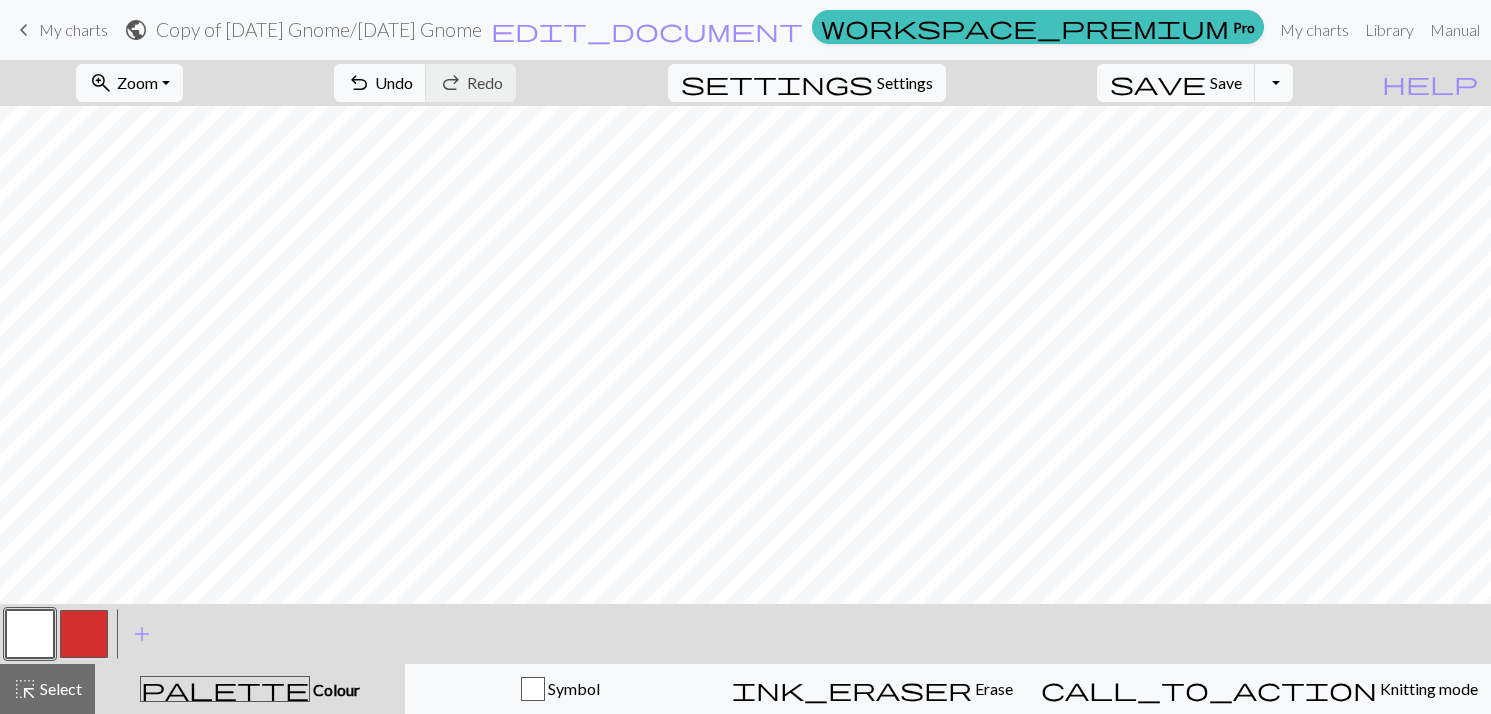 drag, startPoint x: 65, startPoint y: 627, endPoint x: 120, endPoint y: 604, distance: 59.615433 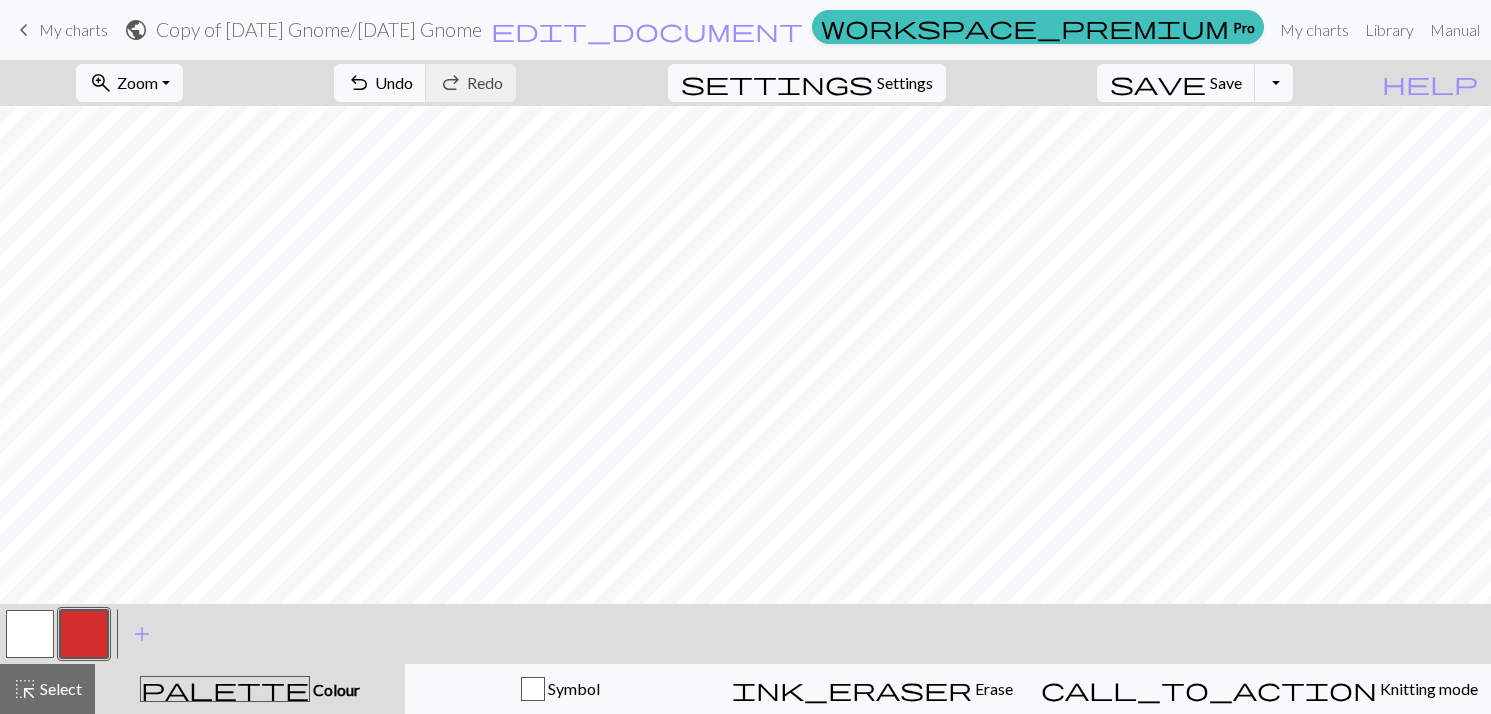 click at bounding box center (30, 634) 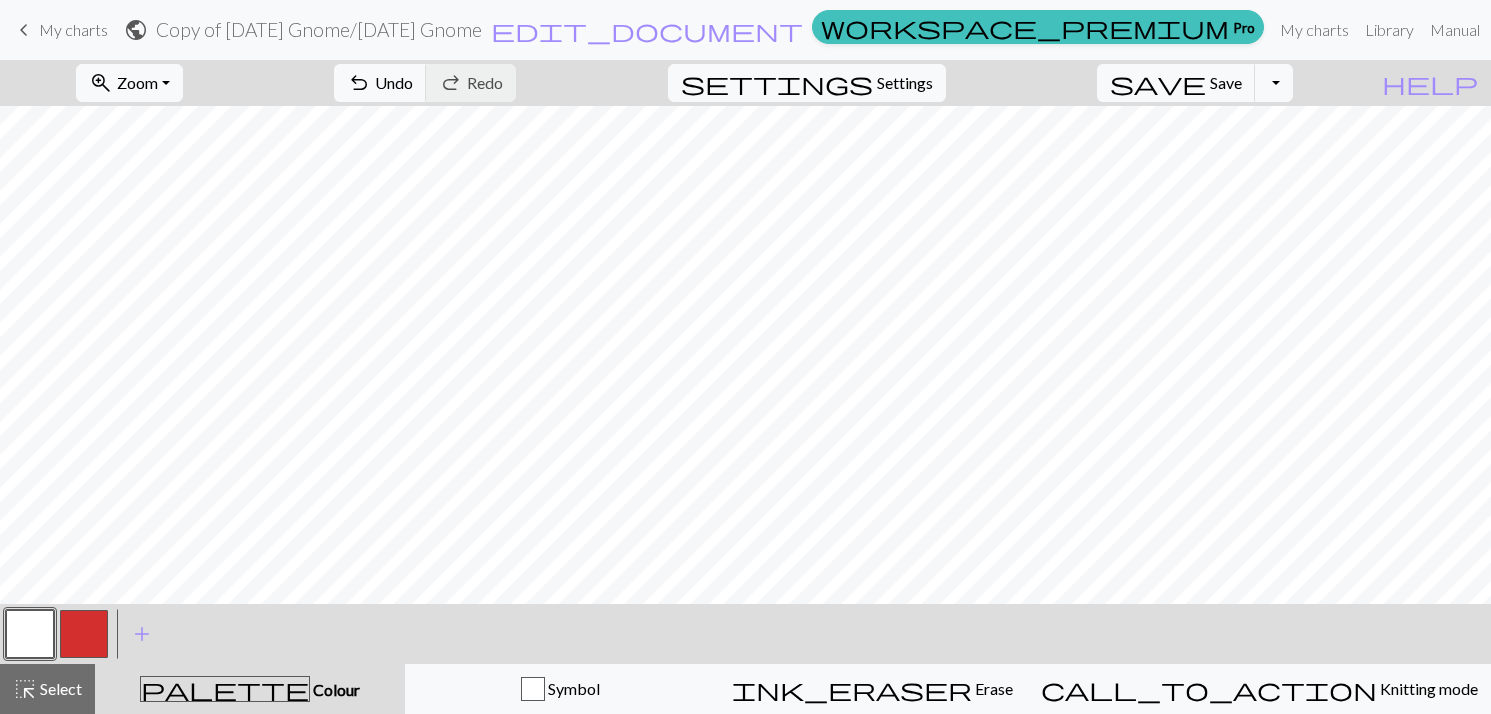 drag, startPoint x: 79, startPoint y: 630, endPoint x: 100, endPoint y: 609, distance: 29.698484 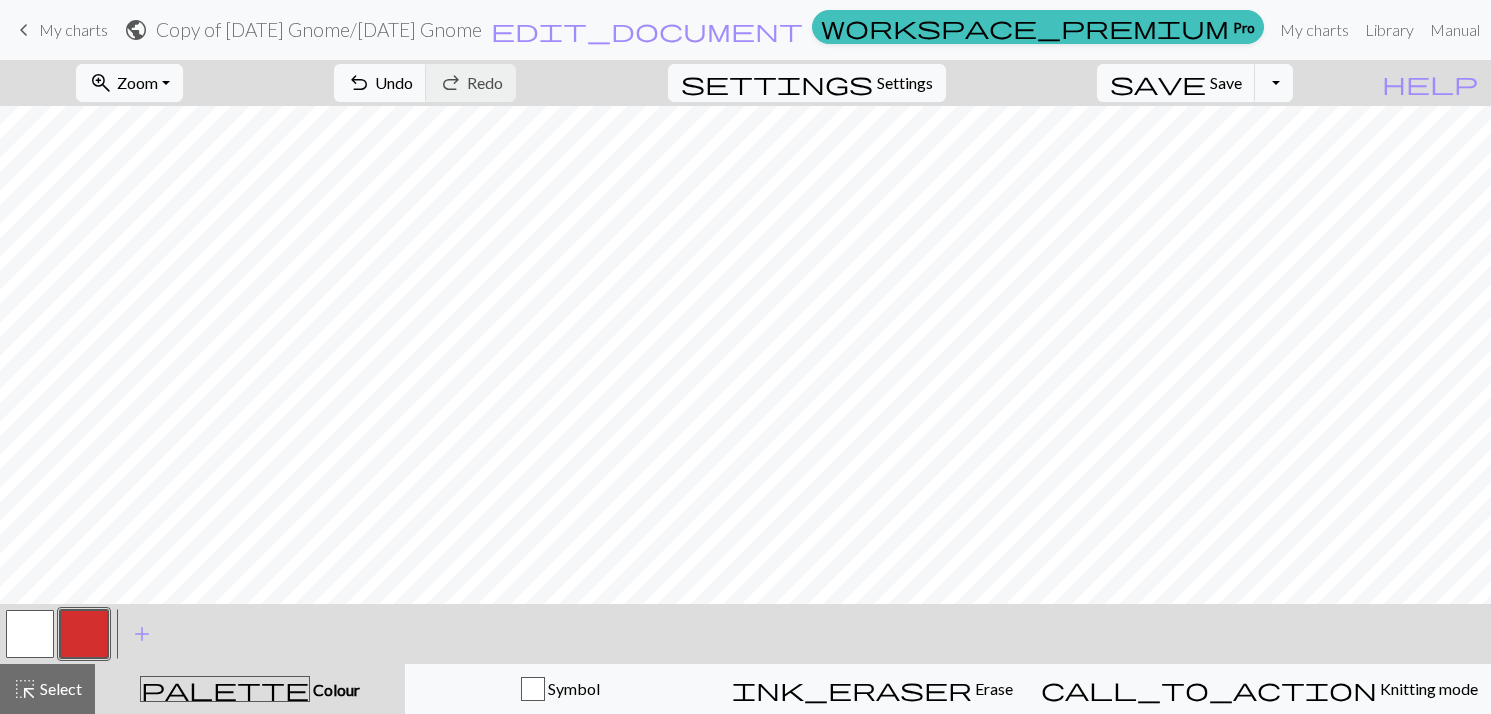 click at bounding box center [30, 634] 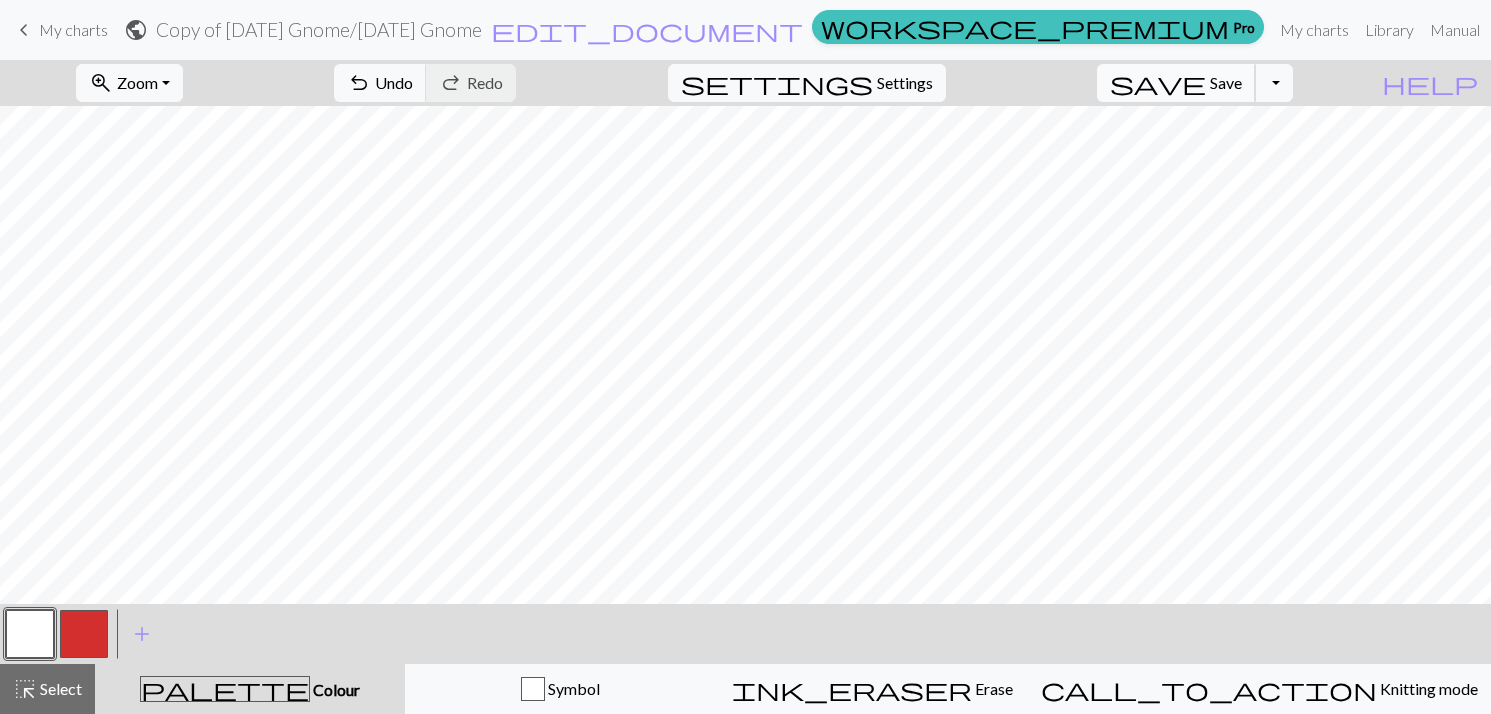 click on "Save" at bounding box center [1226, 82] 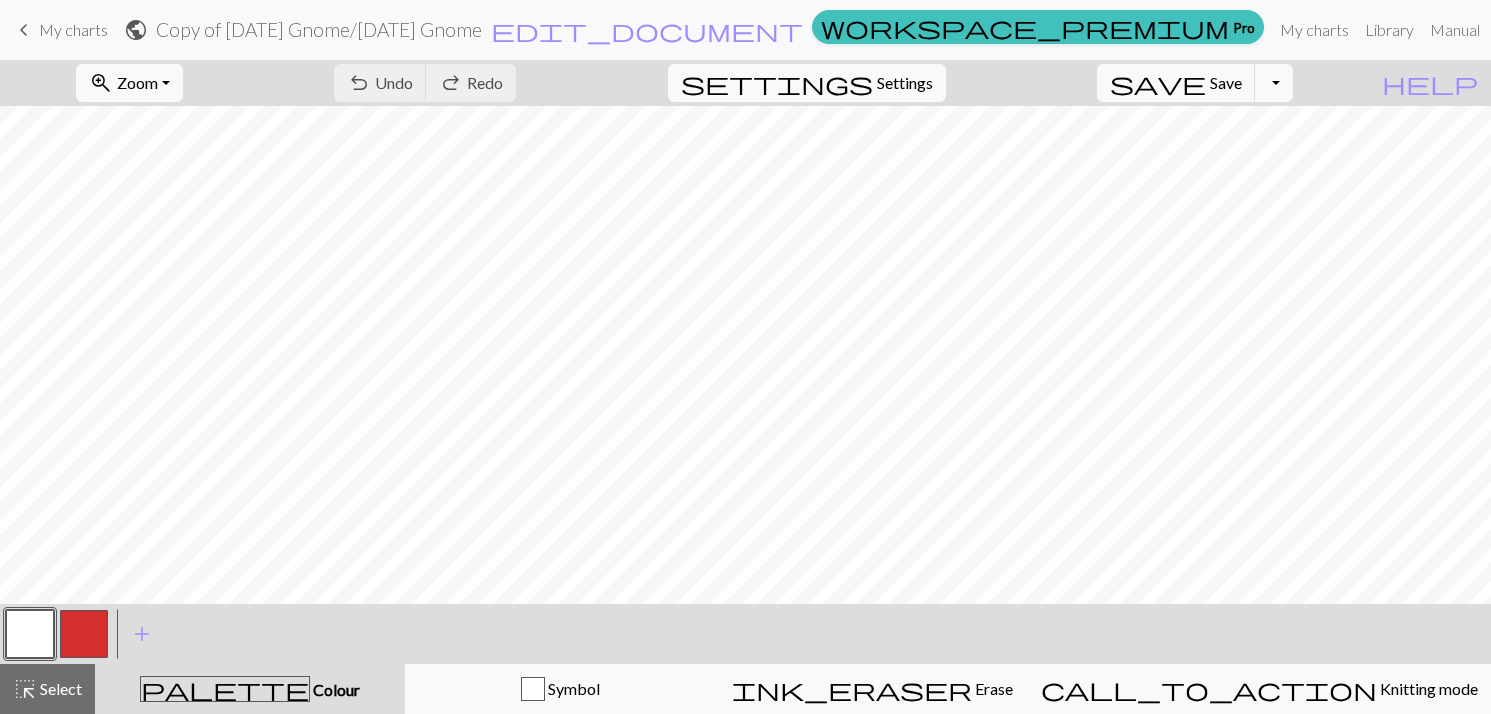 click at bounding box center [84, 634] 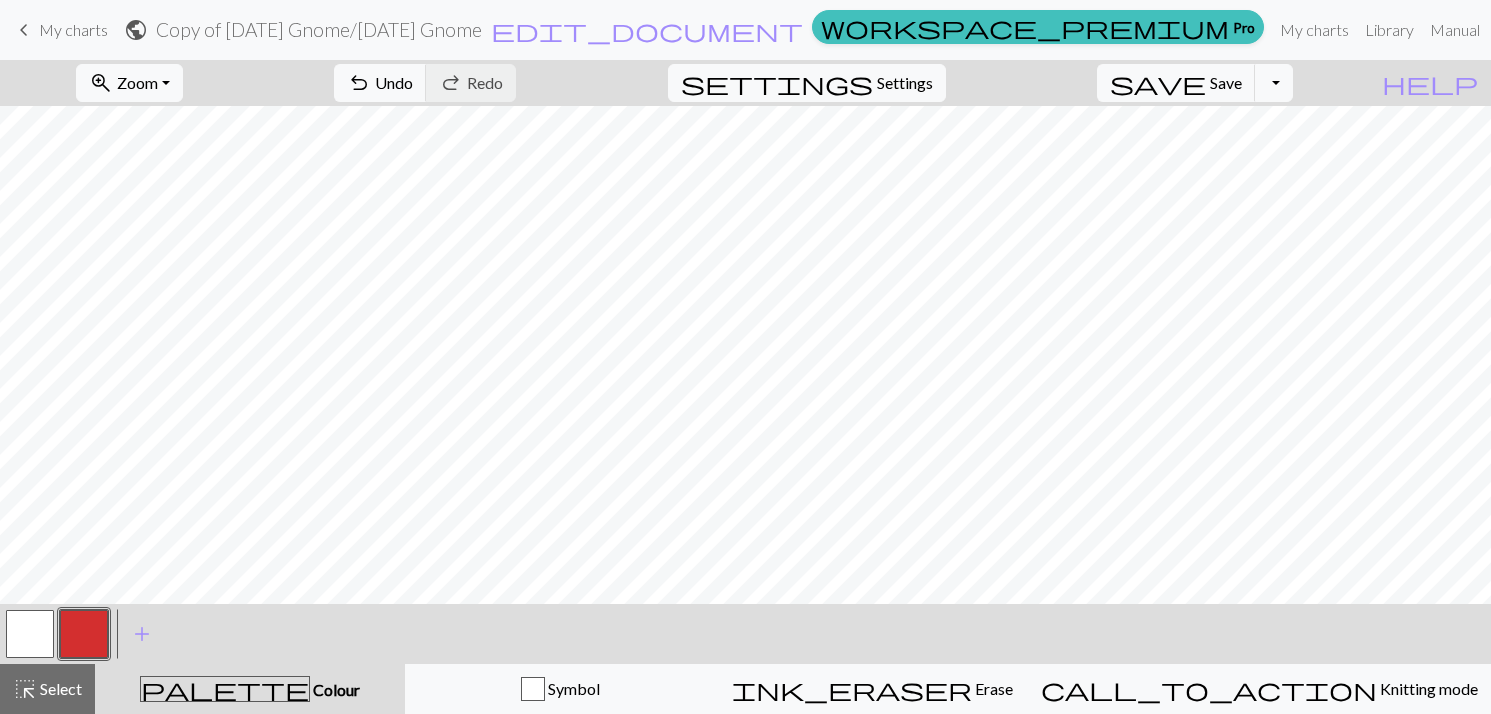 drag, startPoint x: 23, startPoint y: 623, endPoint x: 111, endPoint y: 613, distance: 88.56636 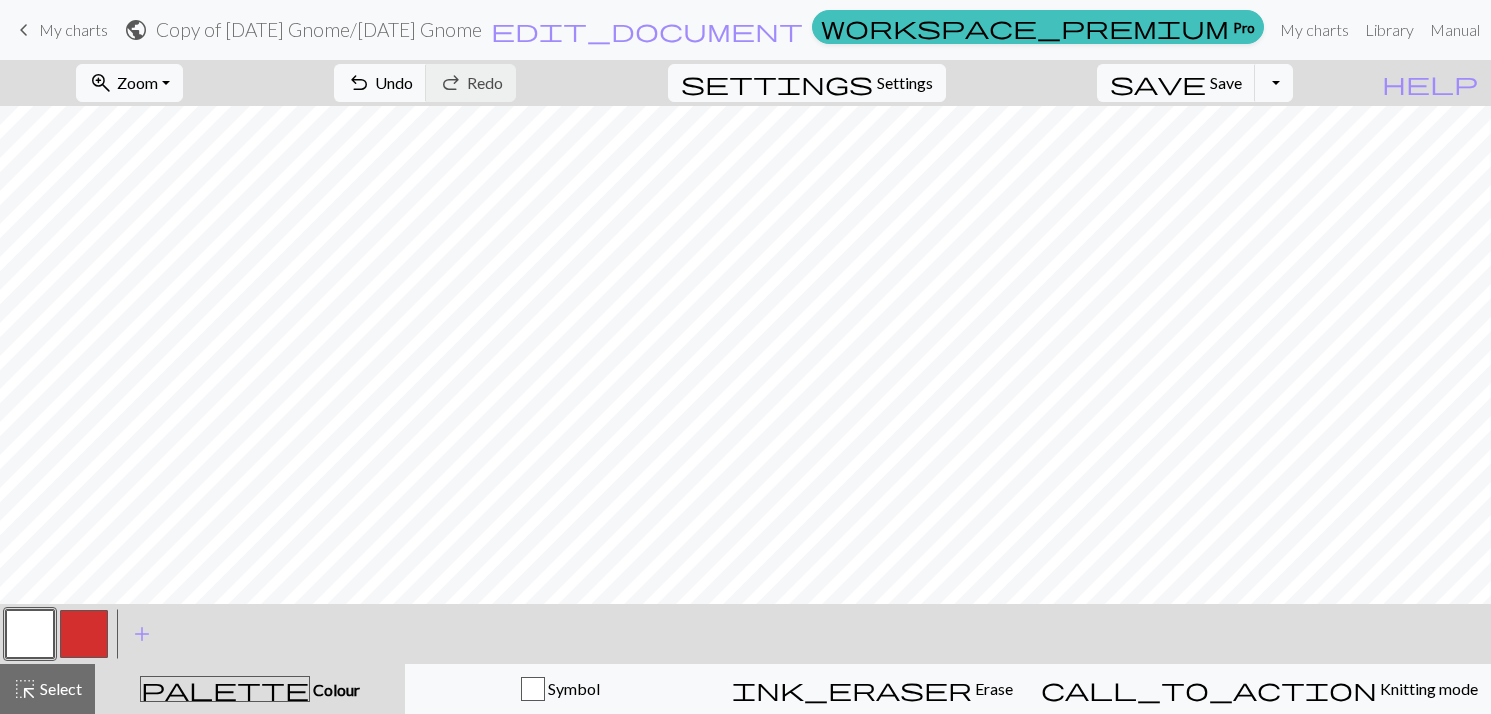 click at bounding box center (84, 634) 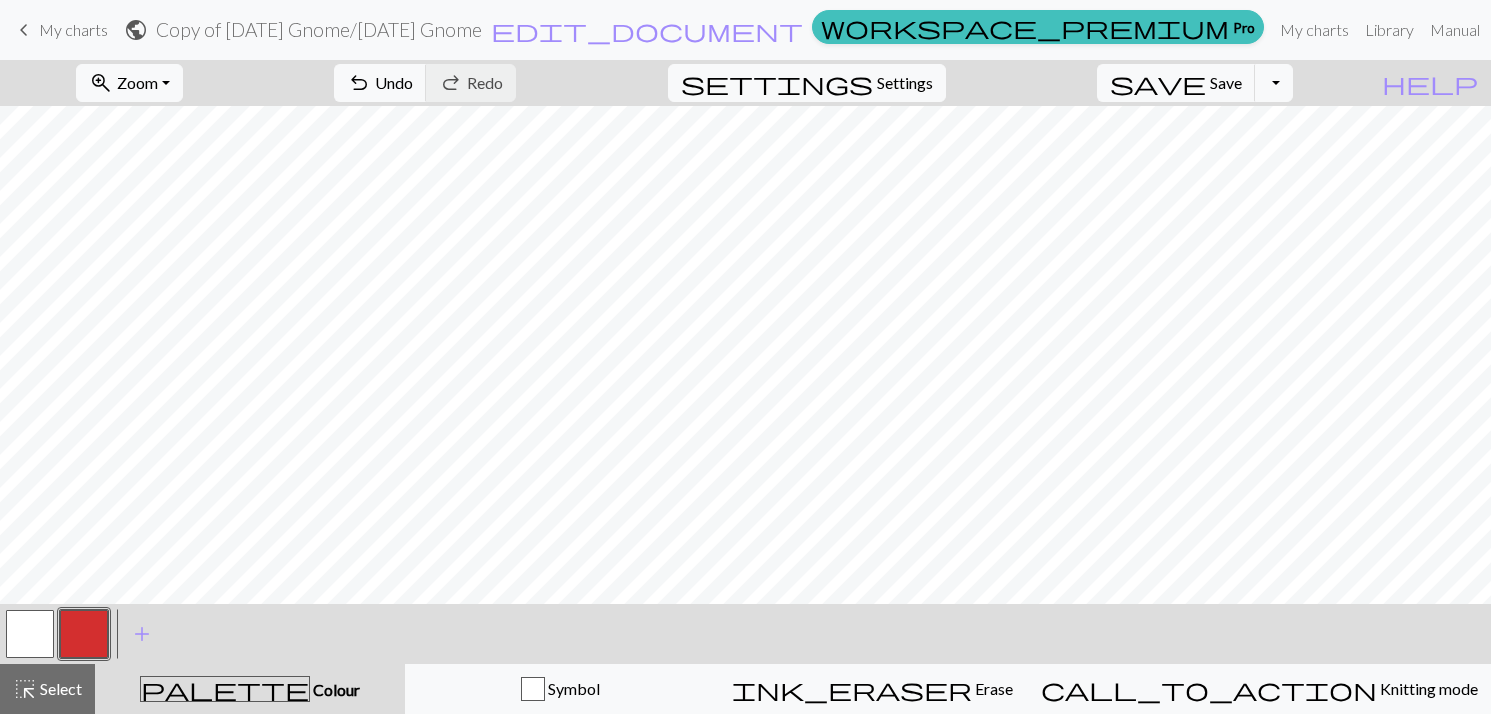drag, startPoint x: 21, startPoint y: 629, endPoint x: 82, endPoint y: 606, distance: 65.192024 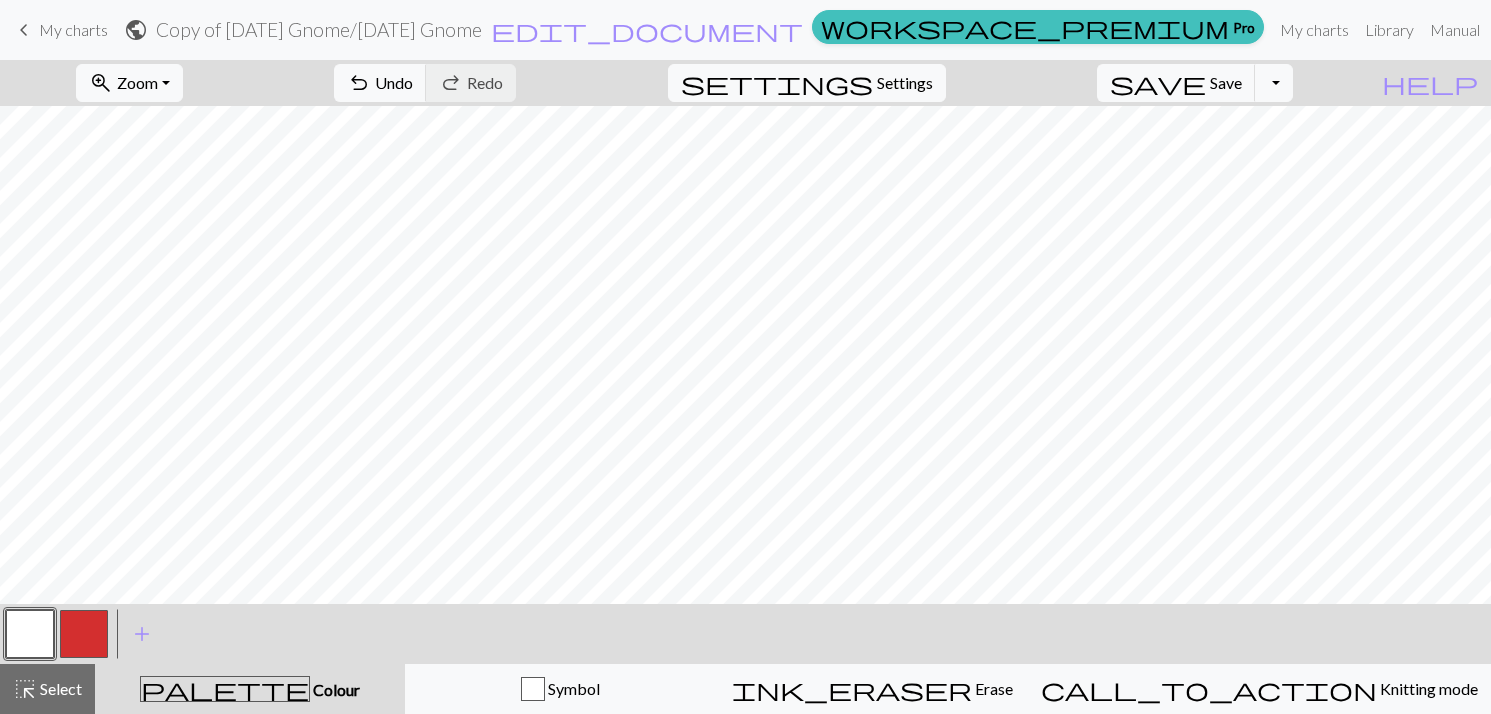 click at bounding box center (84, 634) 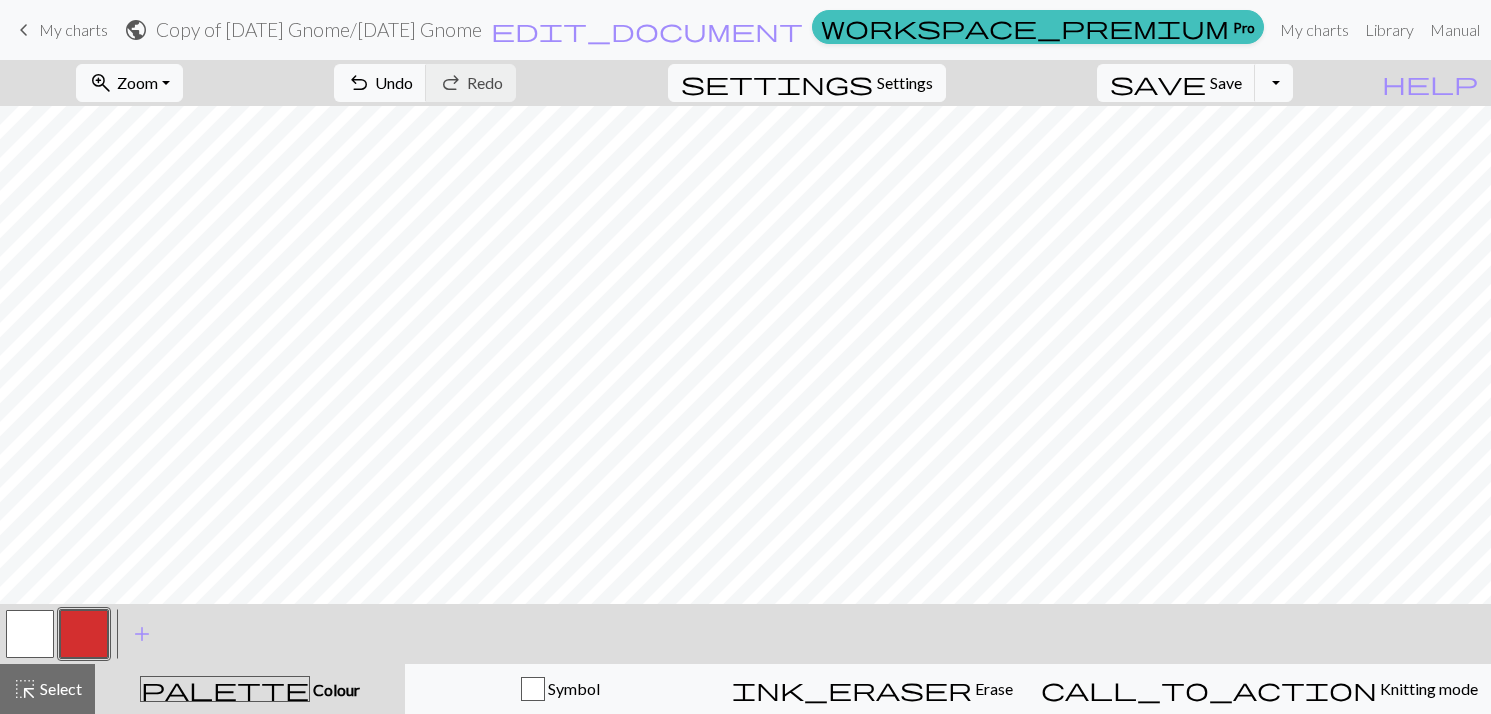 click at bounding box center [30, 634] 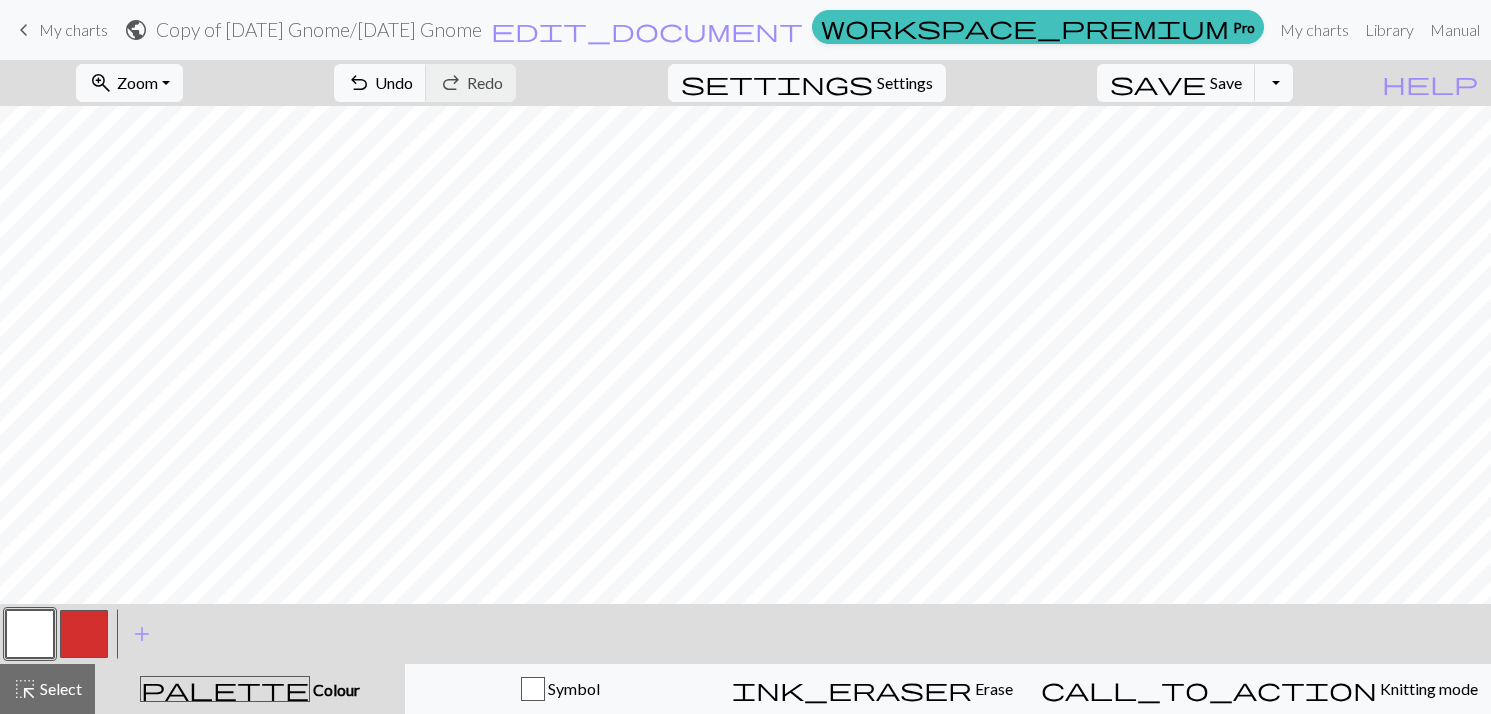 drag, startPoint x: 87, startPoint y: 630, endPoint x: 109, endPoint y: 610, distance: 29.732138 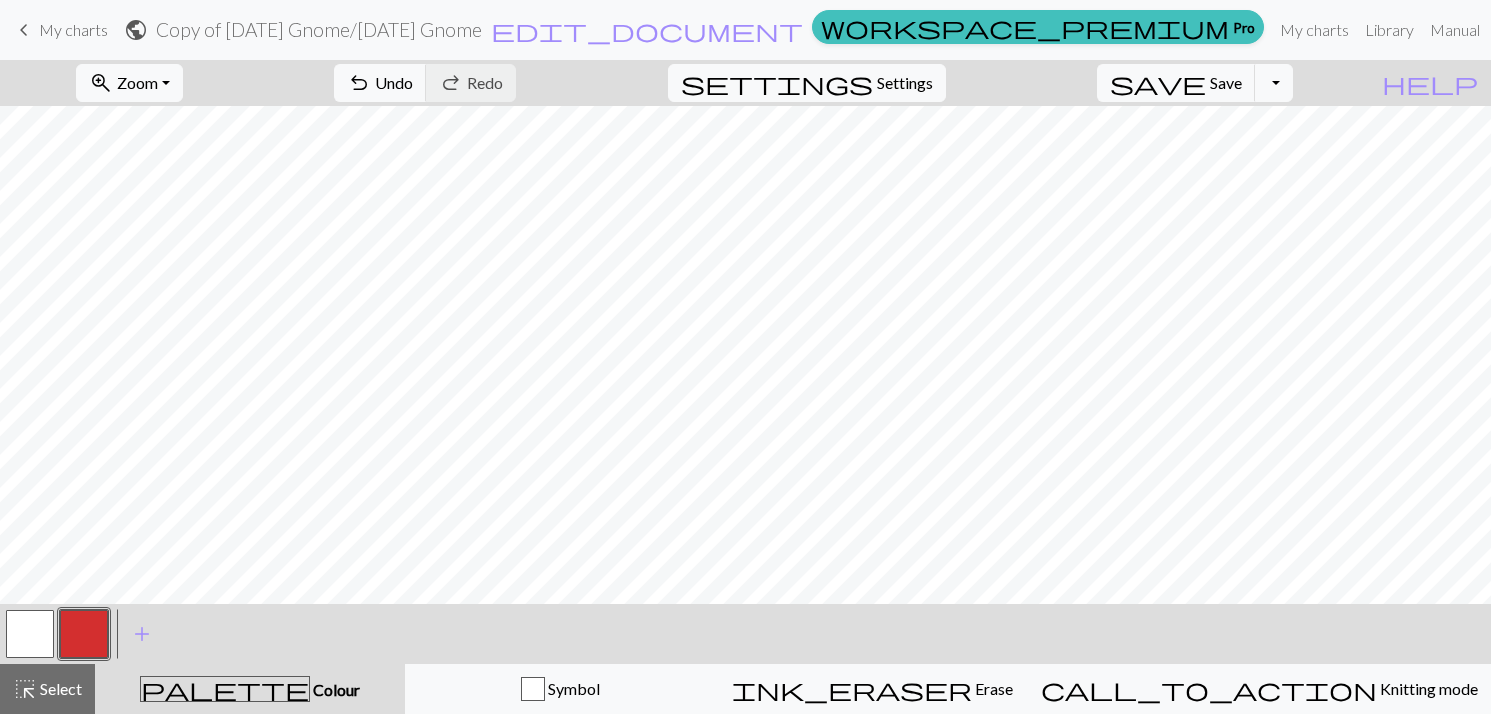 drag, startPoint x: 27, startPoint y: 609, endPoint x: 46, endPoint y: 605, distance: 19.416489 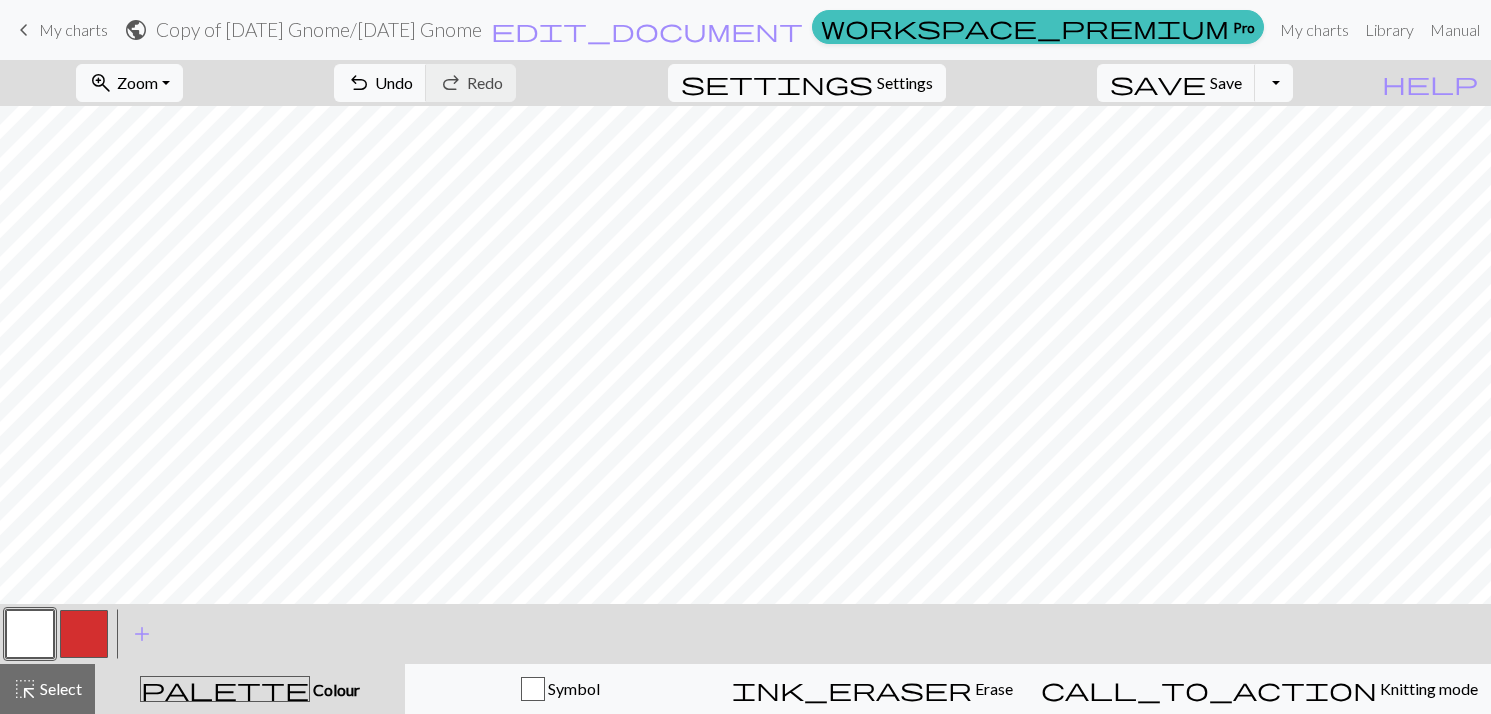 drag, startPoint x: 86, startPoint y: 620, endPoint x: 133, endPoint y: 604, distance: 49.648766 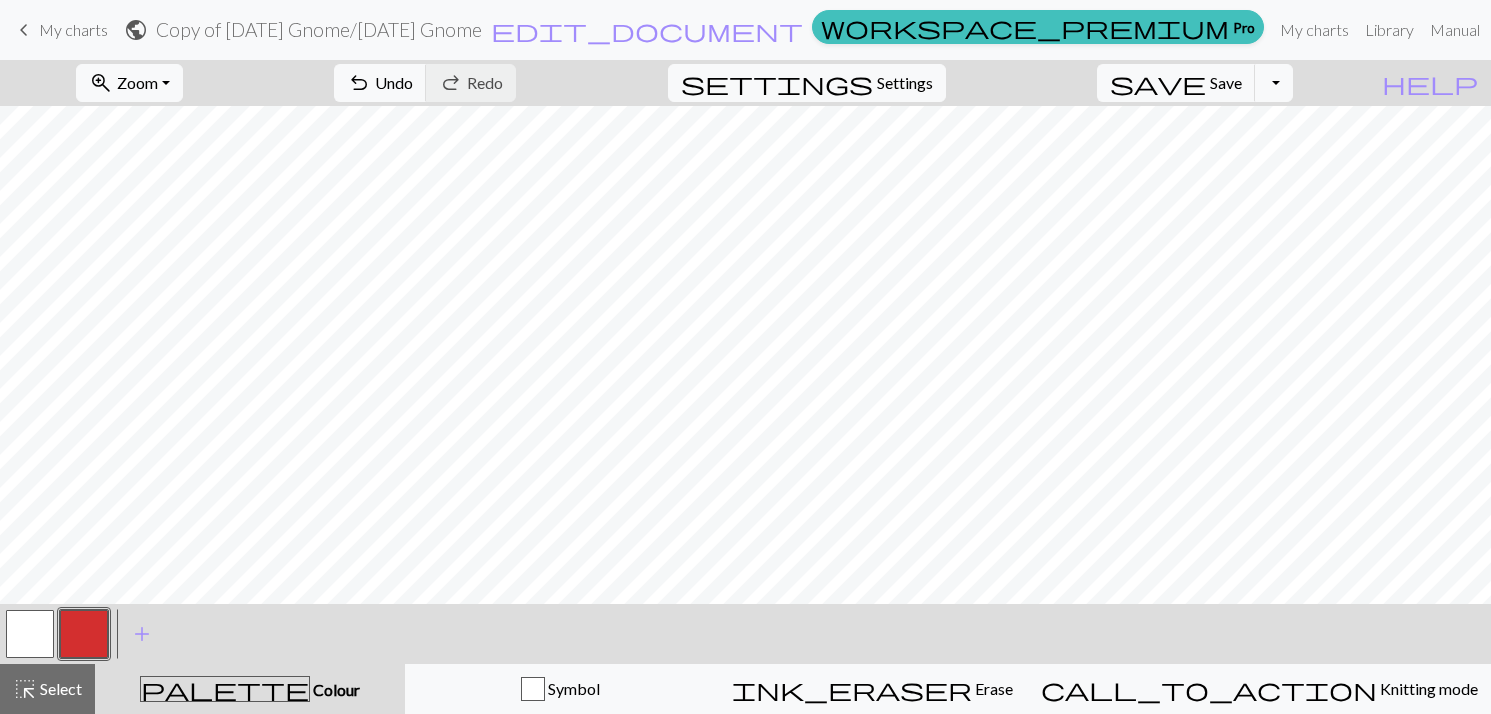 drag, startPoint x: 42, startPoint y: 628, endPoint x: 315, endPoint y: 606, distance: 273.885 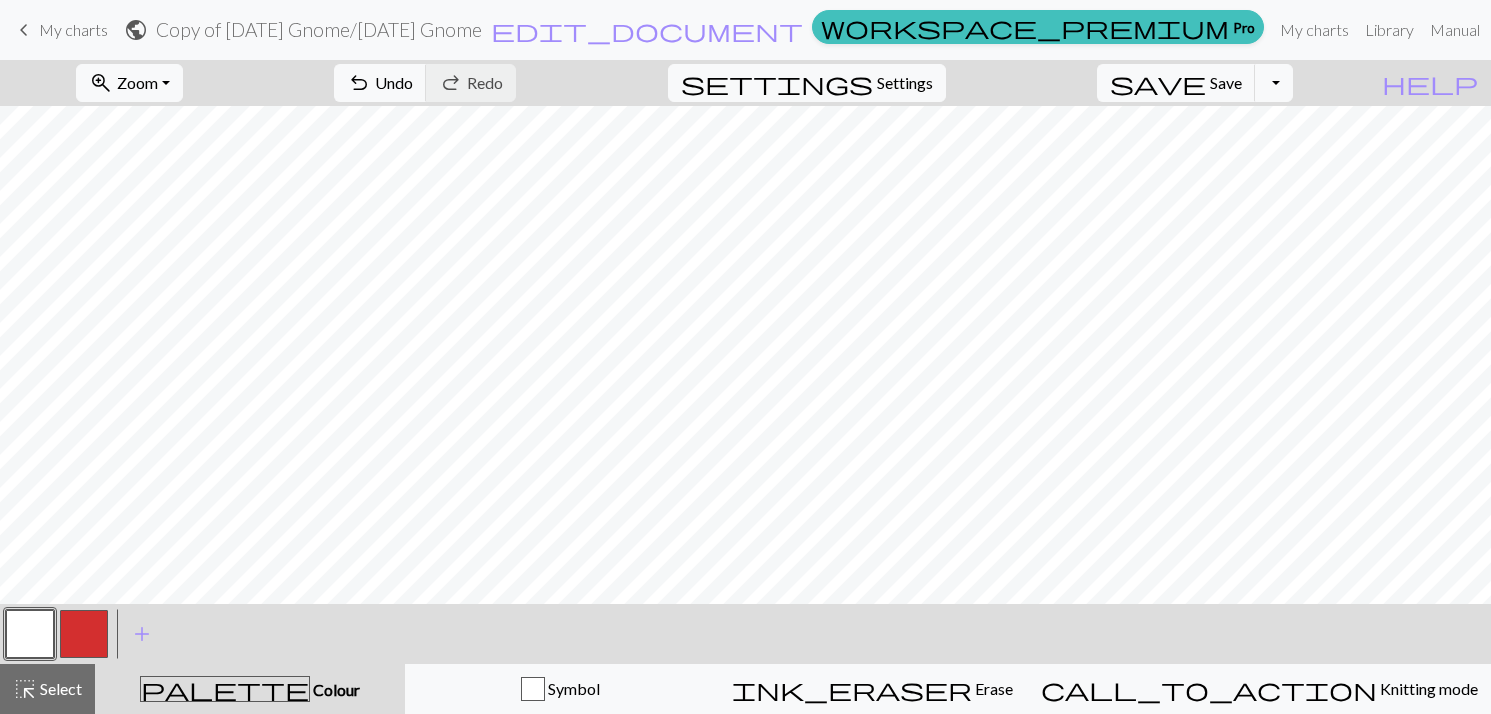 click at bounding box center [84, 634] 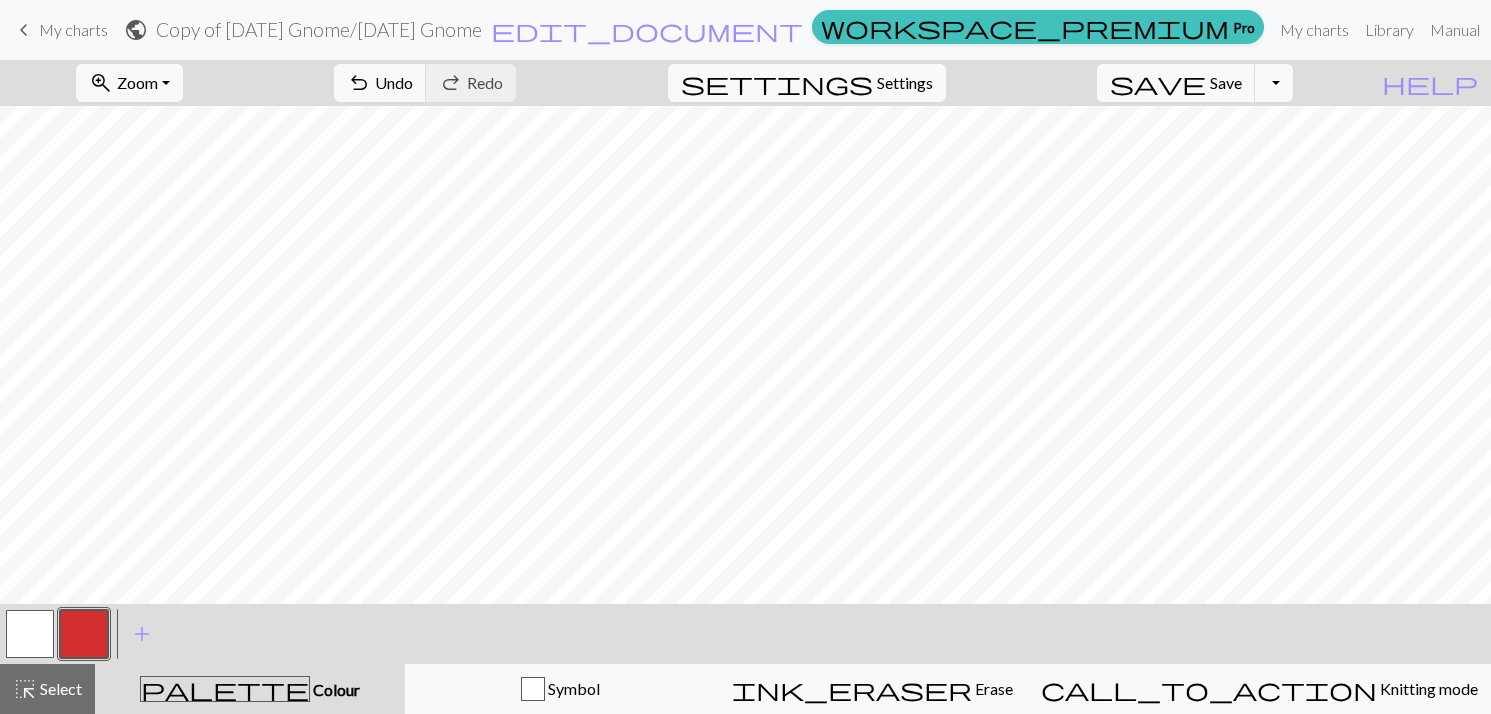 click at bounding box center [30, 634] 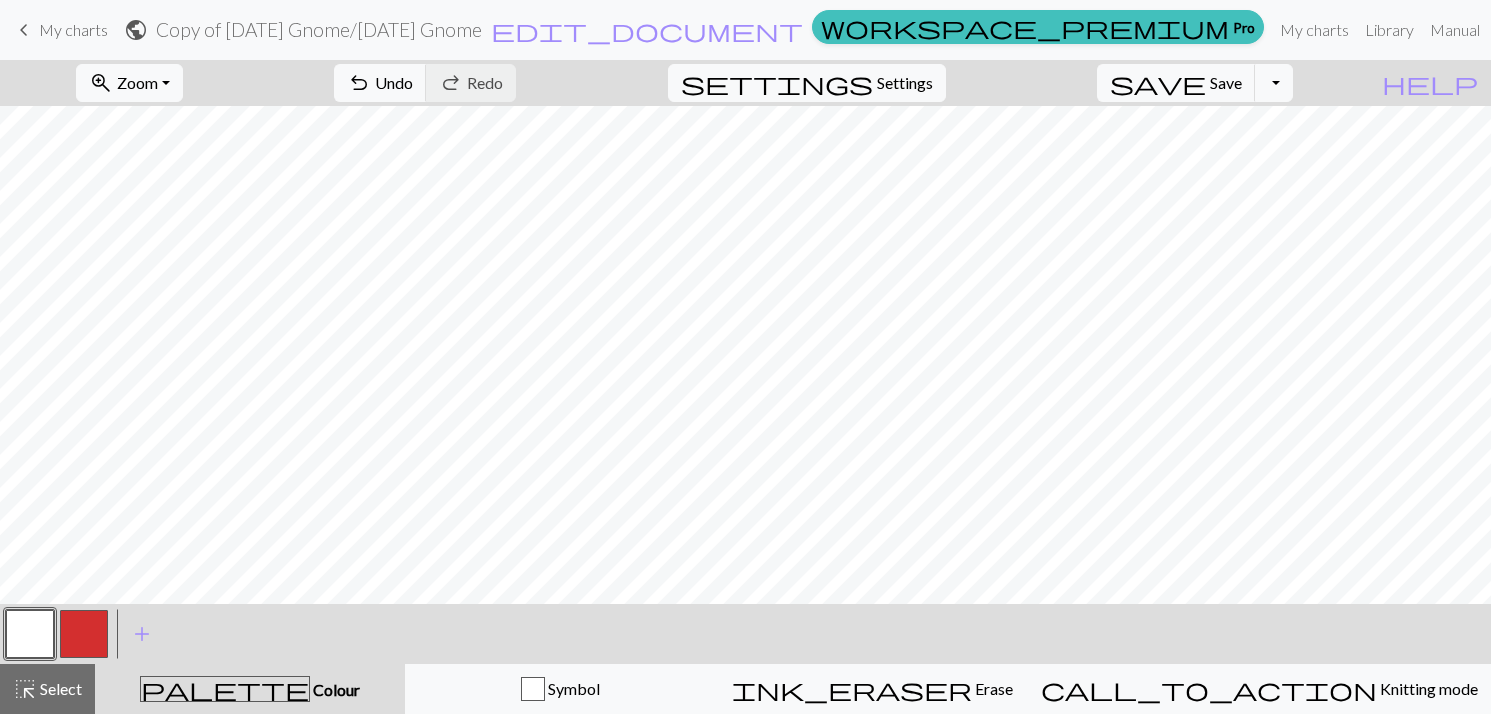 drag, startPoint x: 75, startPoint y: 632, endPoint x: 466, endPoint y: 632, distance: 391 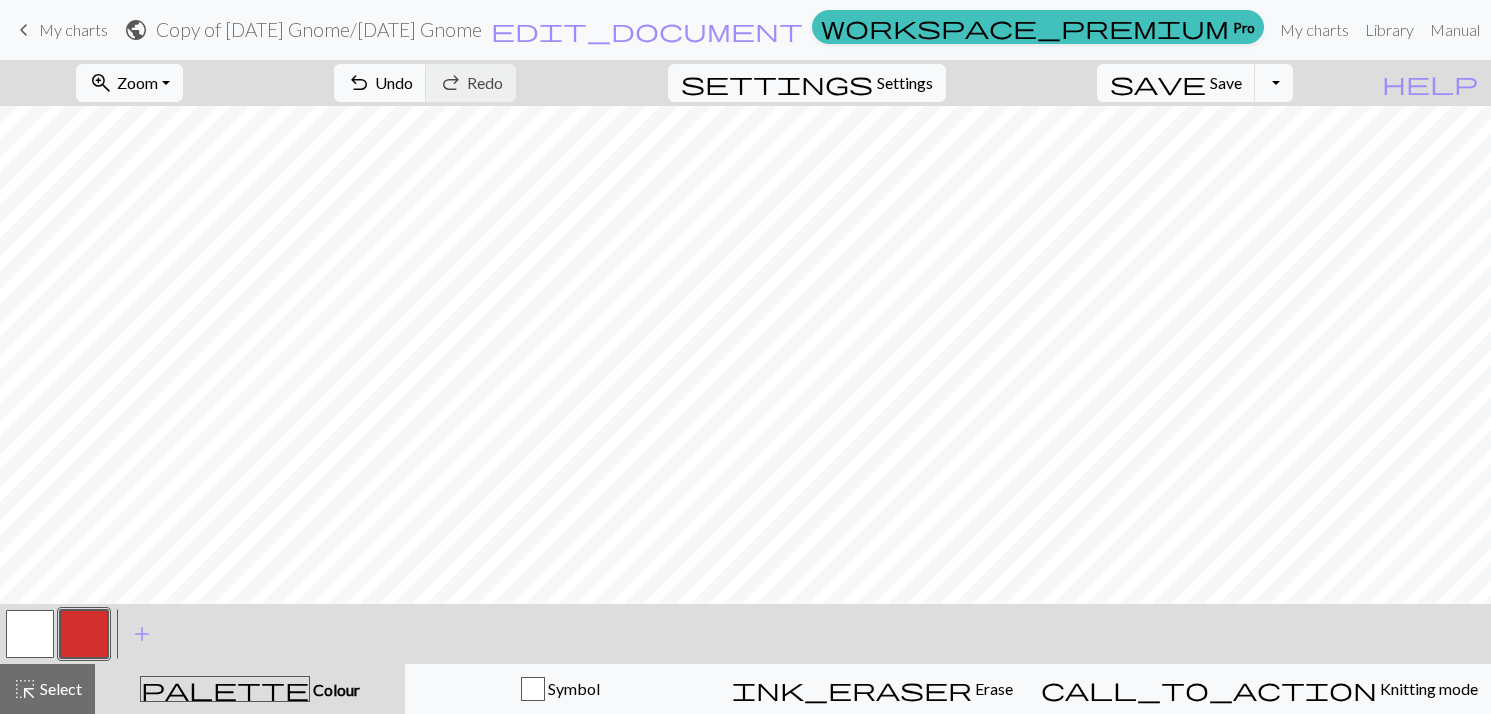 drag, startPoint x: 26, startPoint y: 649, endPoint x: 349, endPoint y: 614, distance: 324.89075 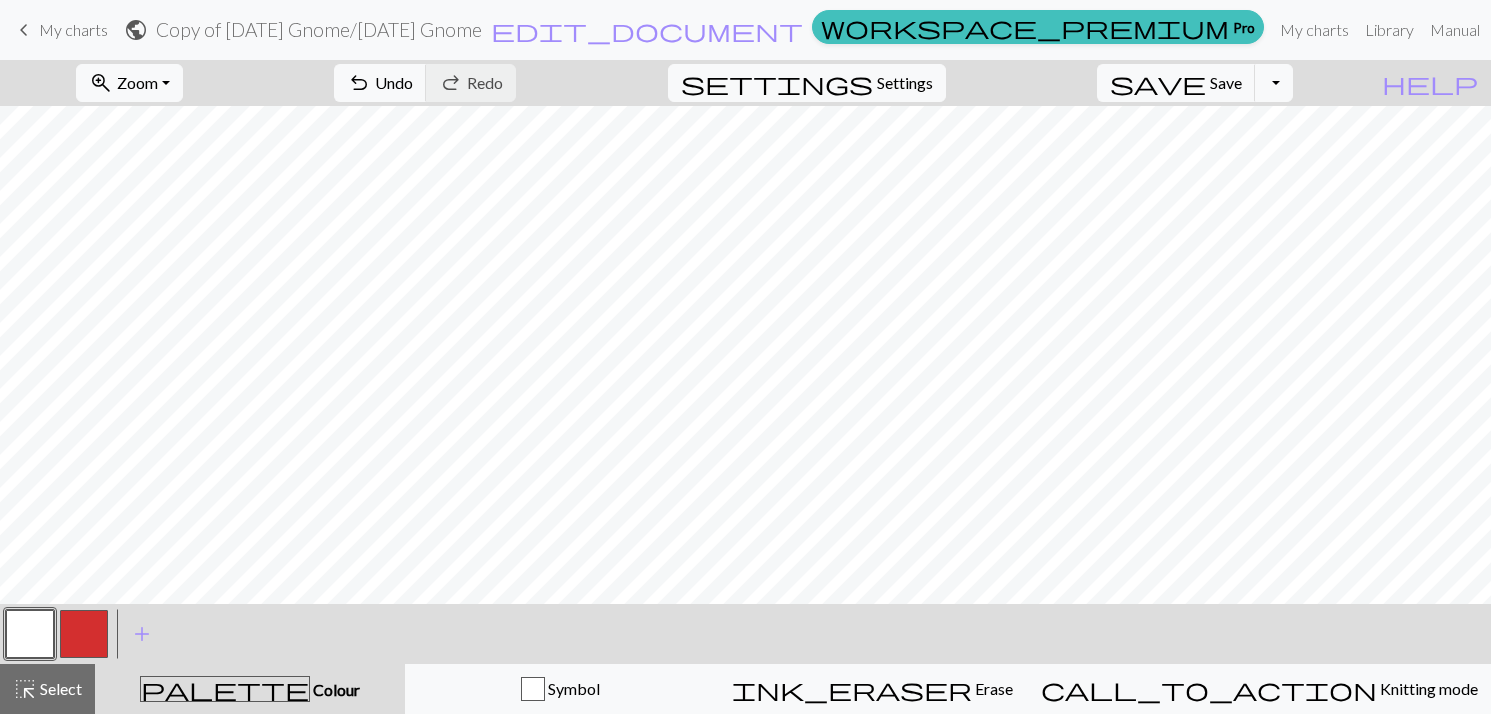 drag, startPoint x: 81, startPoint y: 631, endPoint x: 215, endPoint y: 606, distance: 136.31215 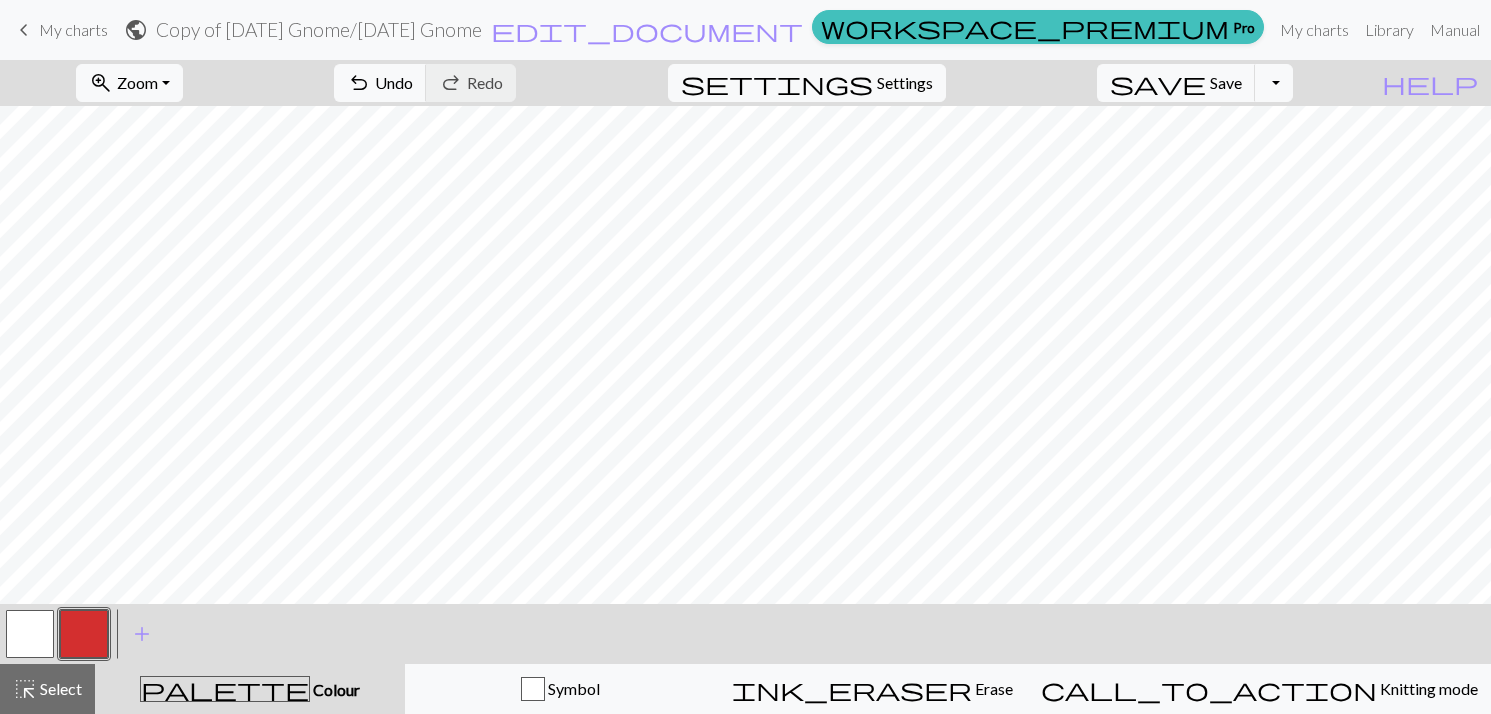 drag, startPoint x: 23, startPoint y: 641, endPoint x: 298, endPoint y: 621, distance: 275.72632 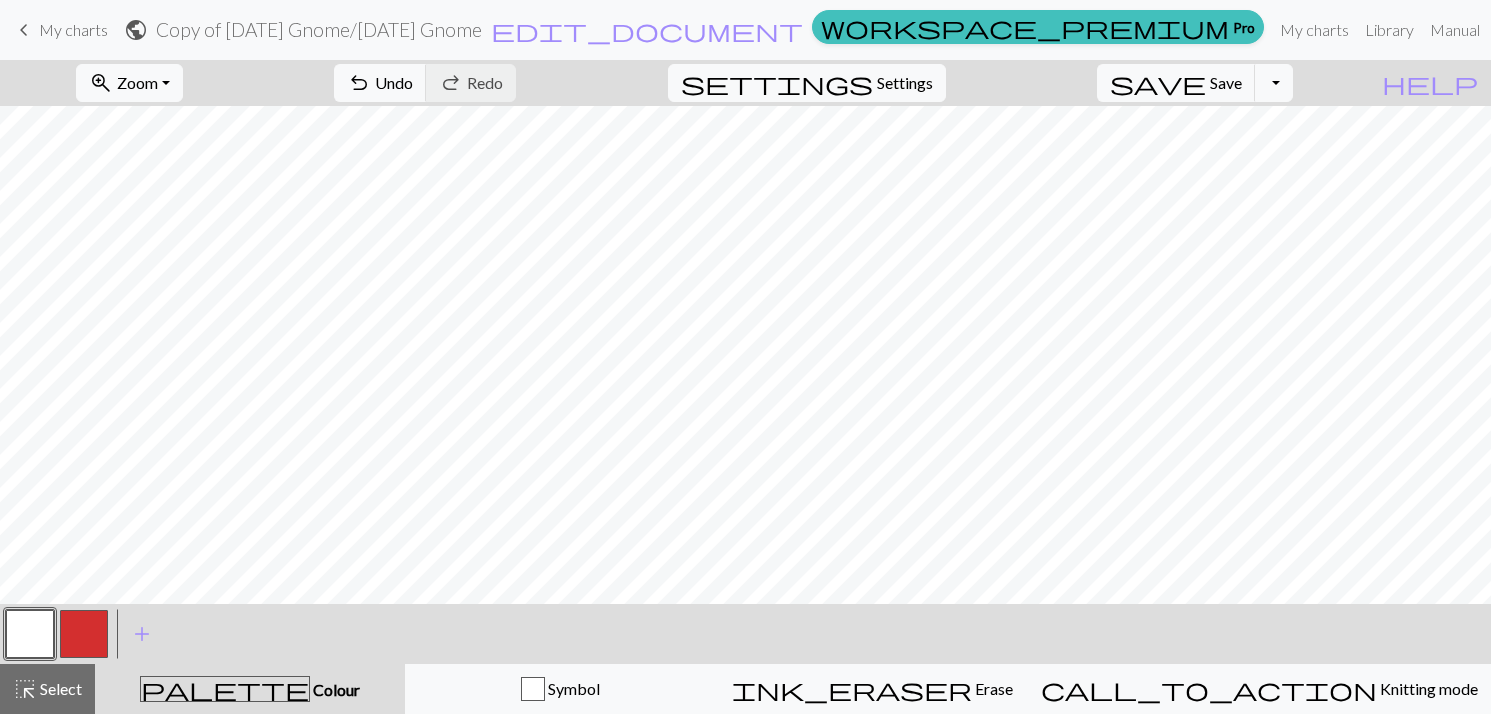 drag, startPoint x: 75, startPoint y: 638, endPoint x: 239, endPoint y: 616, distance: 165.46902 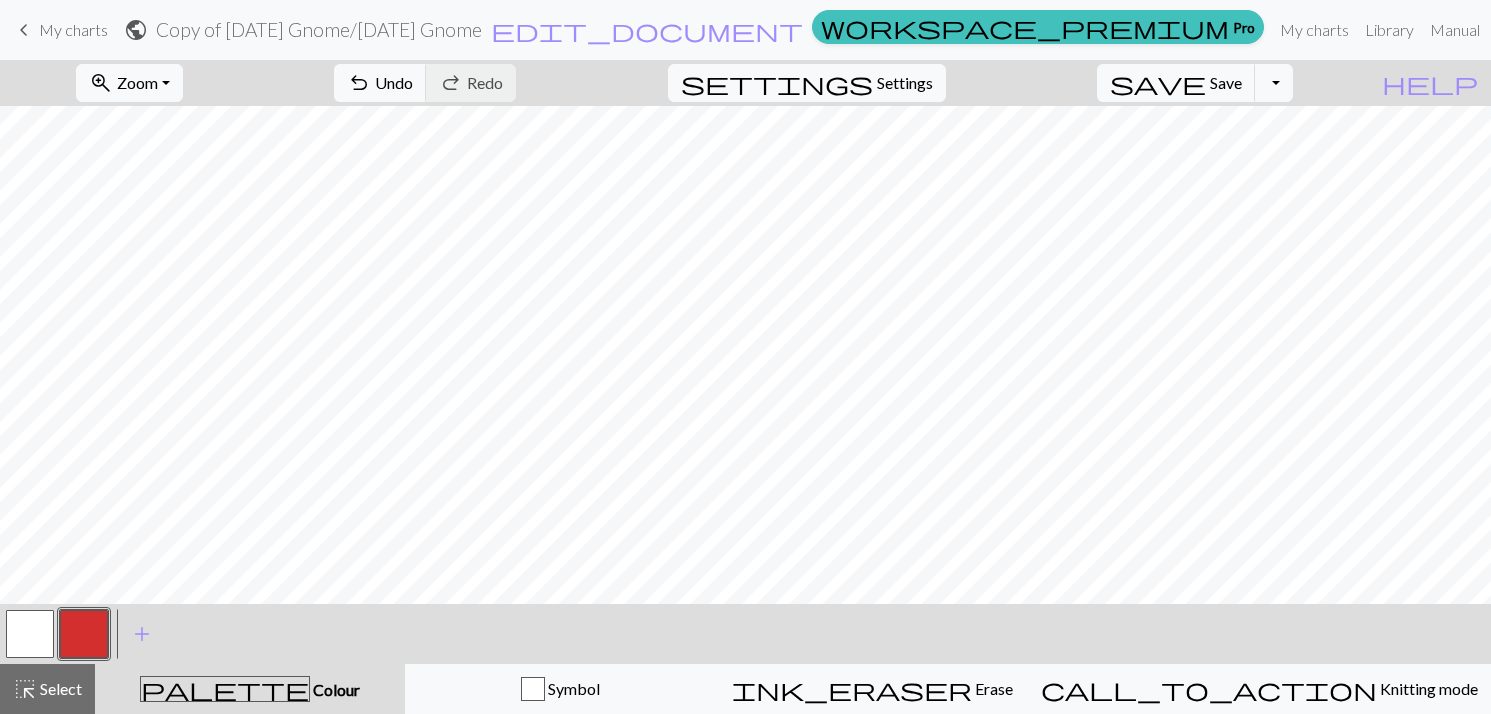 click at bounding box center (30, 634) 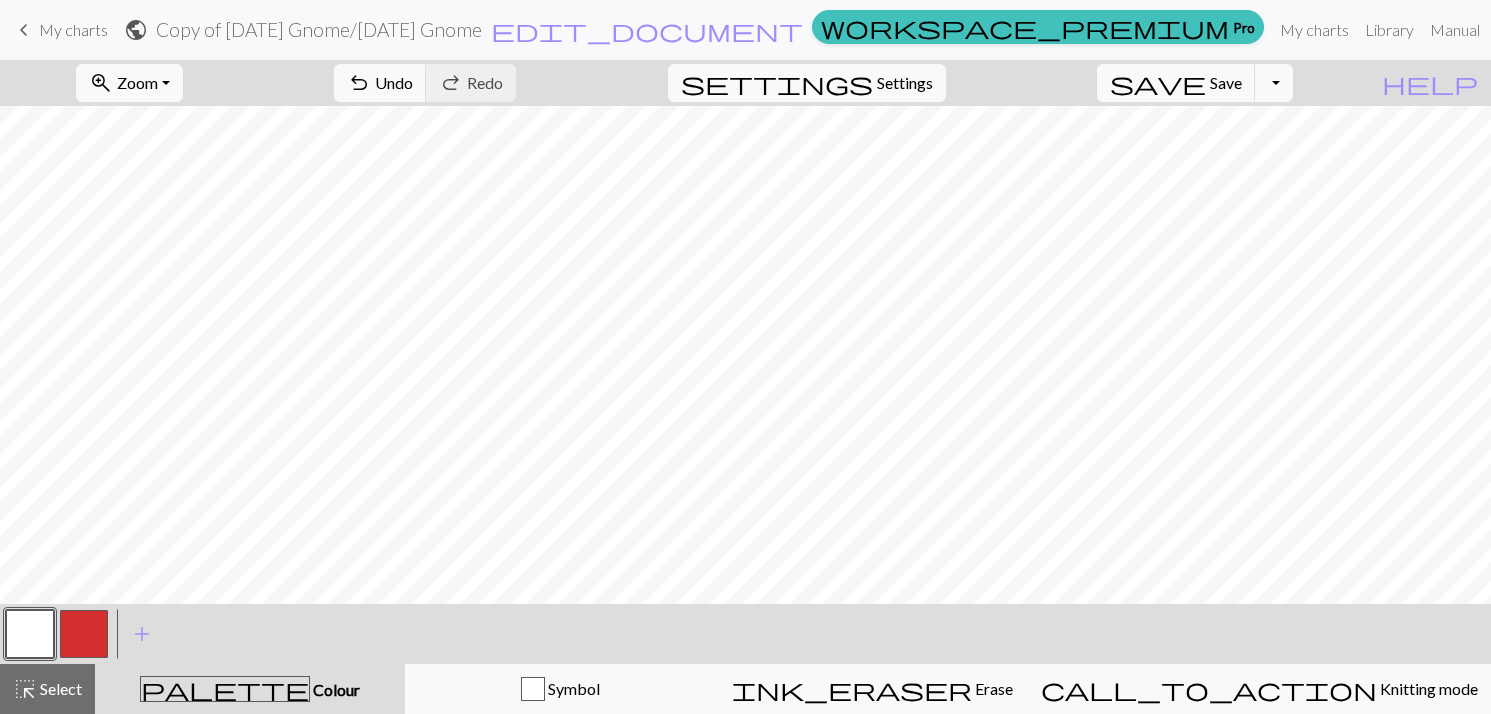click at bounding box center (84, 634) 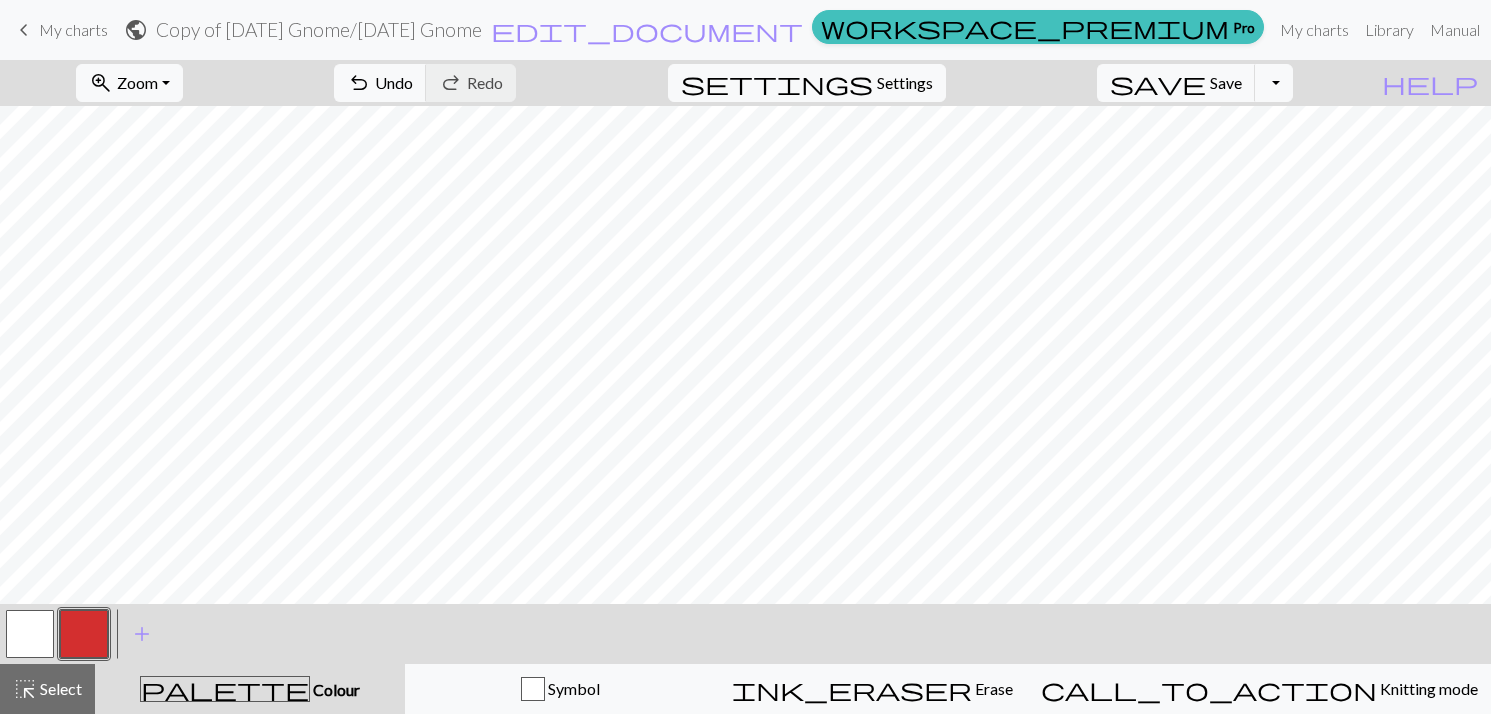 scroll, scrollTop: 0, scrollLeft: 0, axis: both 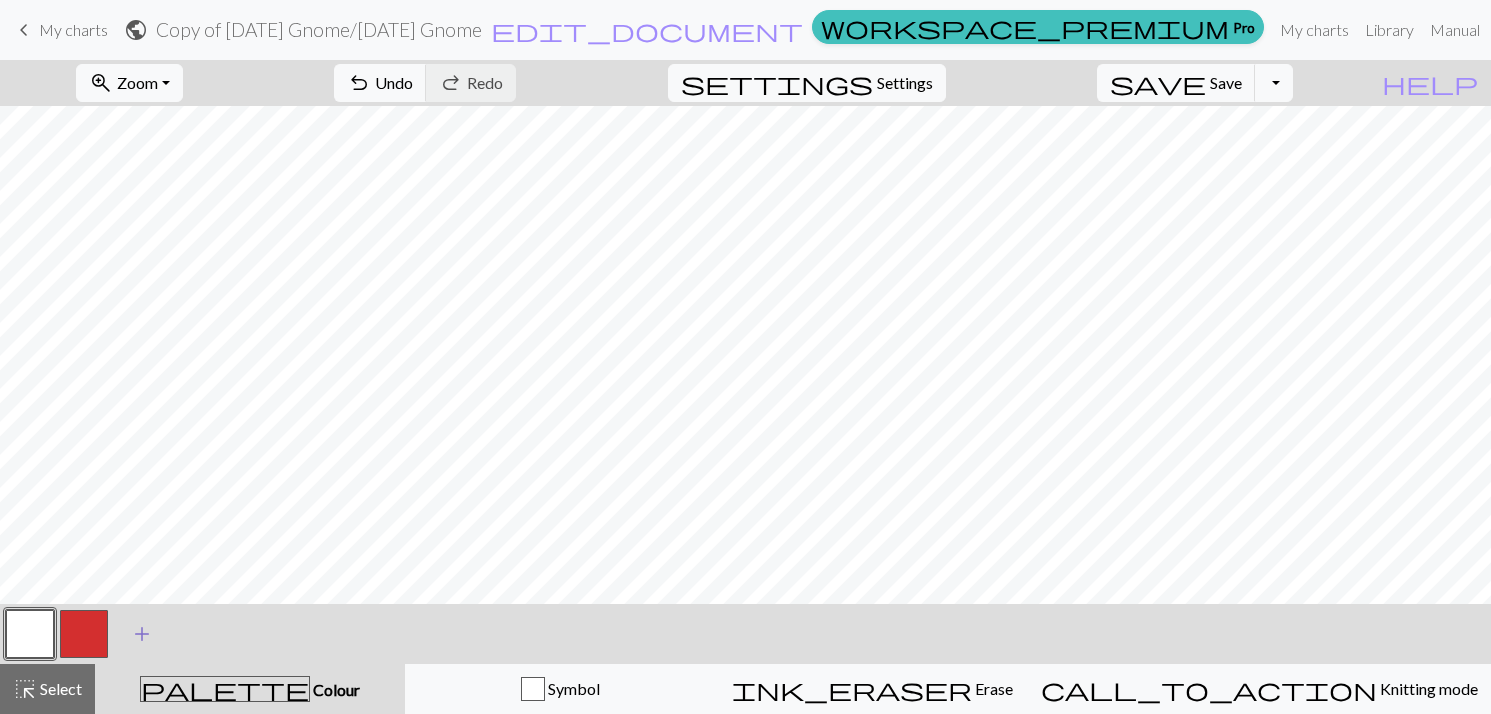 drag, startPoint x: 88, startPoint y: 634, endPoint x: 162, endPoint y: 611, distance: 77.491936 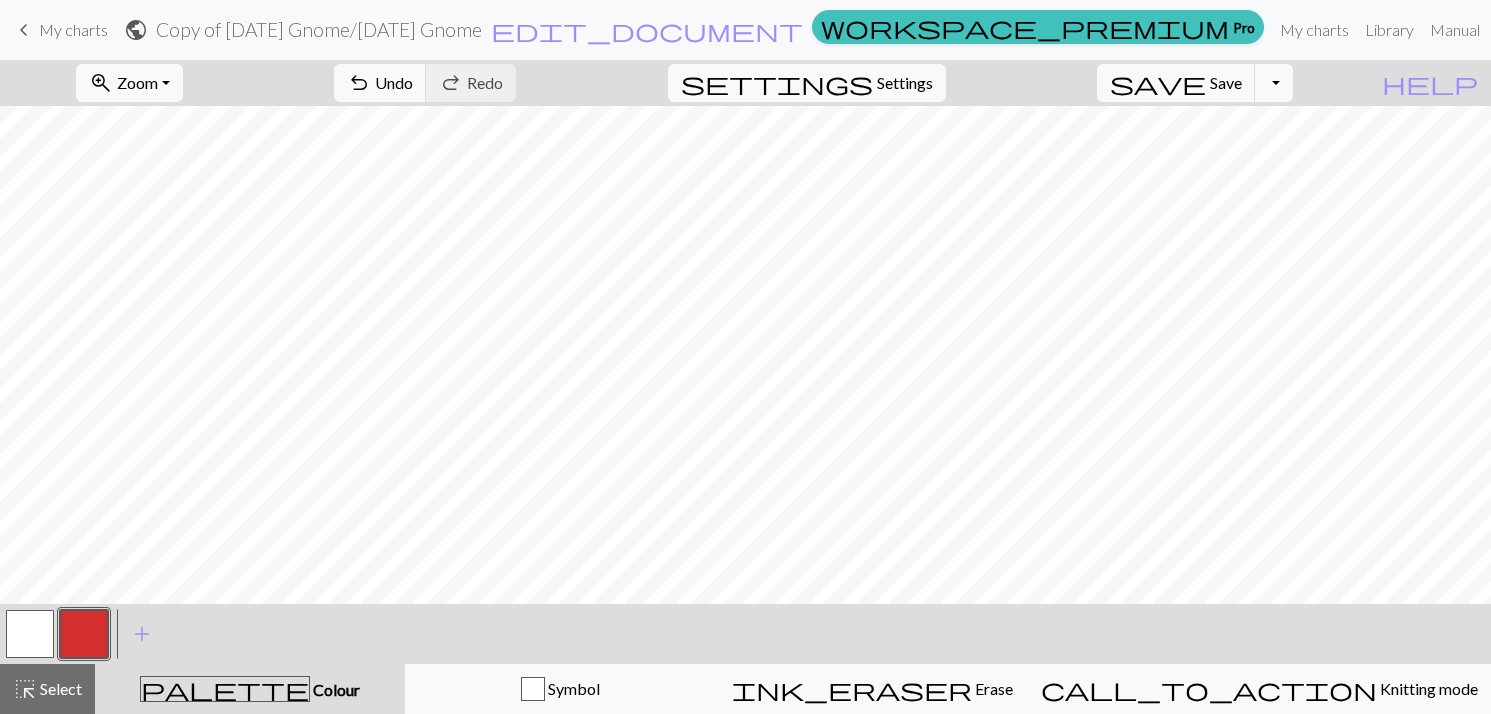 drag, startPoint x: 24, startPoint y: 622, endPoint x: 64, endPoint y: 605, distance: 43.462627 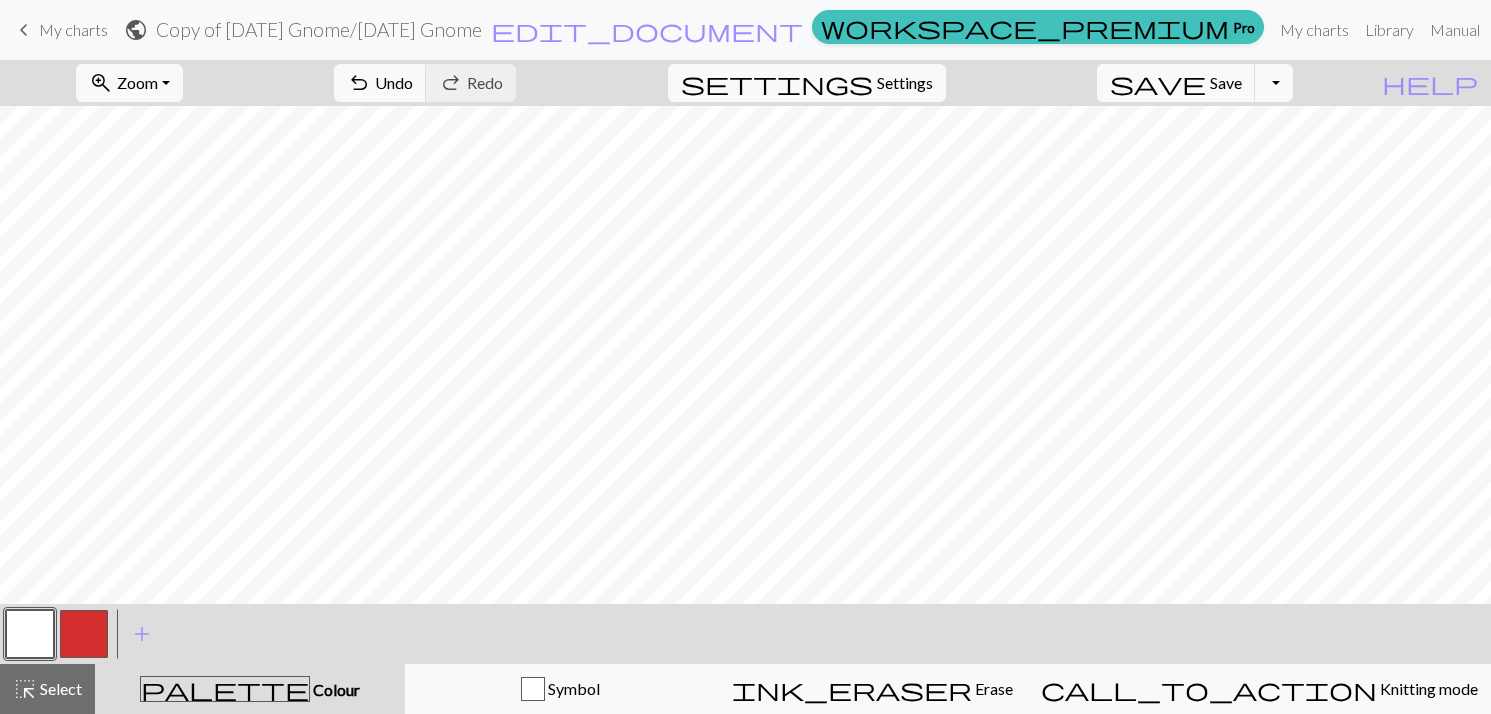 click at bounding box center [84, 634] 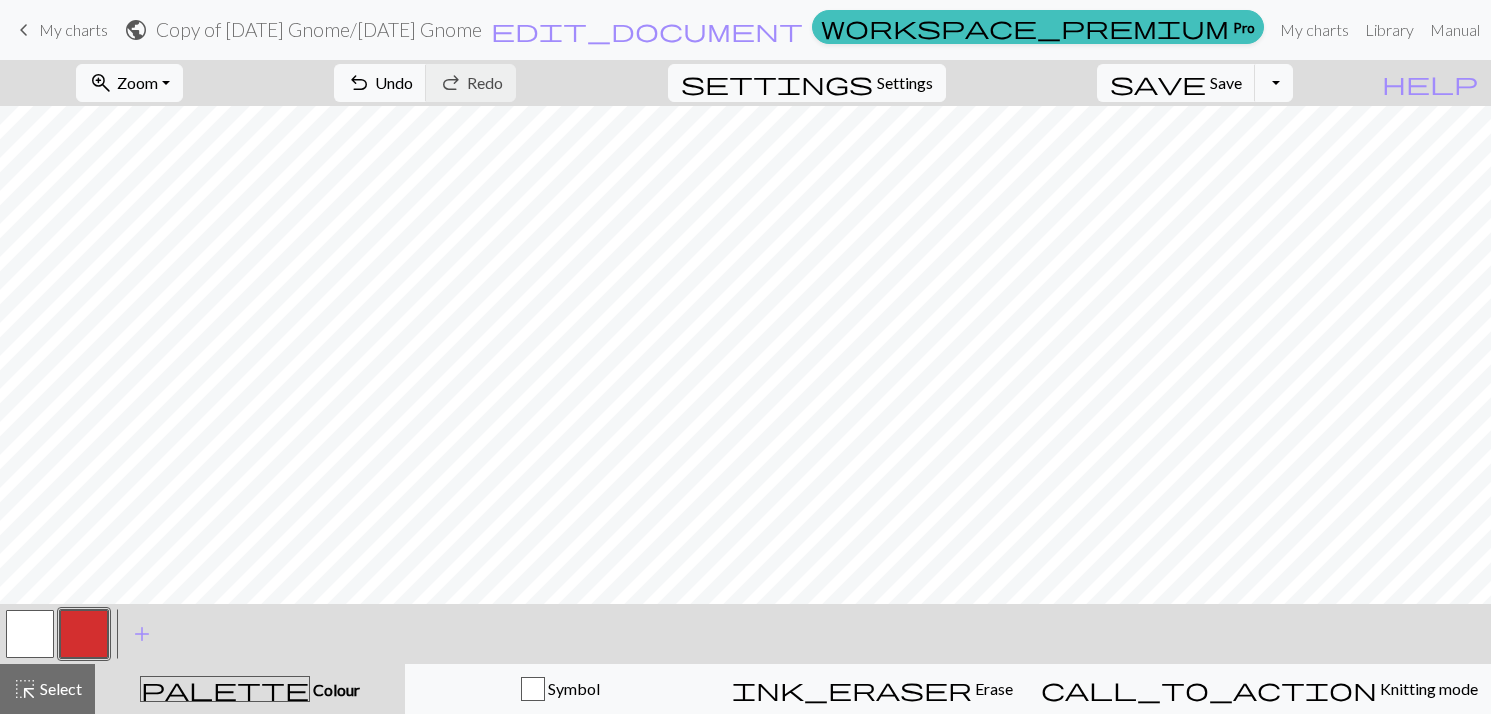drag, startPoint x: 21, startPoint y: 625, endPoint x: 268, endPoint y: 605, distance: 247.8084 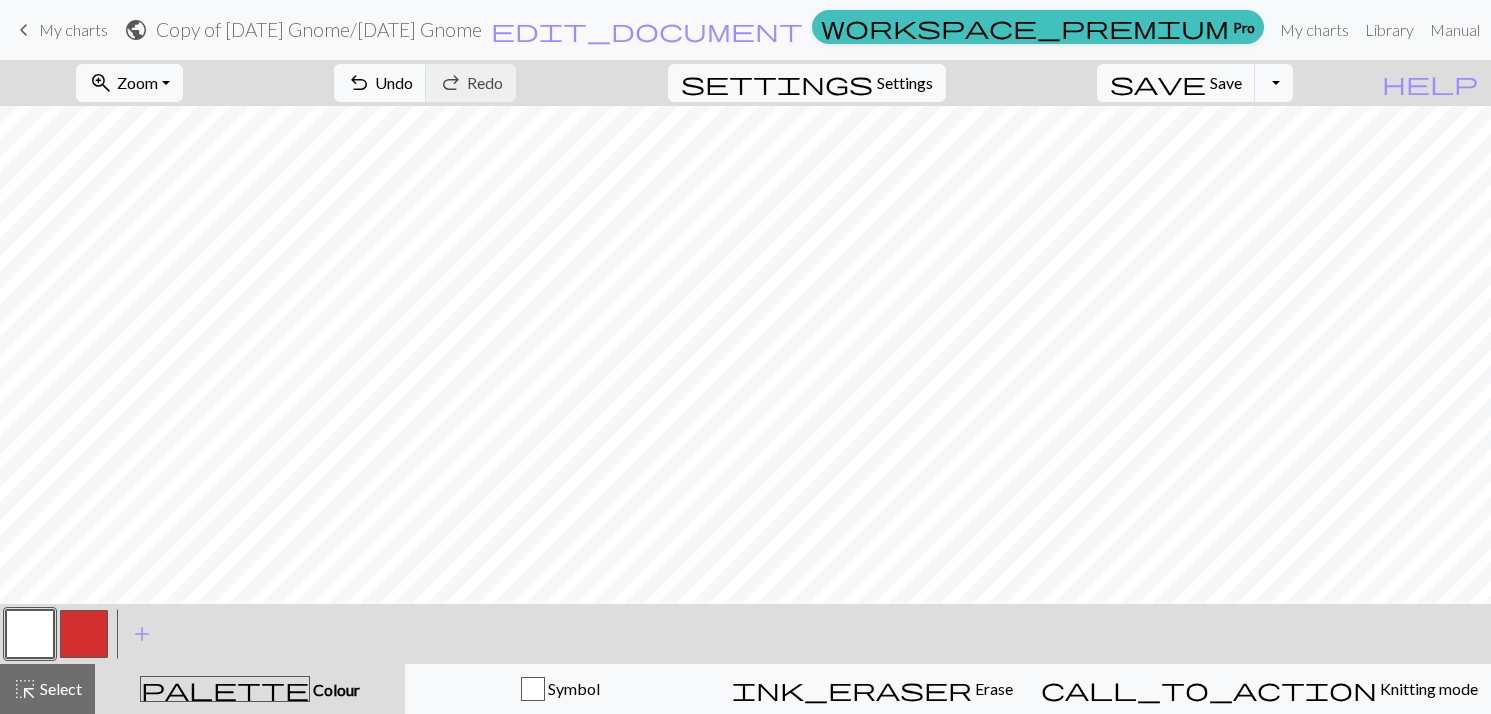 drag, startPoint x: 85, startPoint y: 618, endPoint x: 180, endPoint y: 606, distance: 95.7549 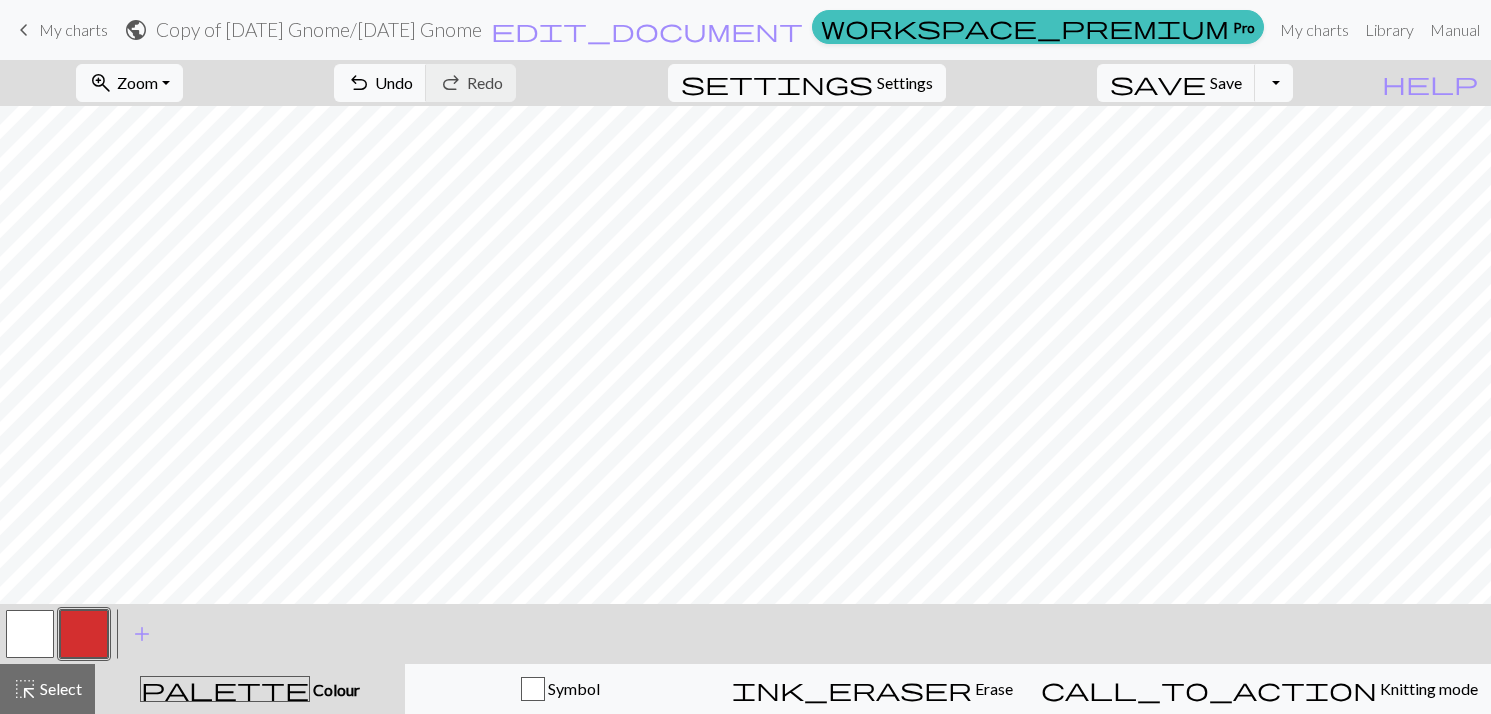 drag, startPoint x: 18, startPoint y: 628, endPoint x: 394, endPoint y: 626, distance: 376.0053 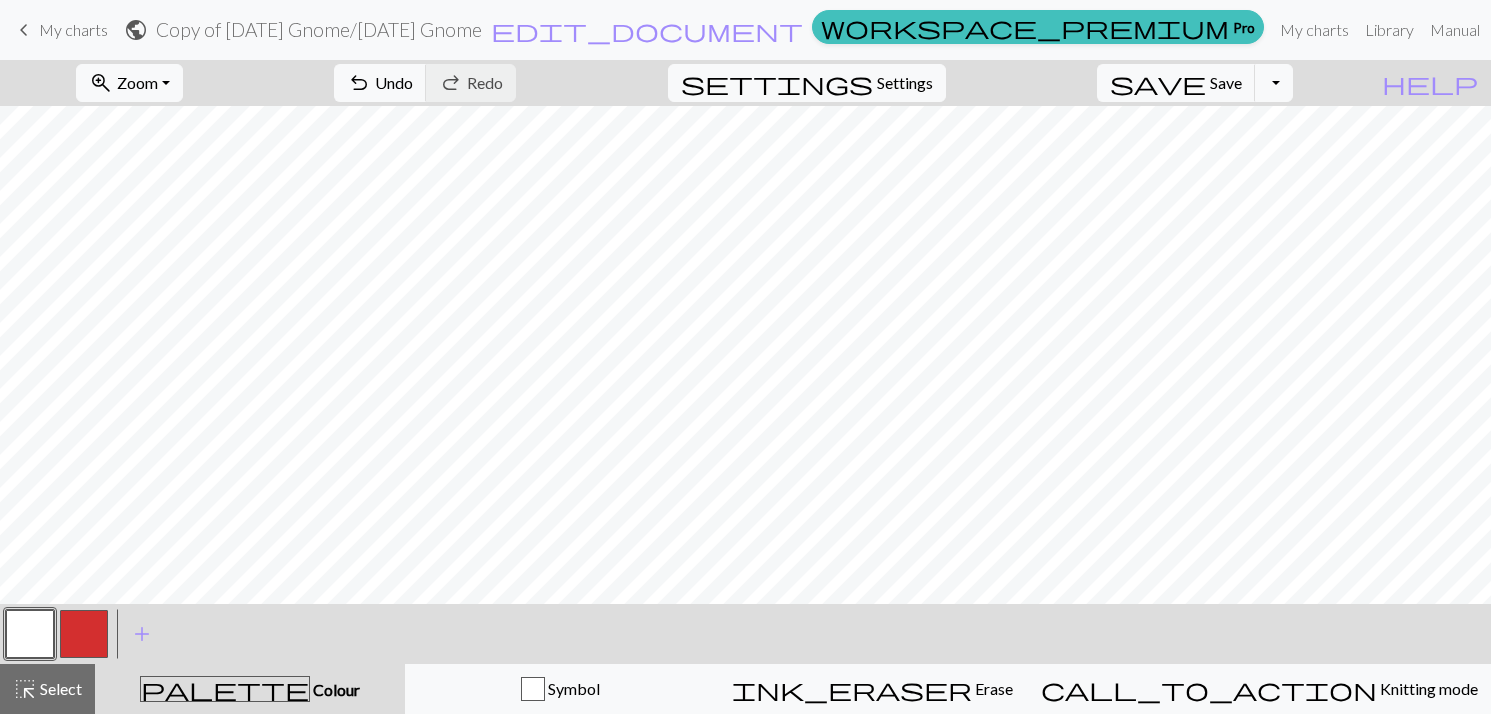 drag, startPoint x: 80, startPoint y: 617, endPoint x: 359, endPoint y: 604, distance: 279.3027 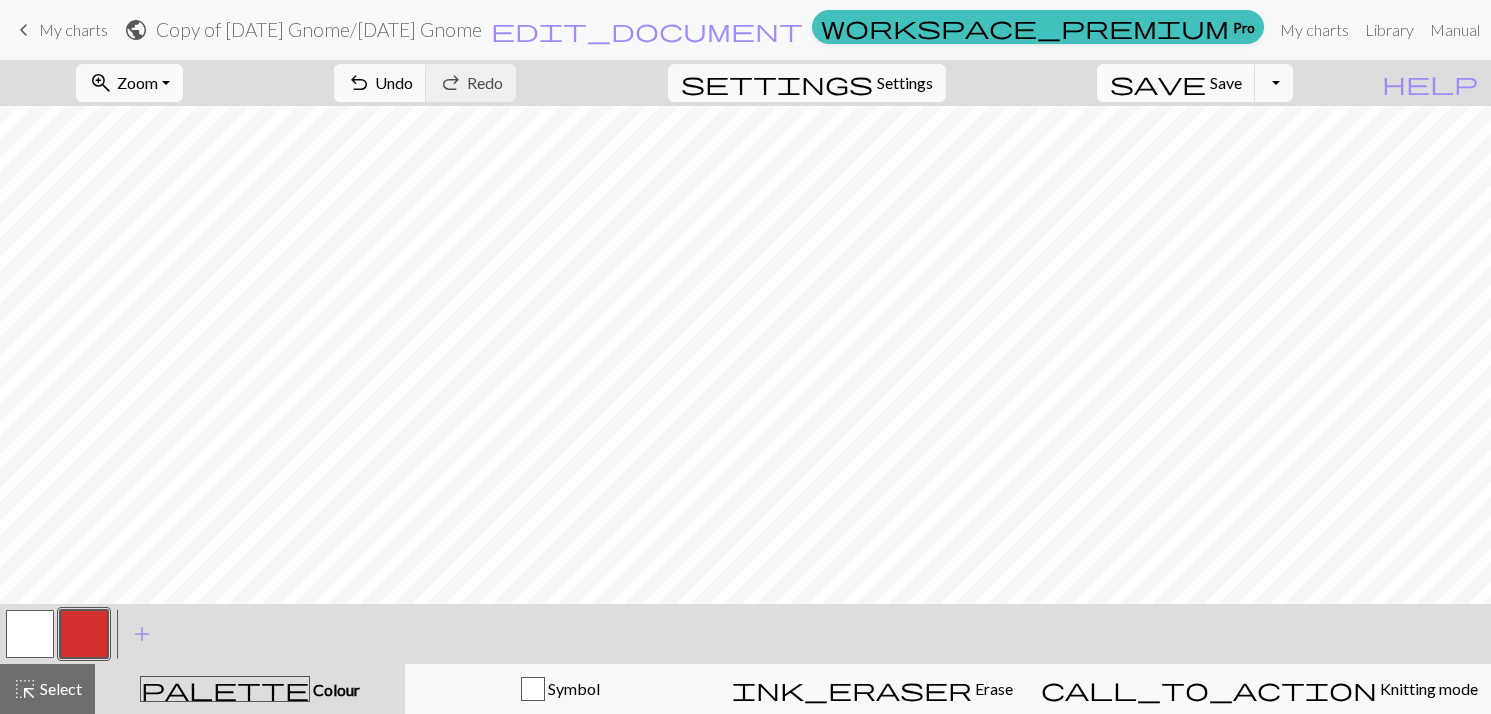 click on "zoom_in Zoom Zoom Fit all Fit width Fit height 50% 100% 150% 200% undo Undo Undo redo Redo Redo settings  Settings save Save Save Toggle Dropdown file_copy  Save a copy save_alt  Download help Show me around < > add Add a  colour highlight_alt   Select   Select palette   Colour   Colour   Symbol ink_eraser   Erase   Erase call_to_action   Knitting mode   Knitting mode" at bounding box center [745, 387] 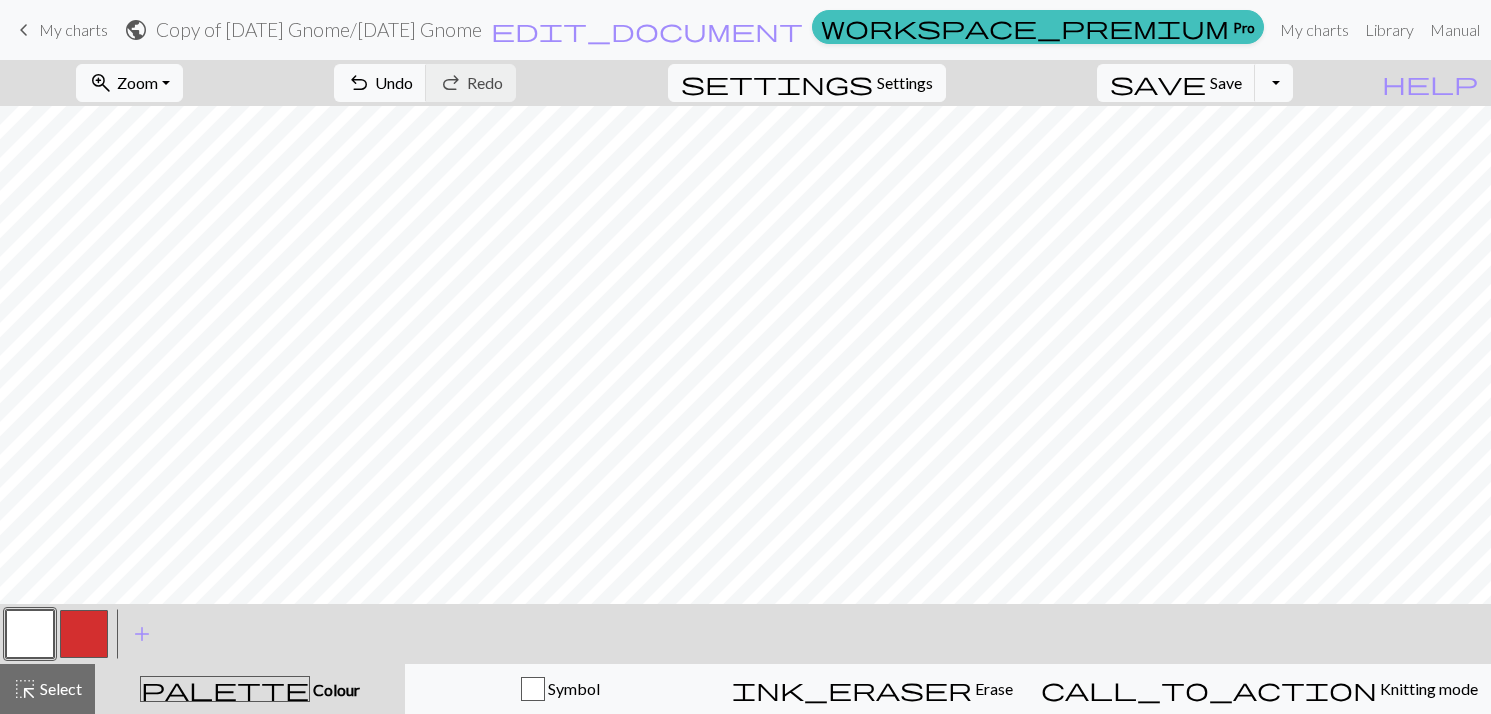 drag, startPoint x: 80, startPoint y: 639, endPoint x: 192, endPoint y: 609, distance: 115.948265 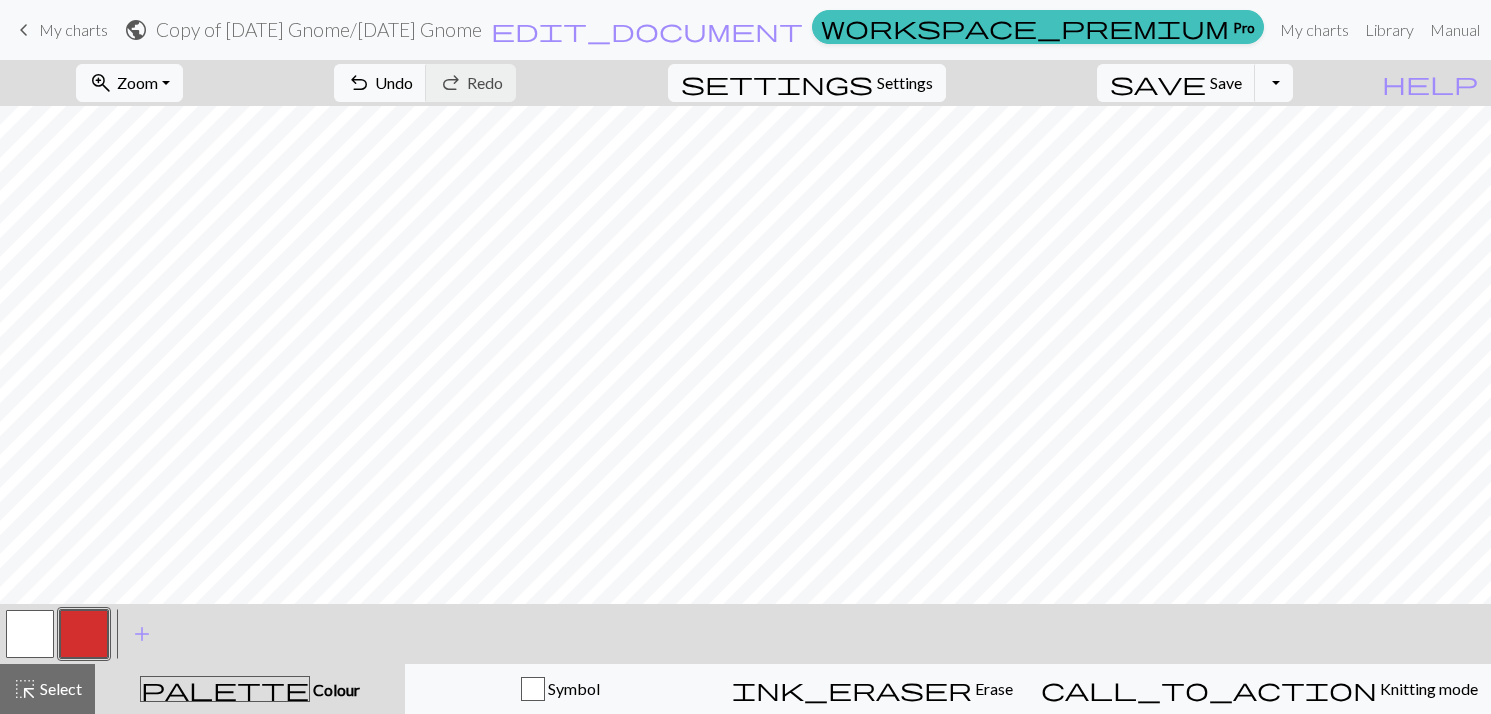 drag, startPoint x: 38, startPoint y: 638, endPoint x: 183, endPoint y: 607, distance: 148.27676 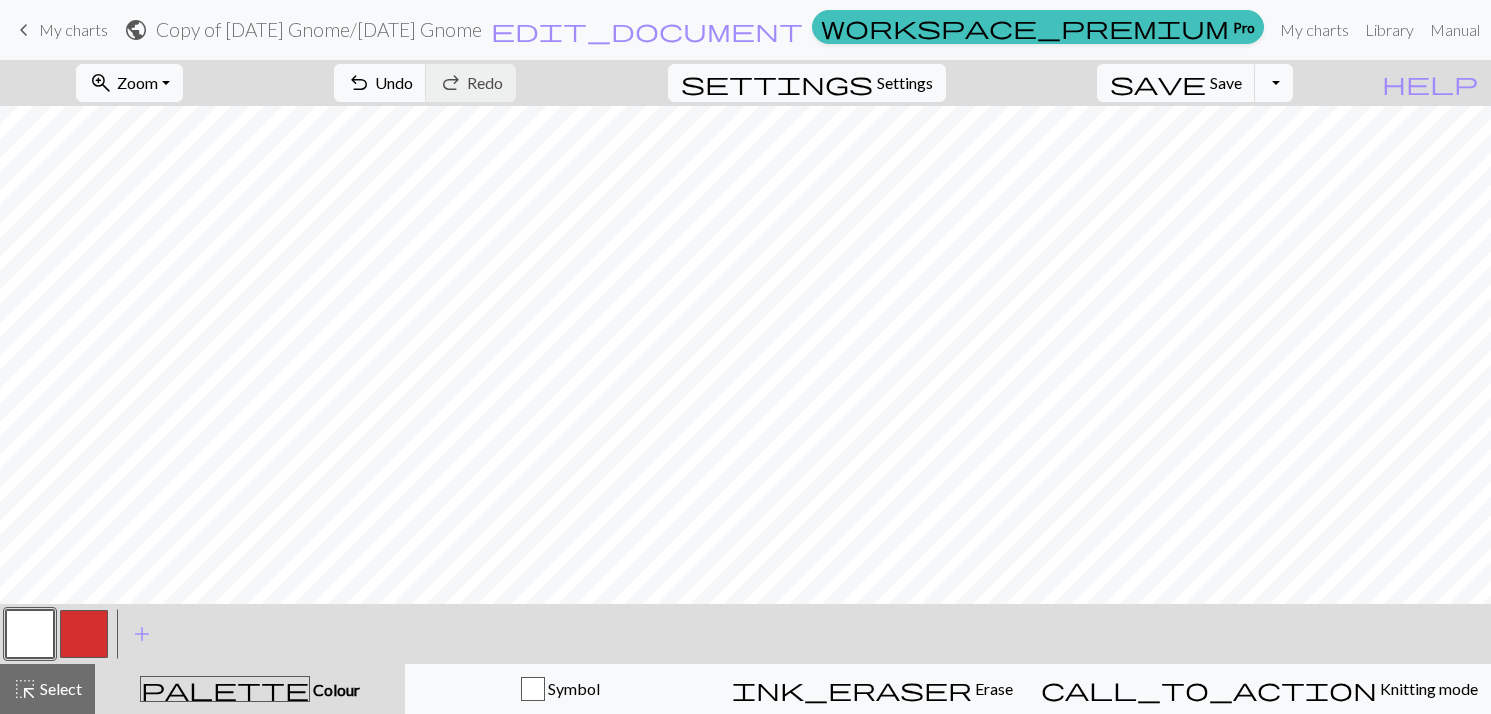 click at bounding box center [84, 634] 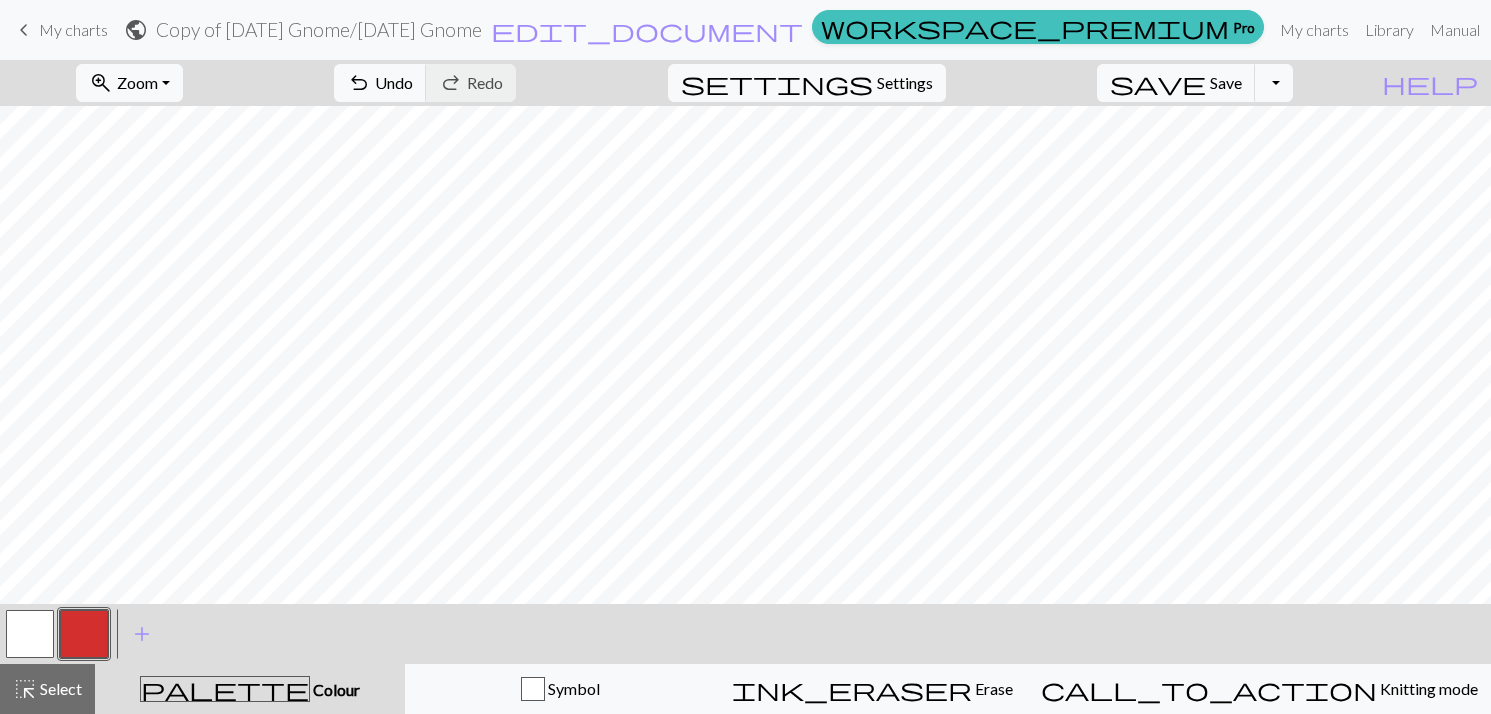 drag, startPoint x: 29, startPoint y: 633, endPoint x: 65, endPoint y: 607, distance: 44.407207 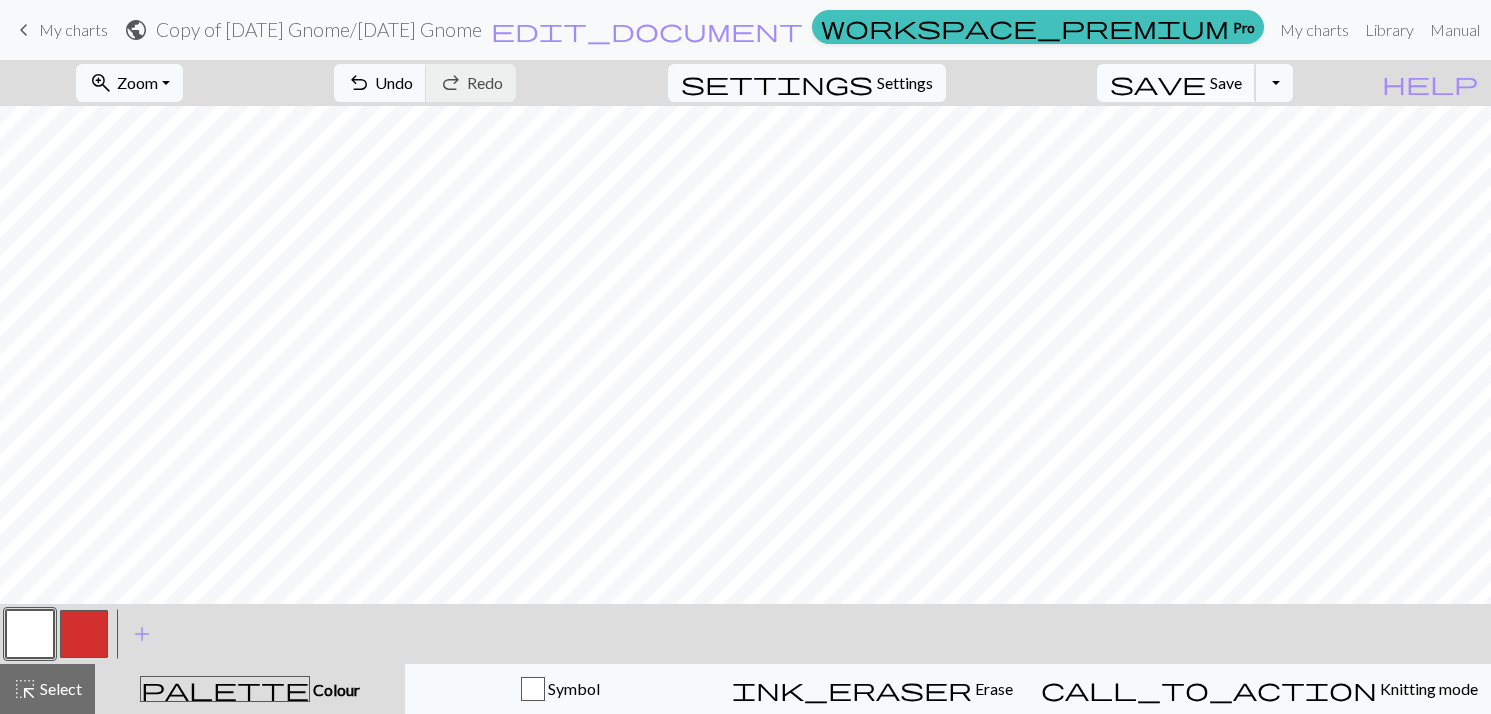 click on "Save" at bounding box center [1226, 82] 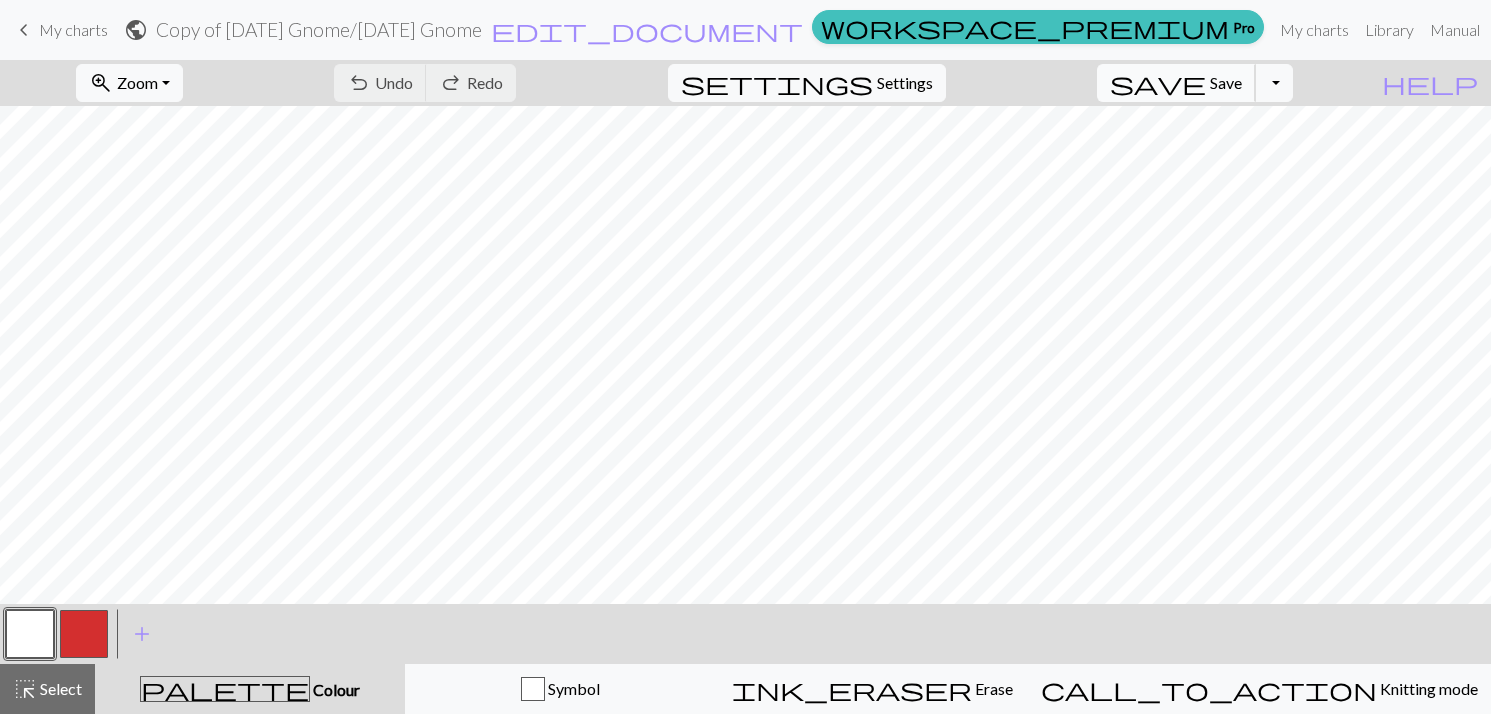 click on "Save" at bounding box center [1226, 82] 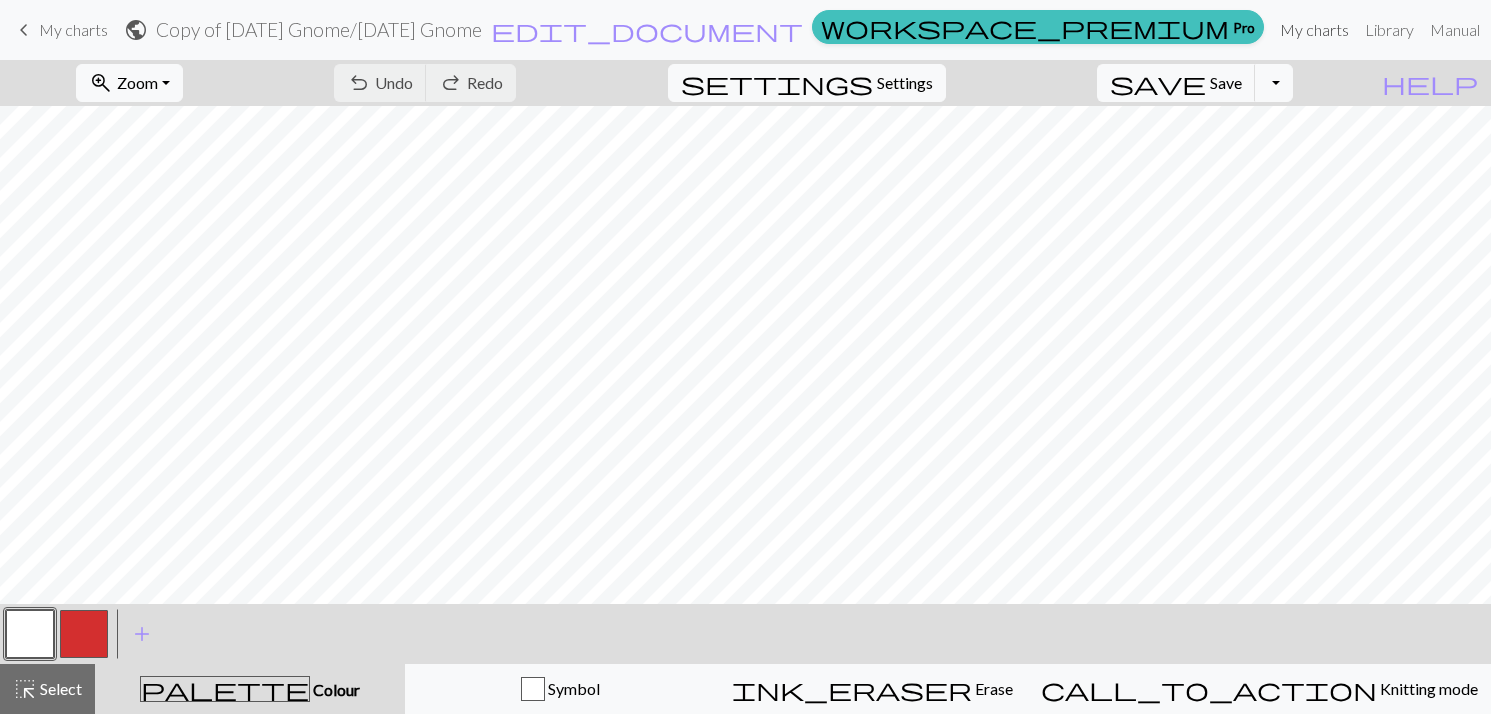 click on "My charts" at bounding box center [1314, 30] 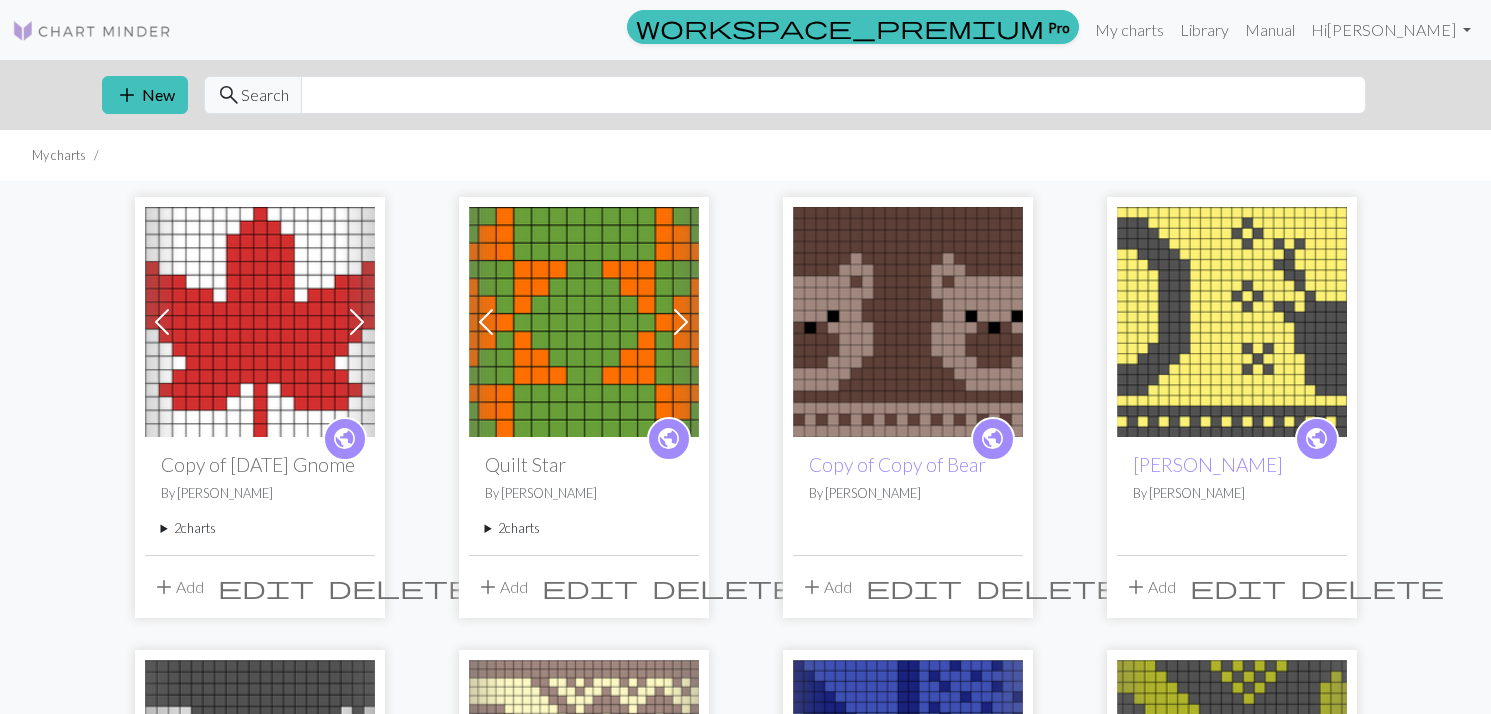 click on "Copy of [DATE] Gnome" at bounding box center (260, 464) 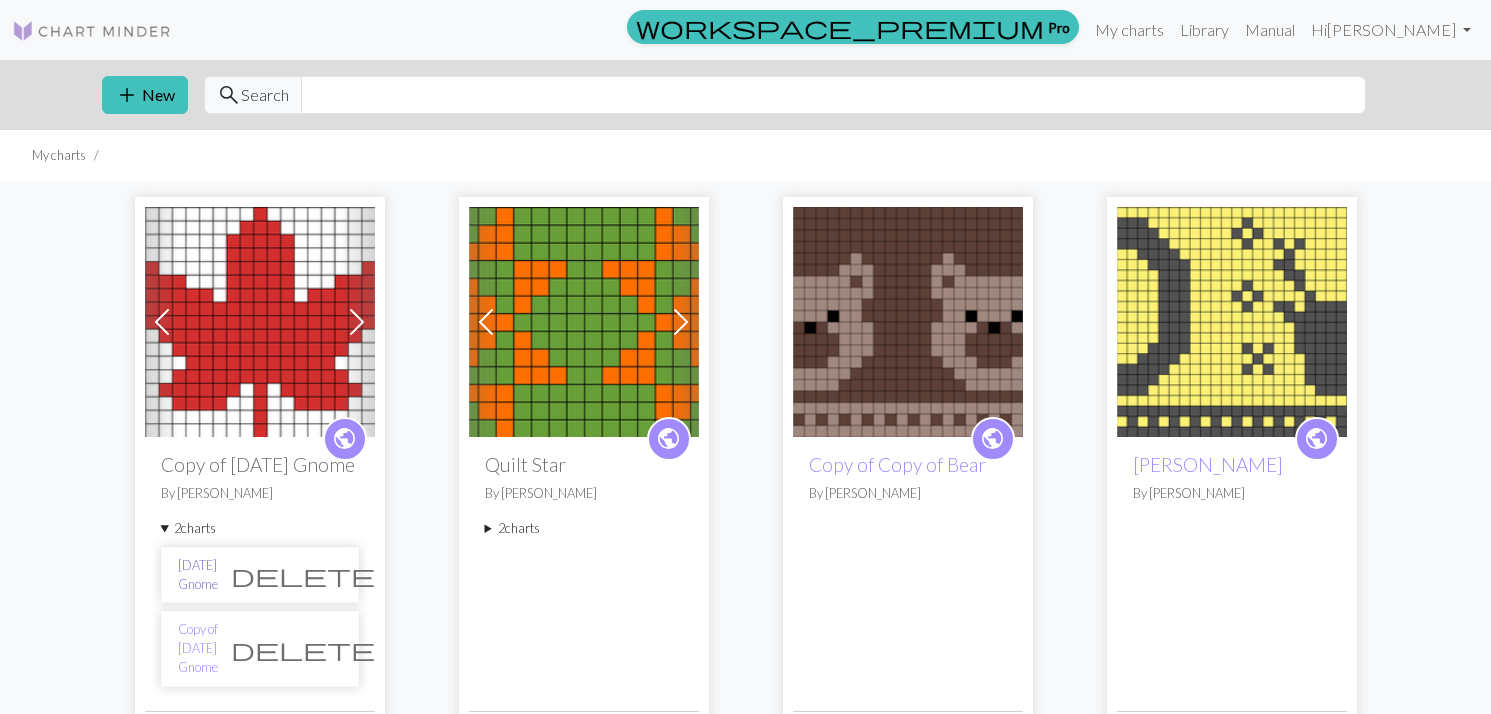 click on "[DATE] Gnome" at bounding box center [198, 575] 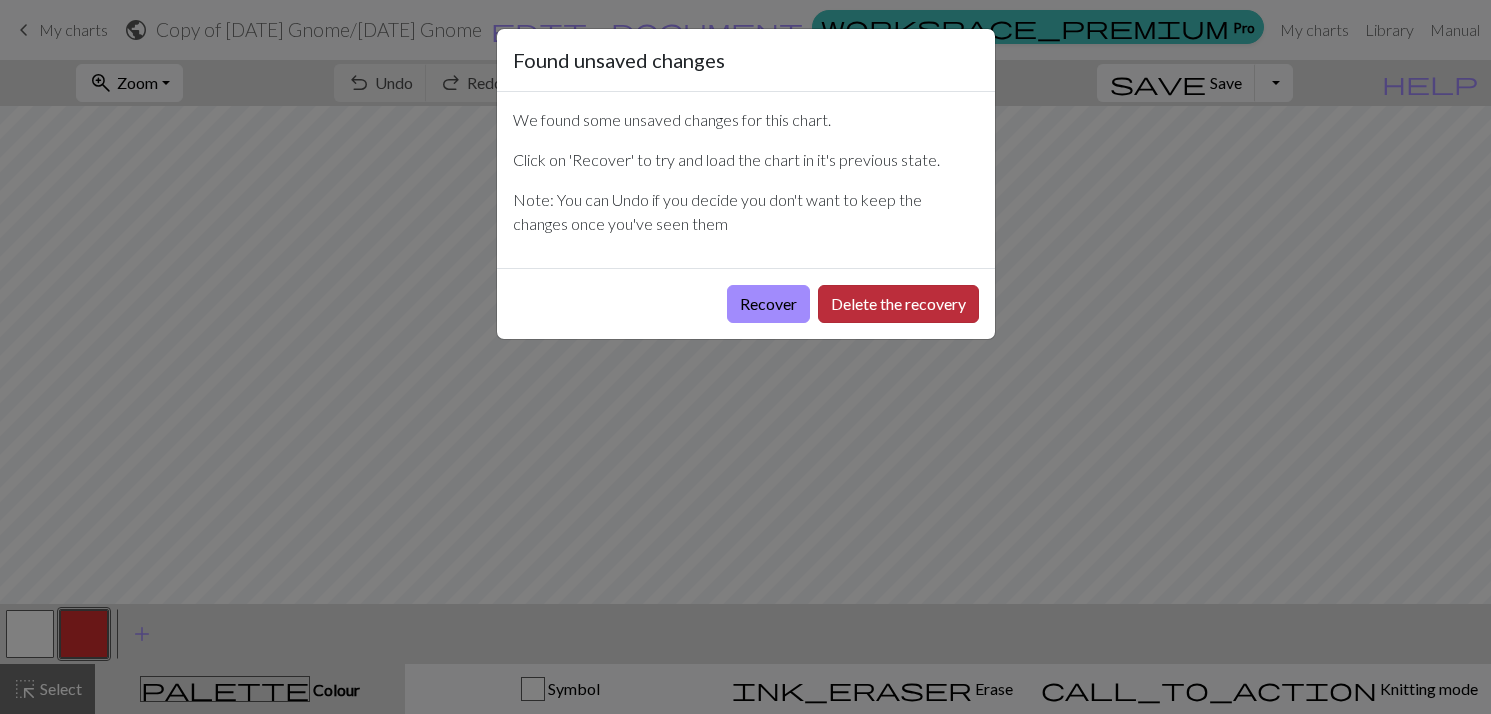 click on "Delete the recovery" at bounding box center (898, 304) 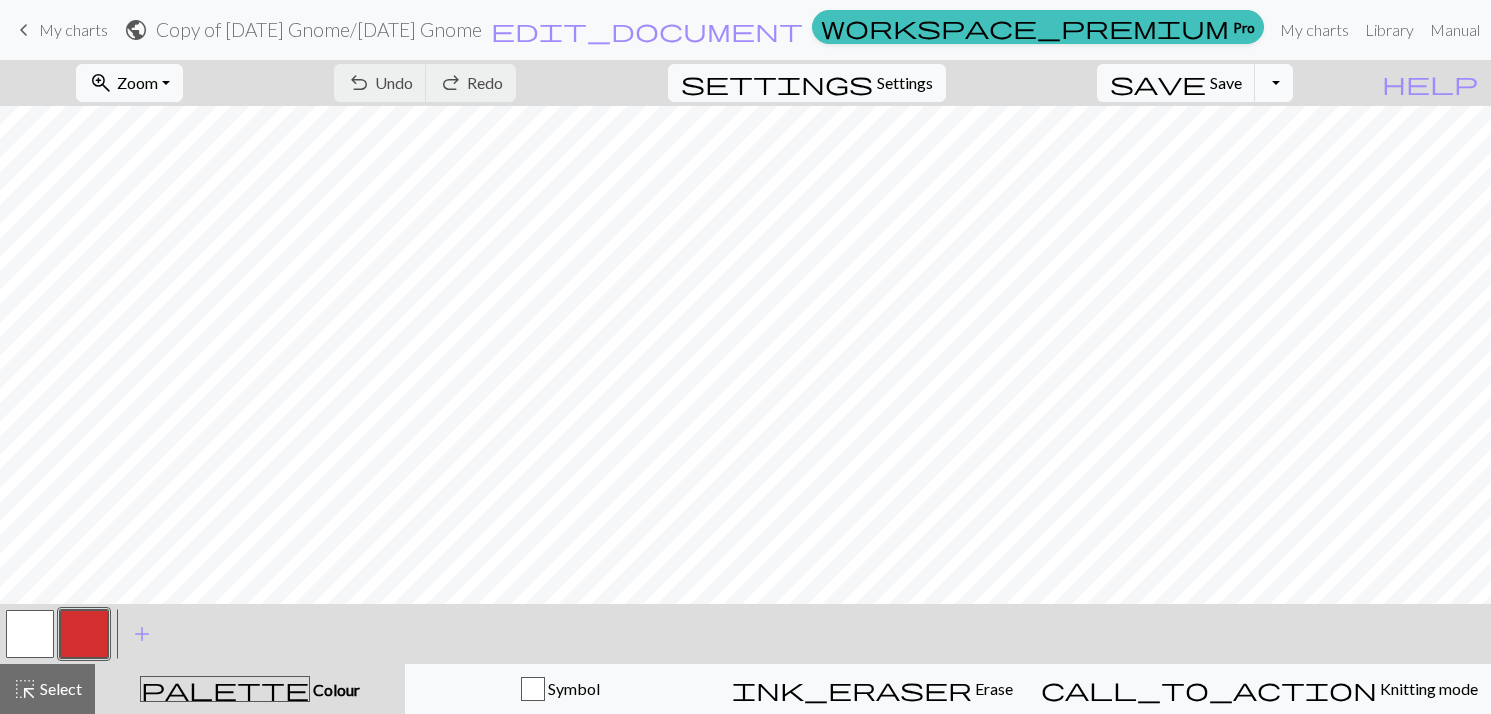click on "Toggle Dropdown" at bounding box center [1274, 83] 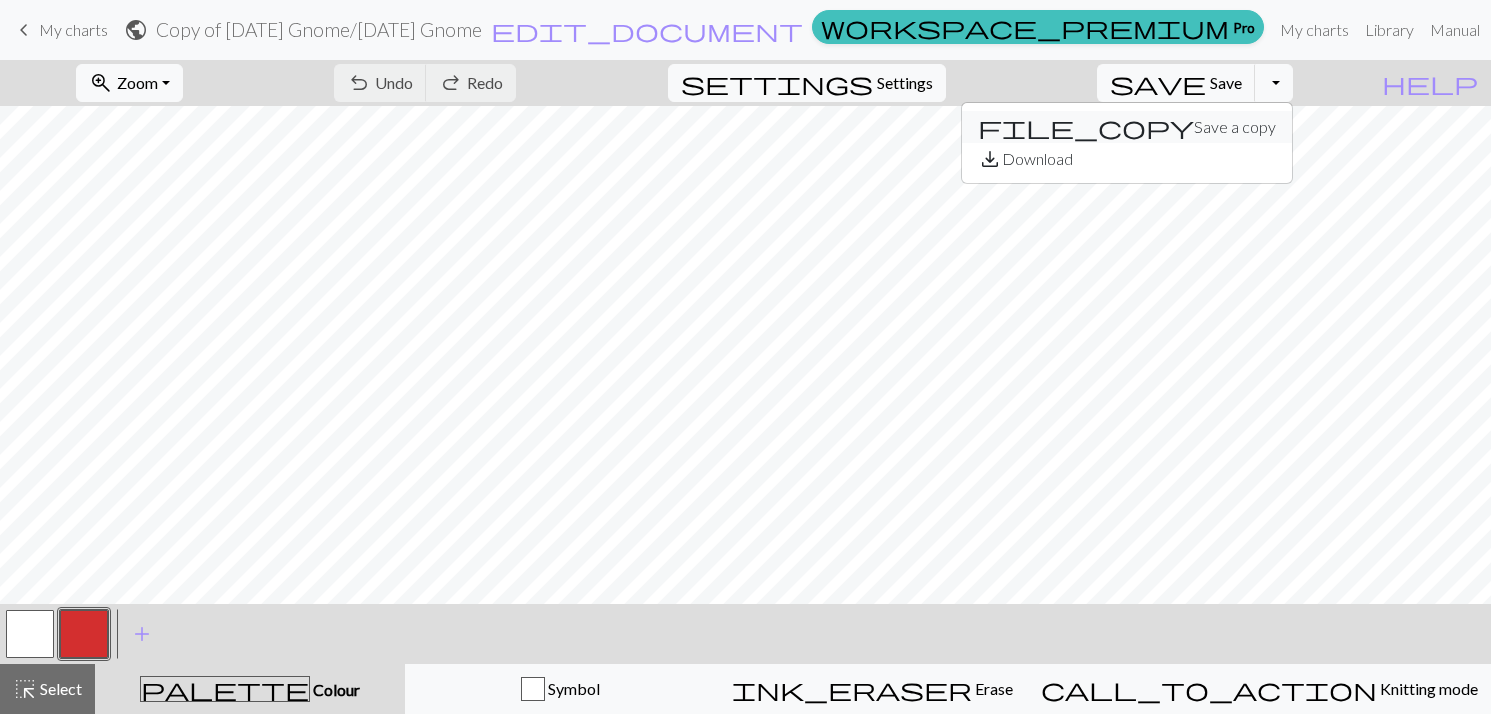 click on "file_copy  Save a copy" at bounding box center [1127, 127] 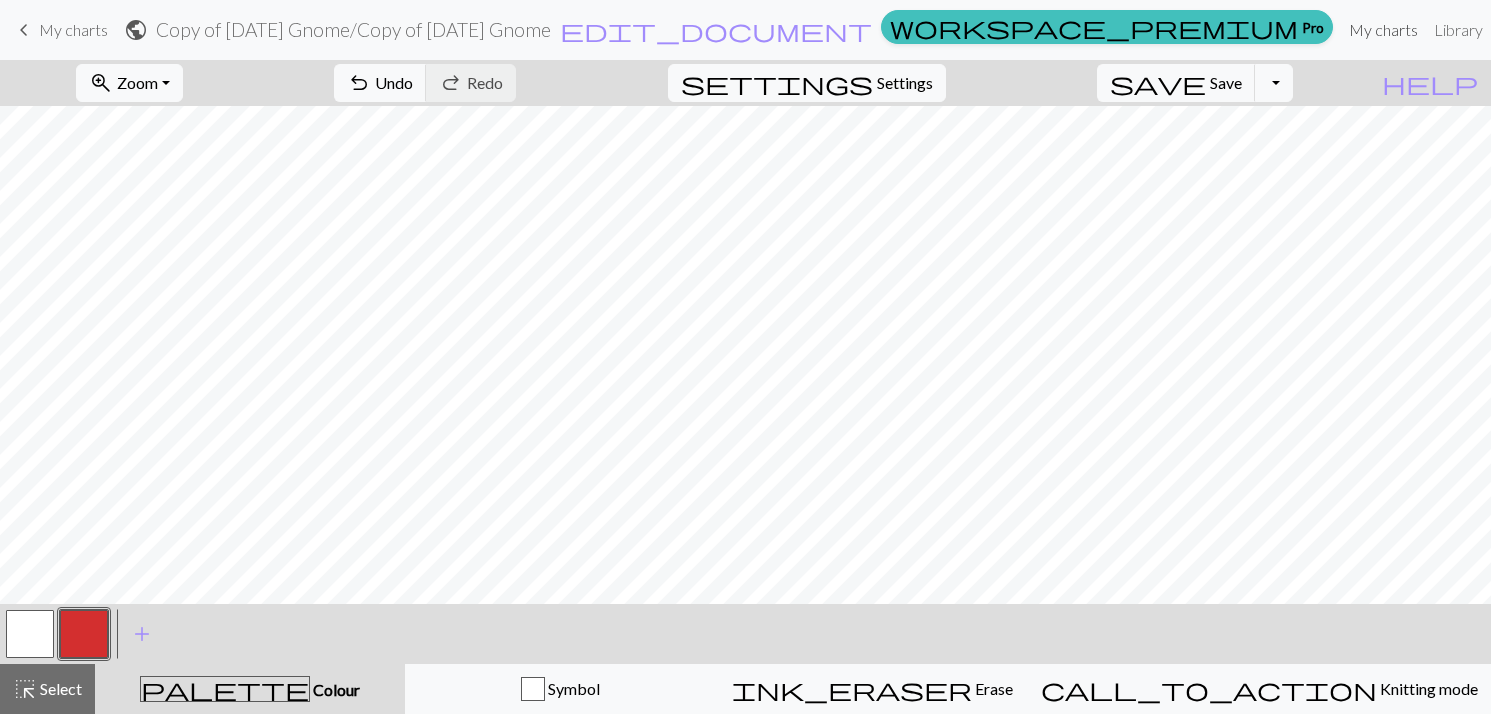 click on "My charts" at bounding box center (1383, 30) 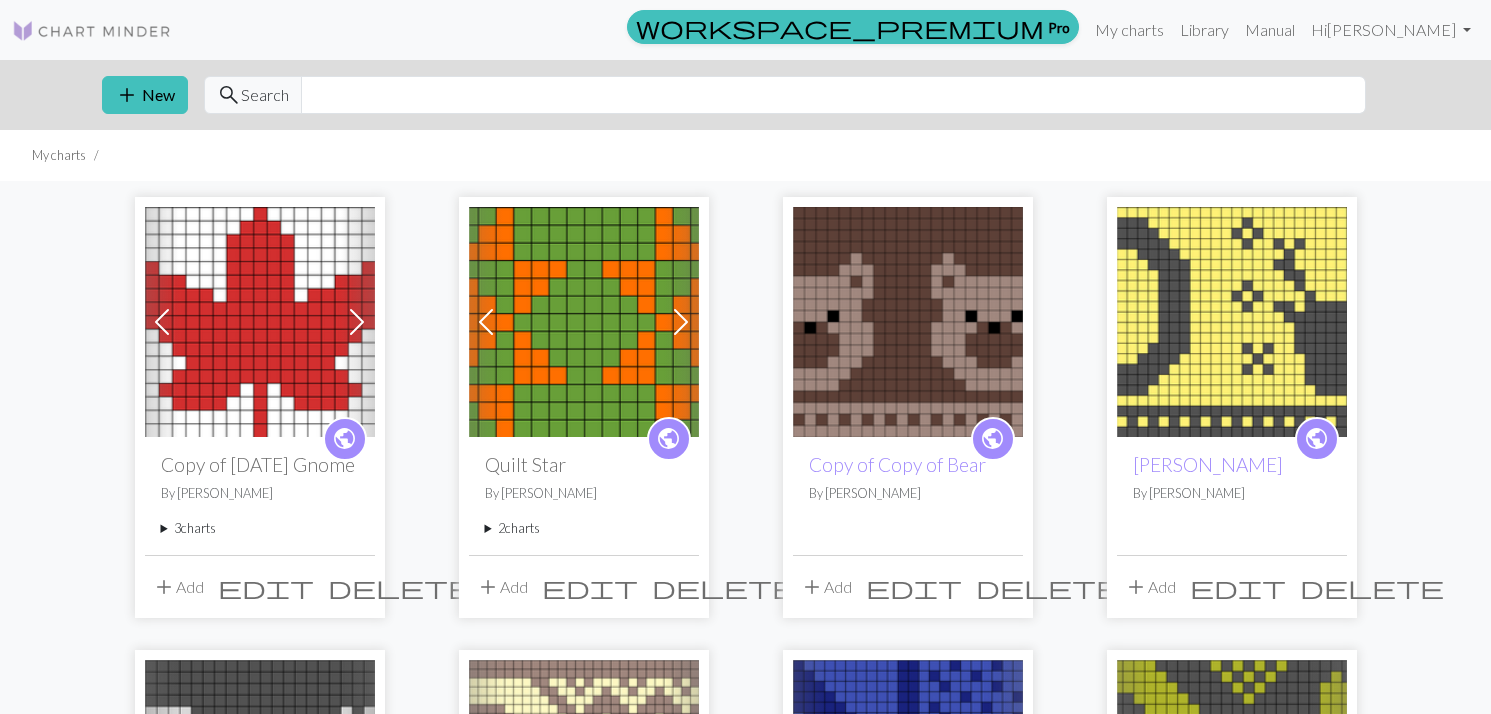 click on "3  charts" at bounding box center (260, 528) 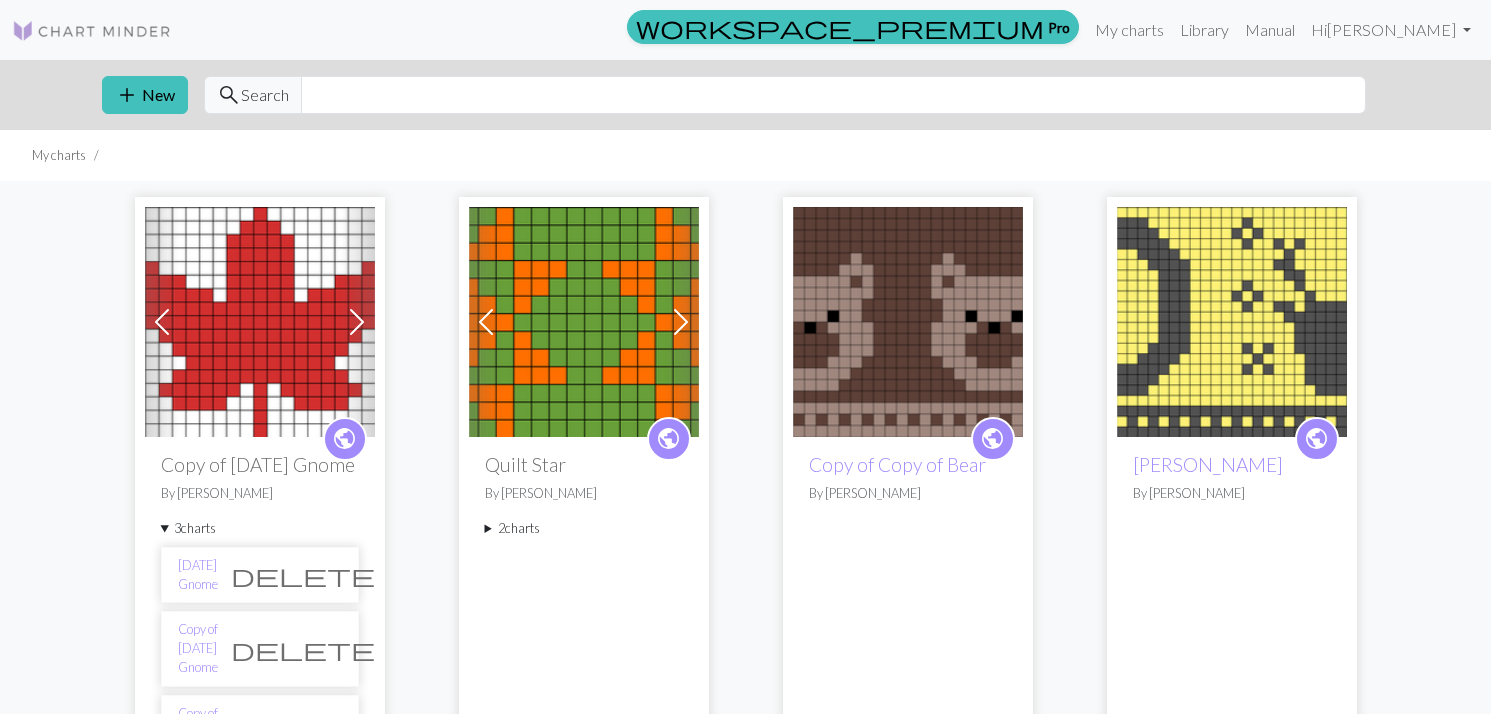 click at bounding box center [260, 322] 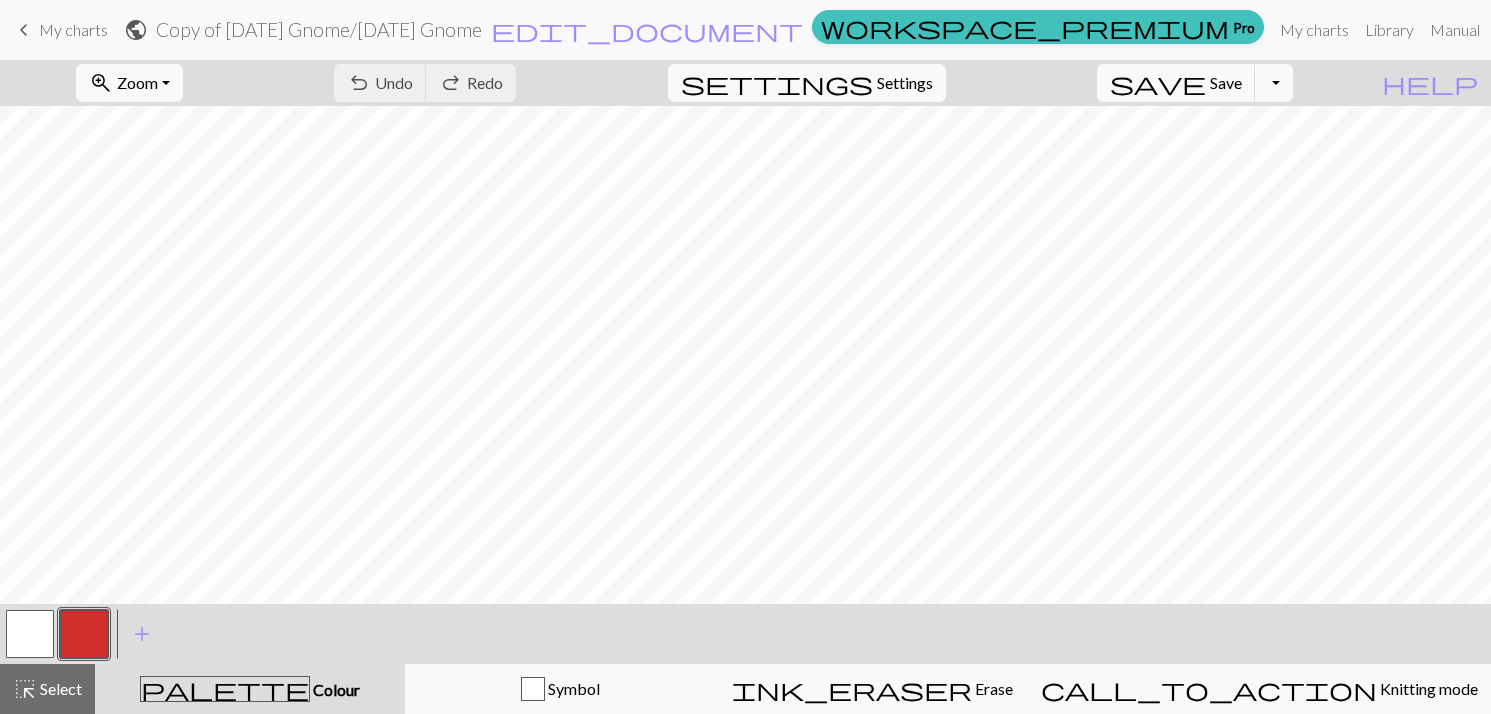 click on "keyboard_arrow_left" at bounding box center (24, 30) 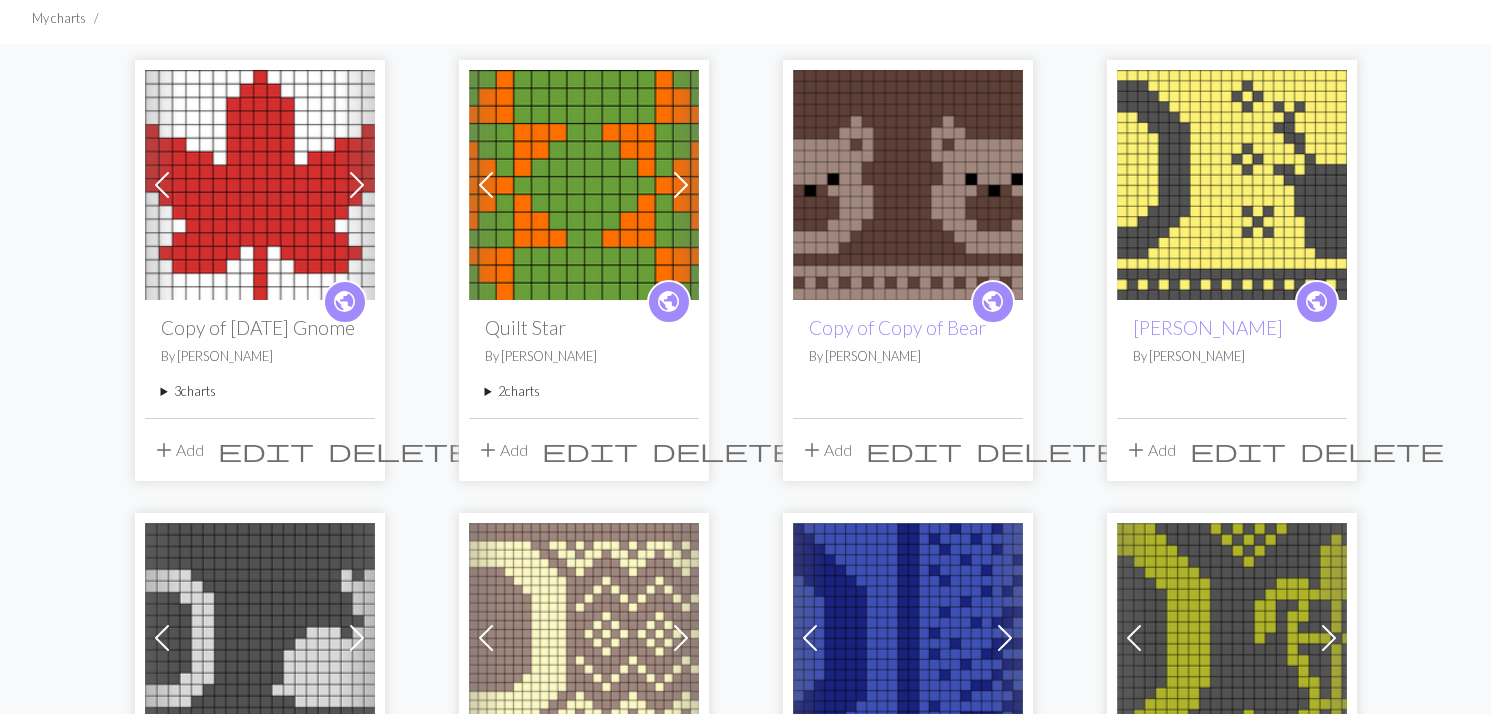scroll, scrollTop: 134, scrollLeft: 0, axis: vertical 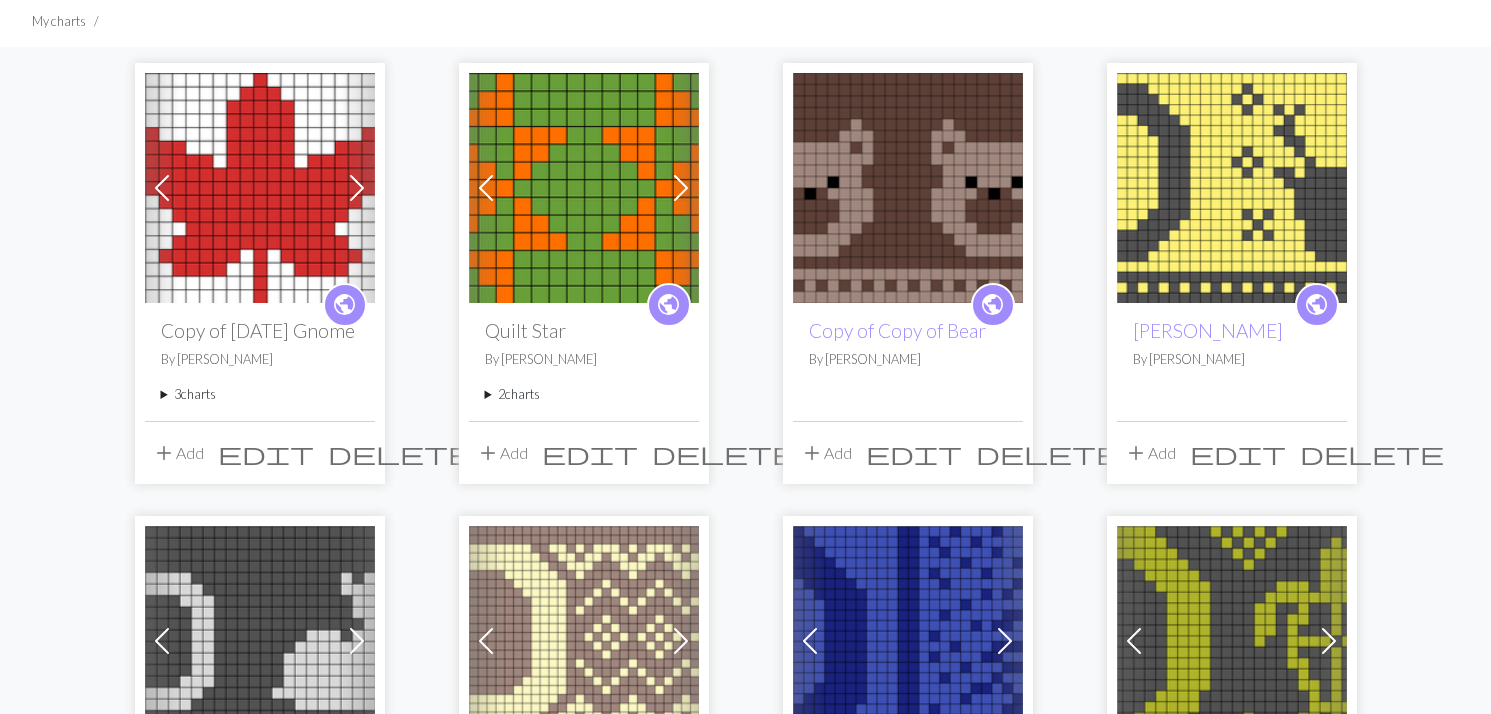 click on "add" at bounding box center (164, 453) 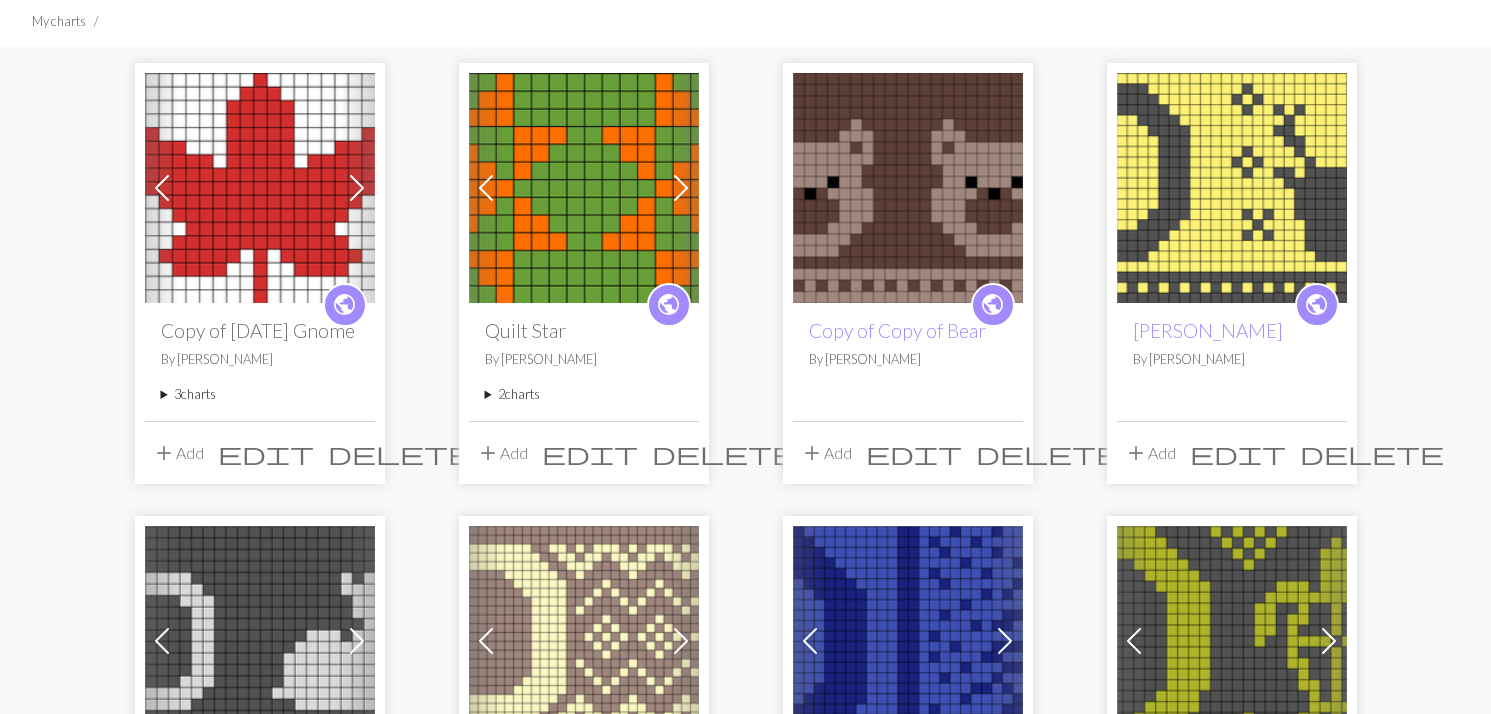 scroll, scrollTop: 3, scrollLeft: 0, axis: vertical 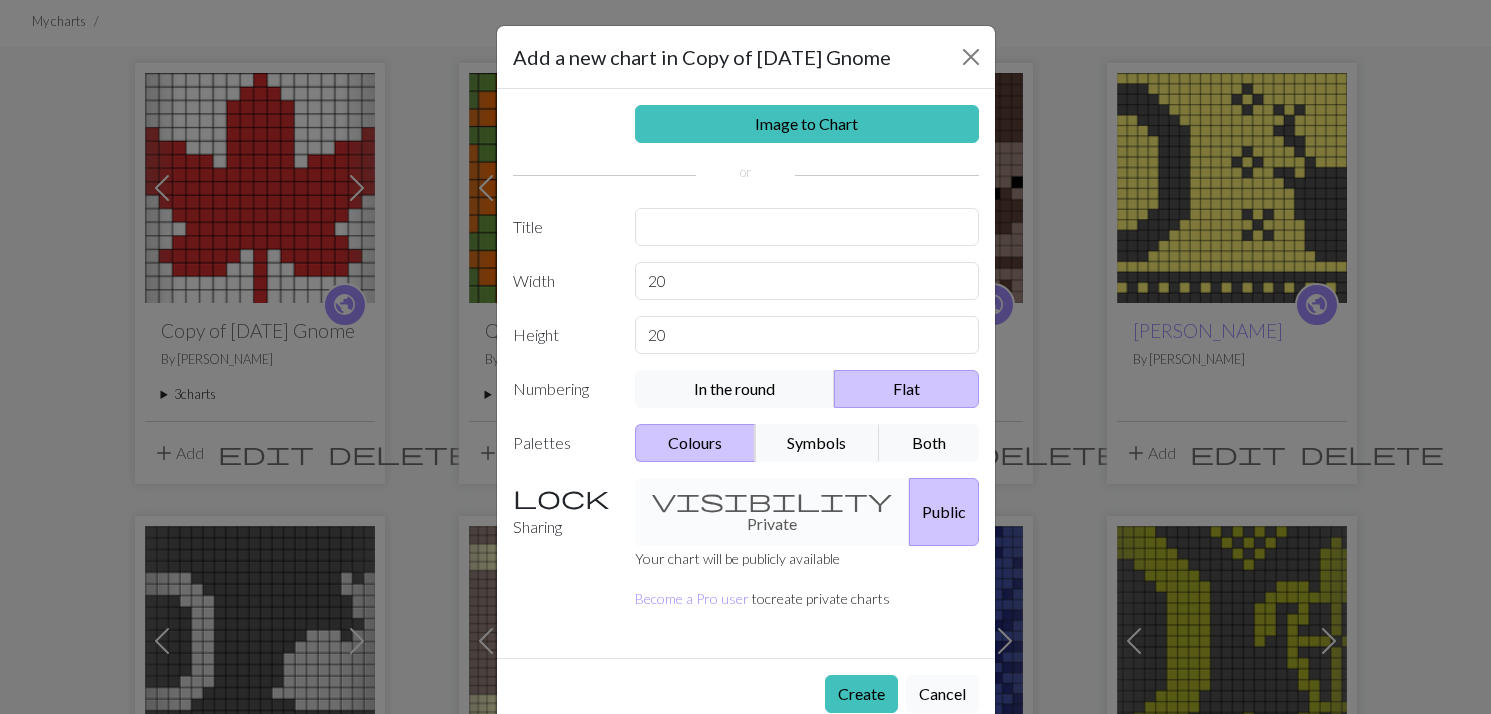 click on "Cancel" at bounding box center (942, 694) 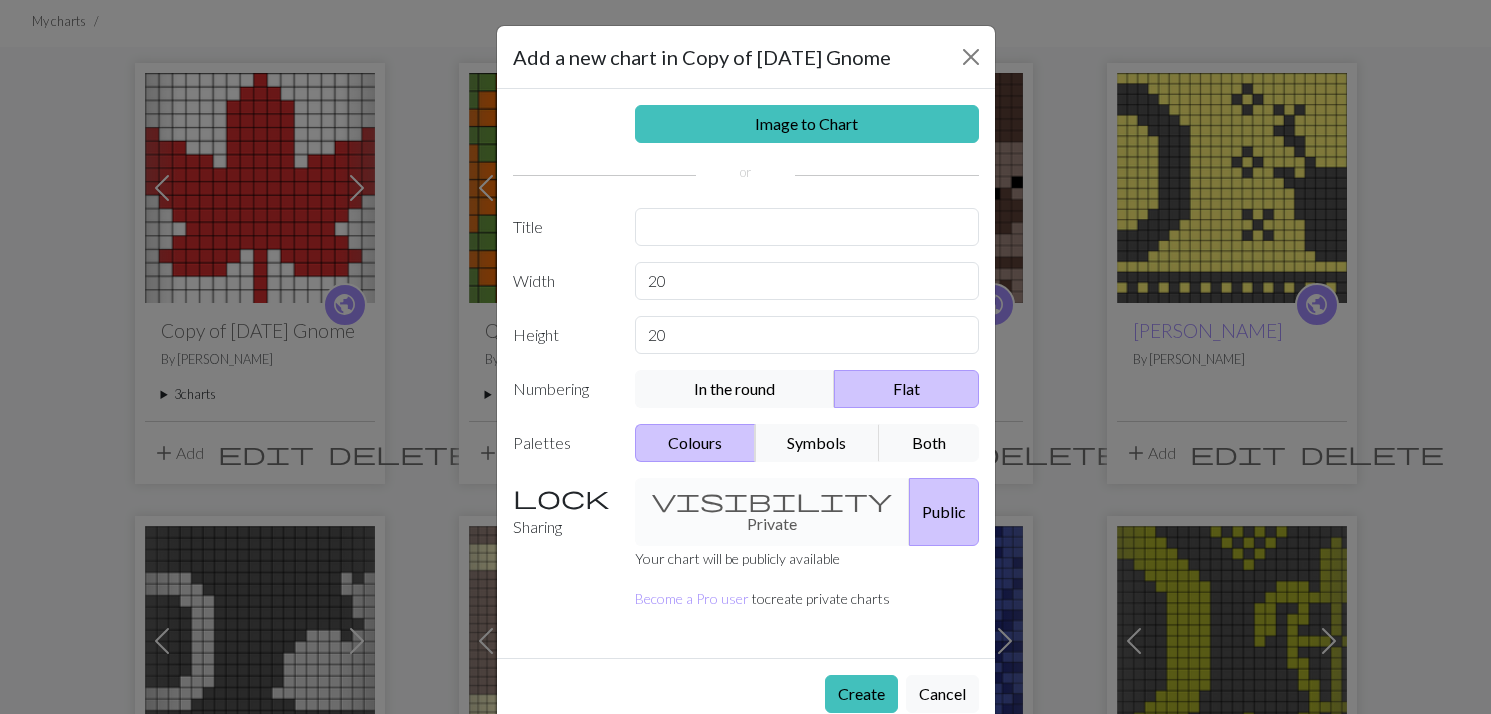 scroll, scrollTop: 0, scrollLeft: 0, axis: both 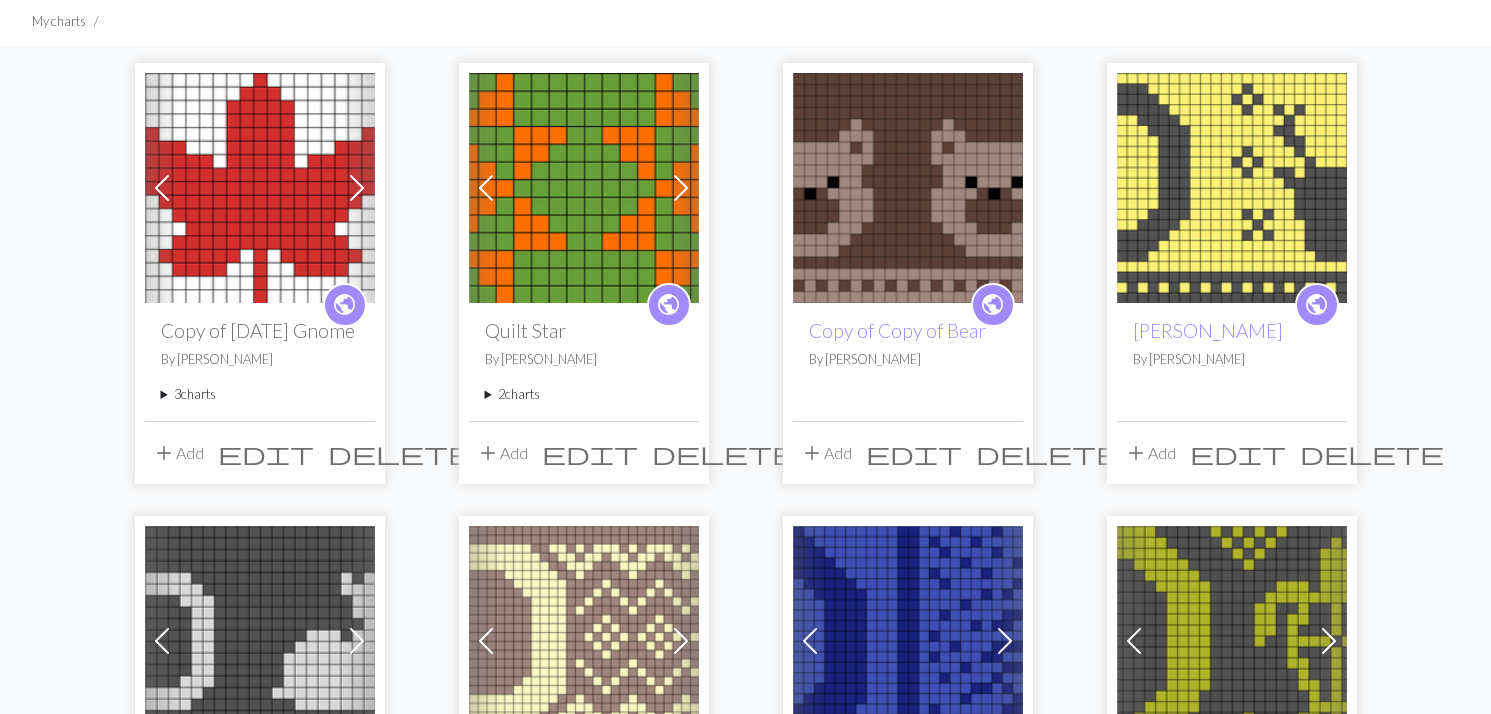 click on "public" at bounding box center (344, 304) 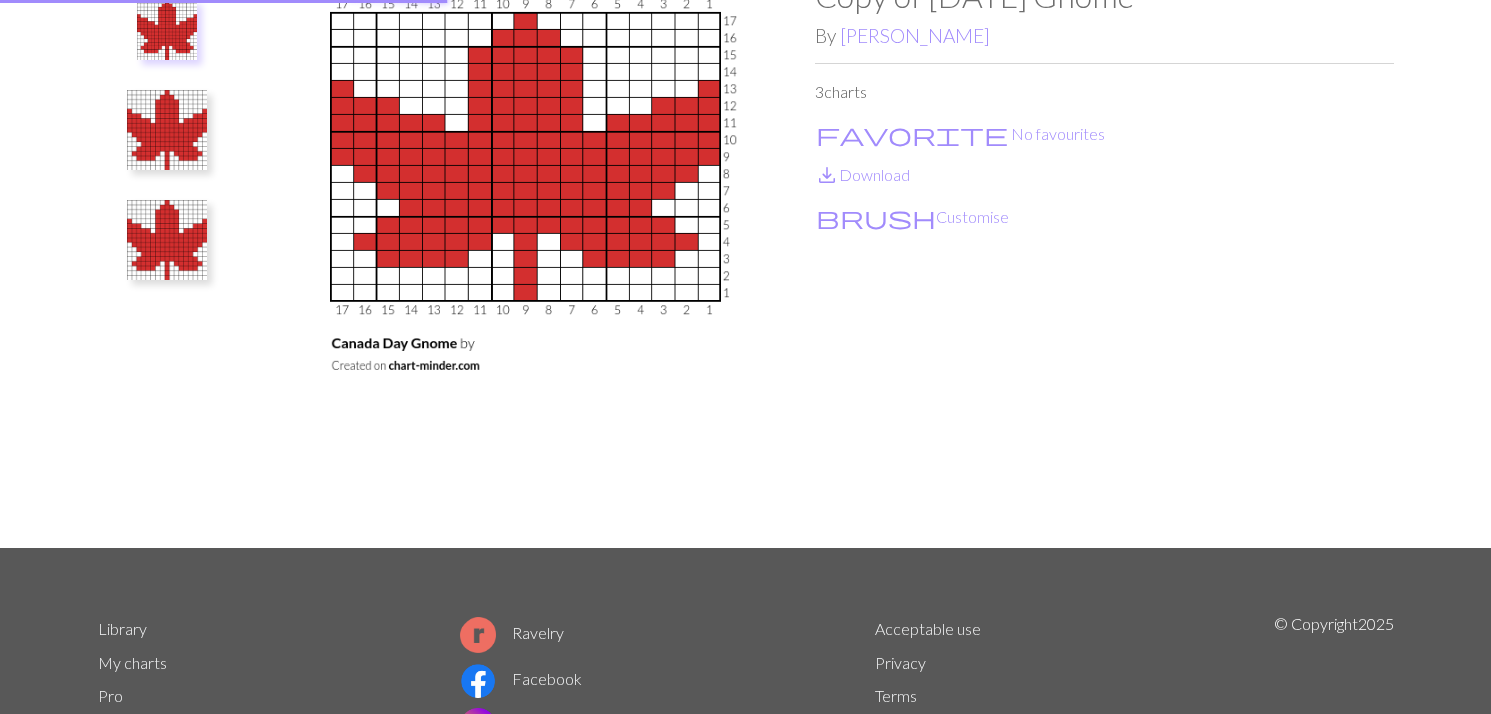 scroll, scrollTop: 0, scrollLeft: 0, axis: both 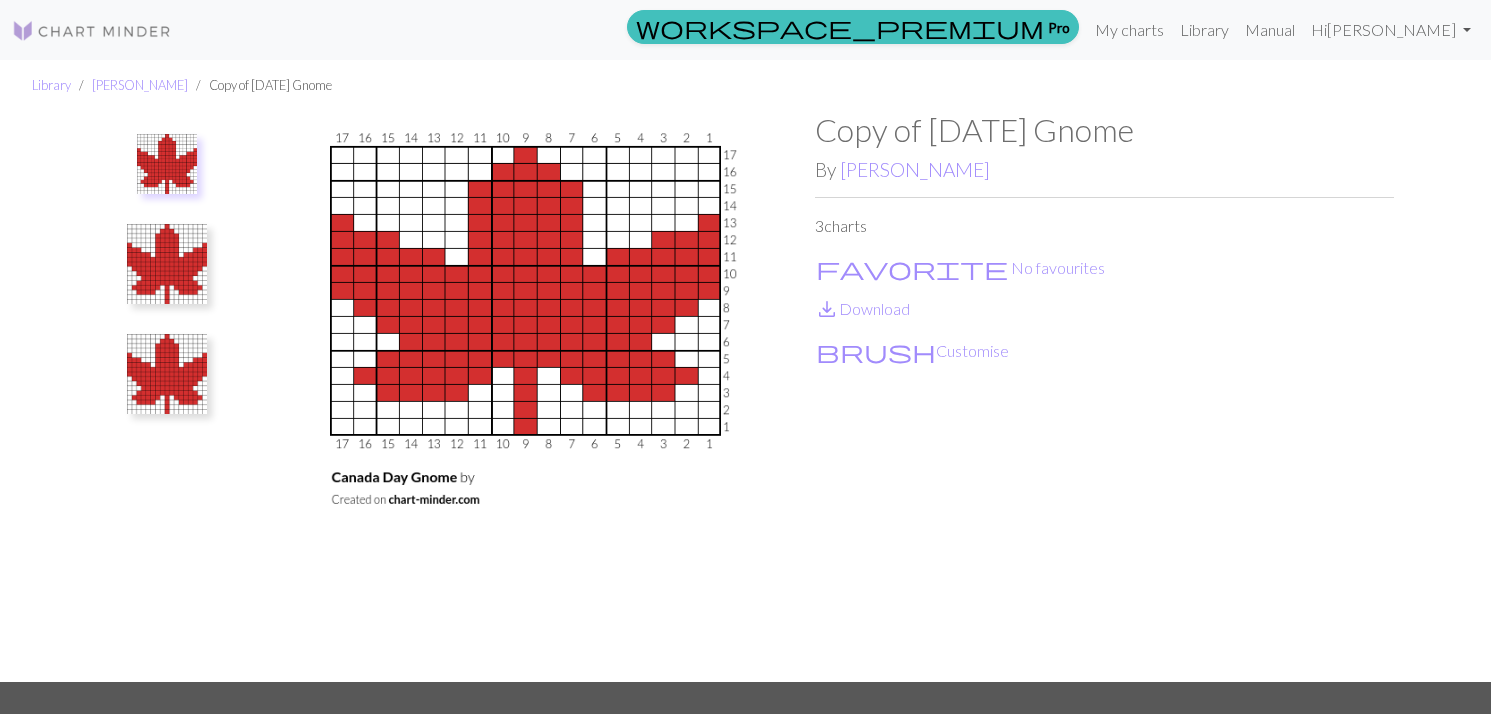 click at bounding box center [167, 164] 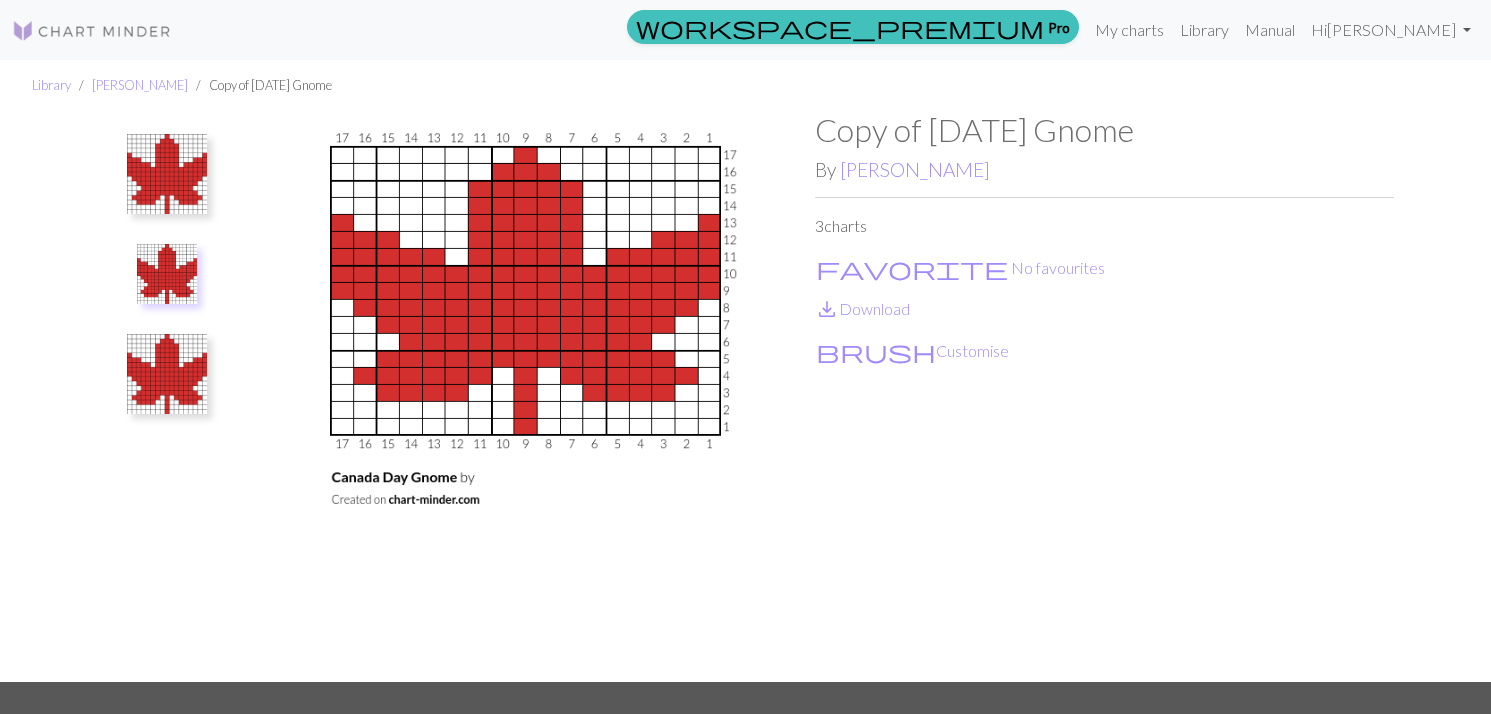 click at bounding box center [167, 374] 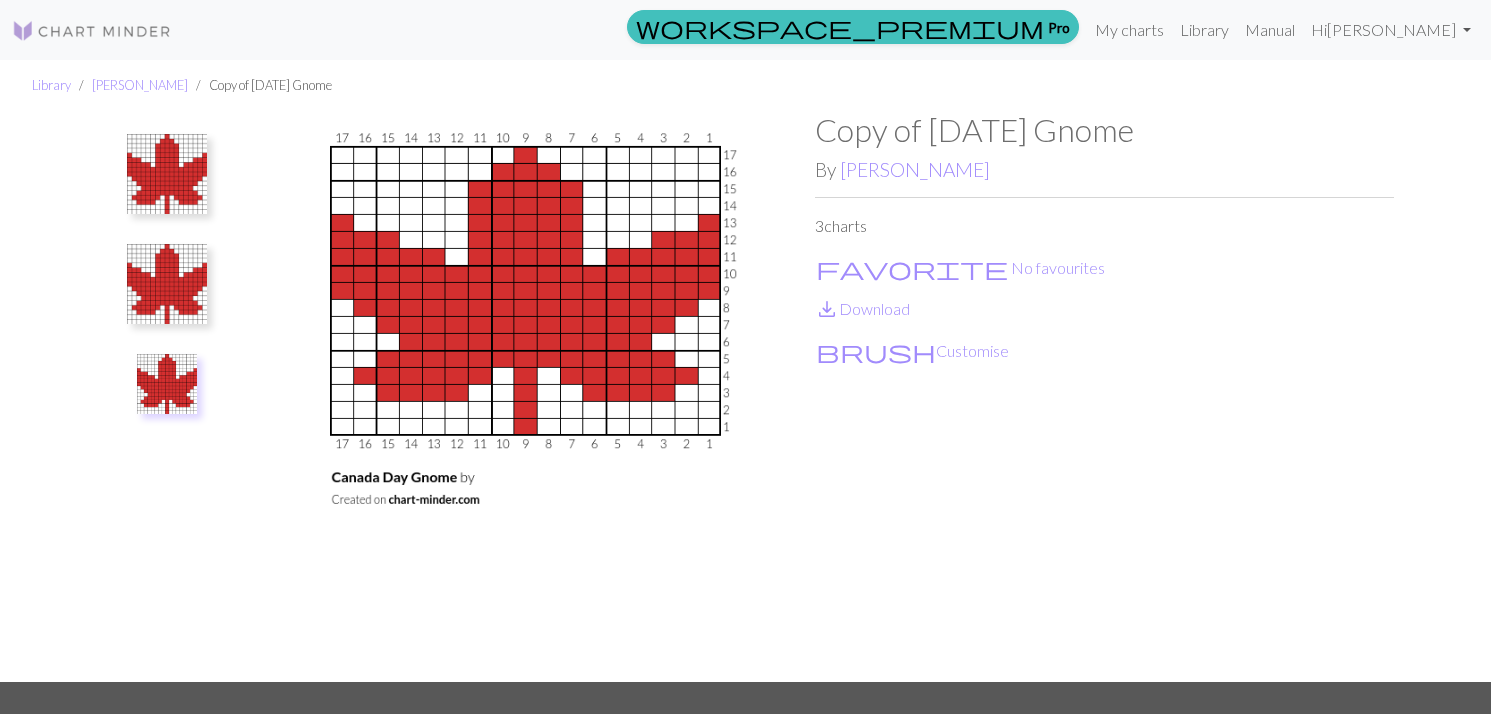 click on "3  charts" at bounding box center (1104, 226) 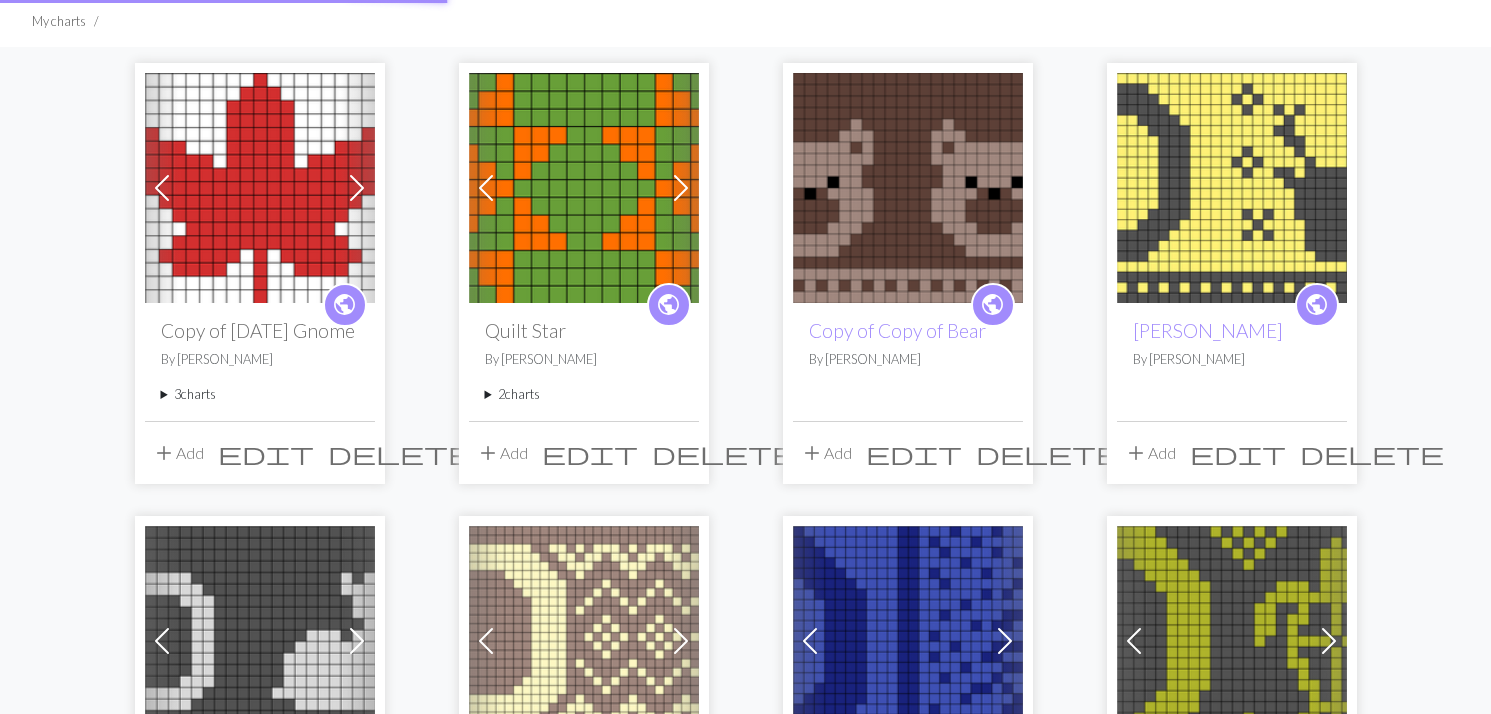 scroll, scrollTop: 0, scrollLeft: 0, axis: both 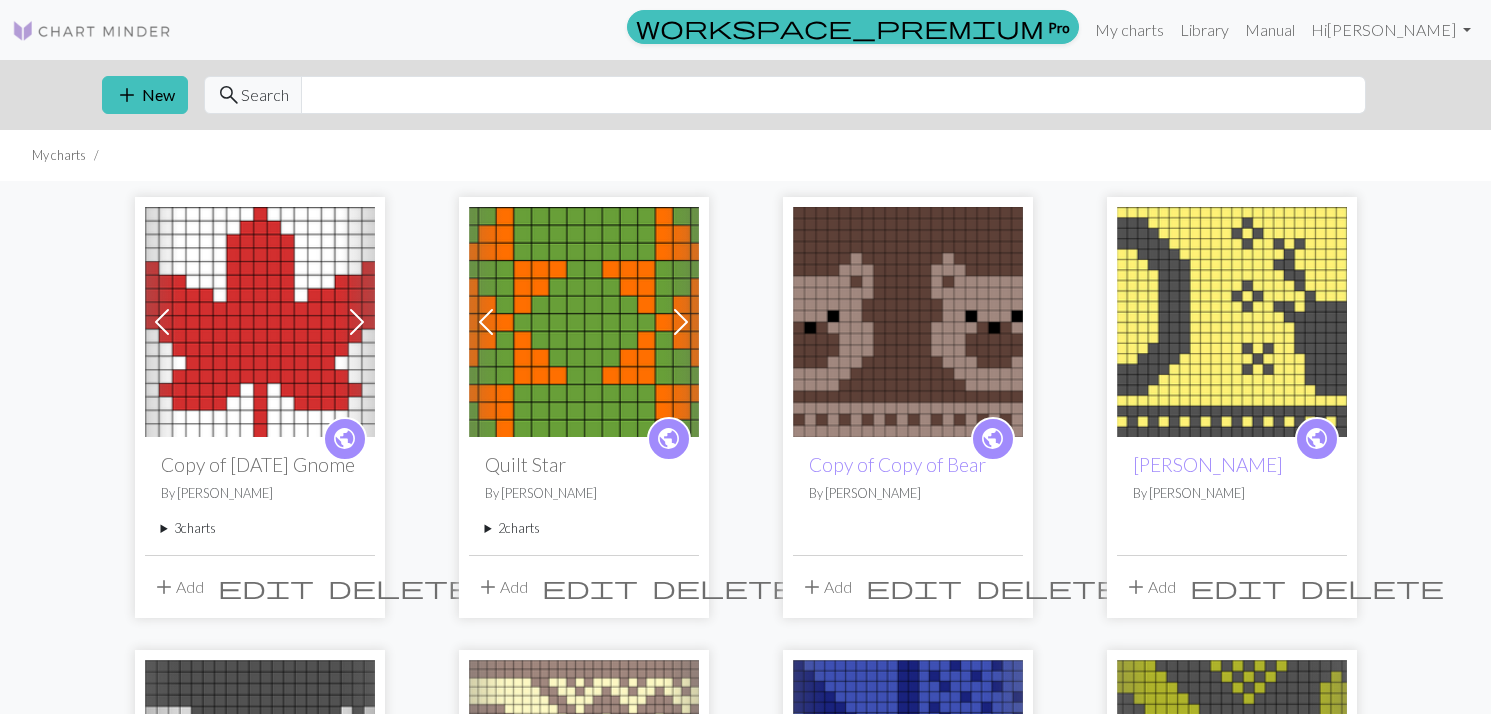 click at bounding box center [357, 322] 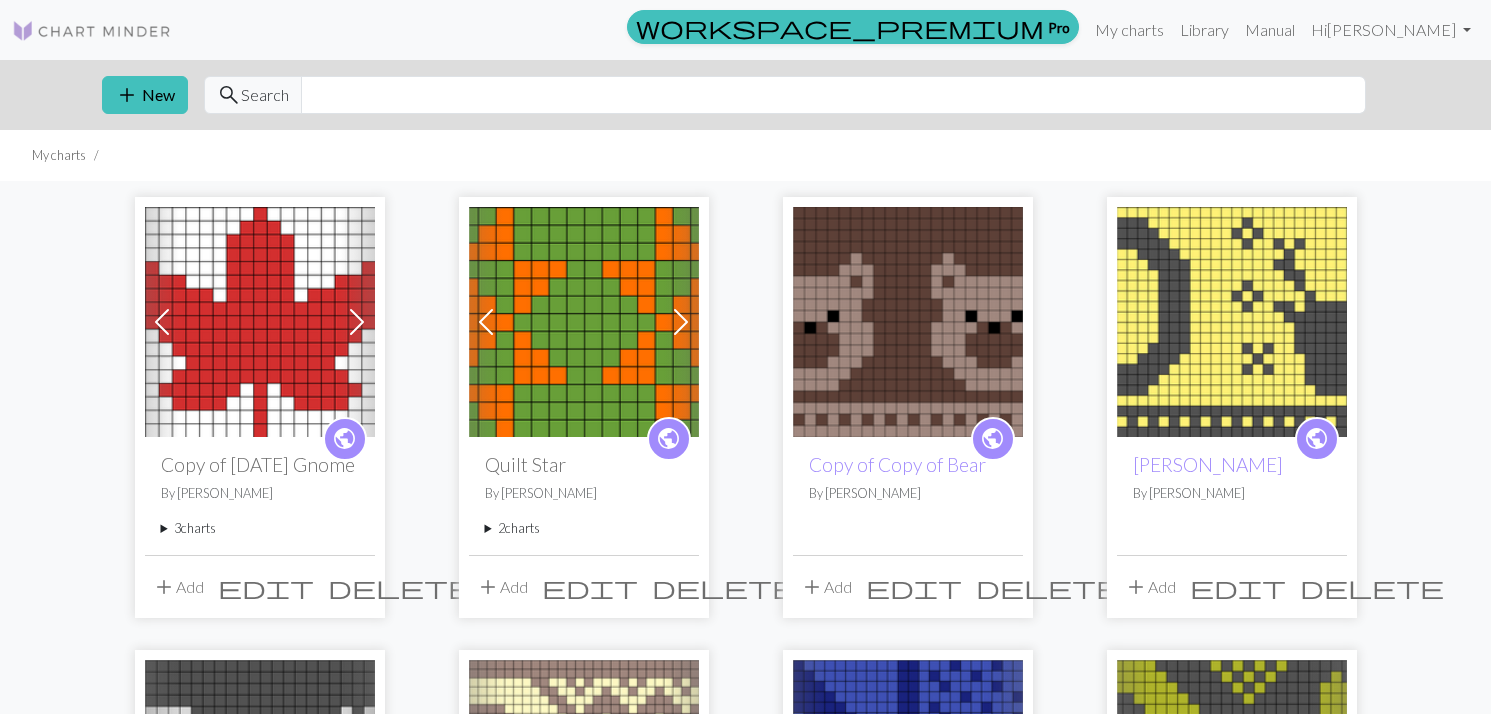 scroll, scrollTop: 8, scrollLeft: 0, axis: vertical 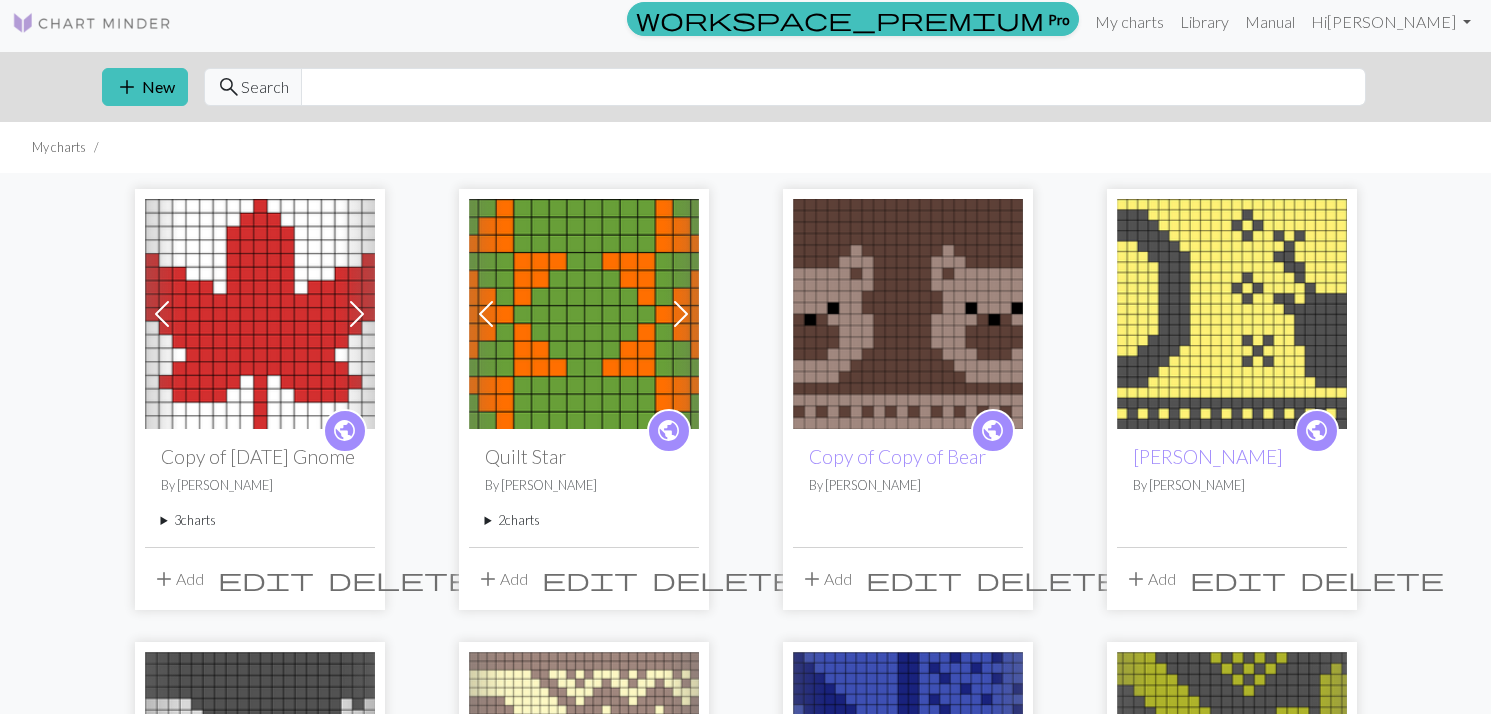 click at bounding box center (357, 314) 